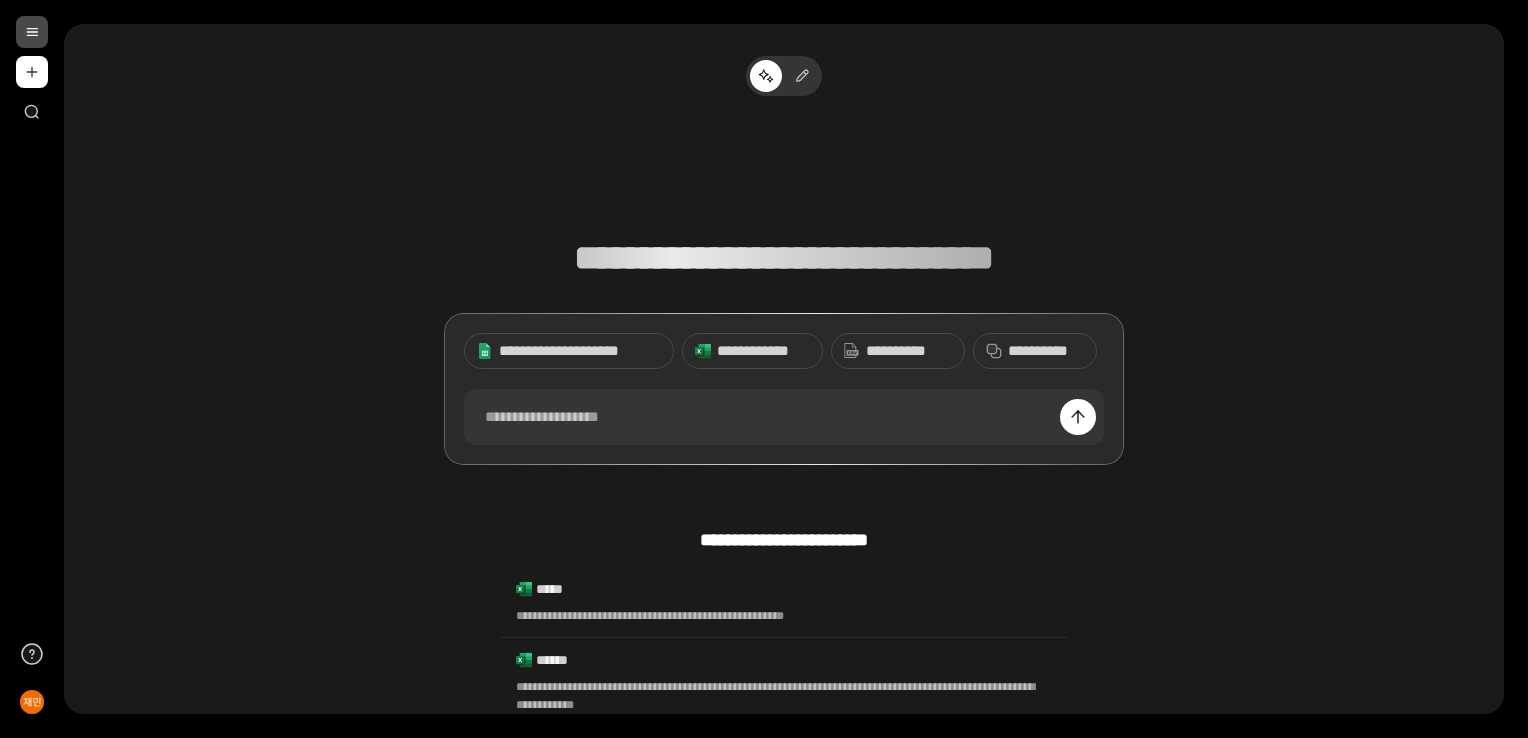 scroll, scrollTop: 0, scrollLeft: 0, axis: both 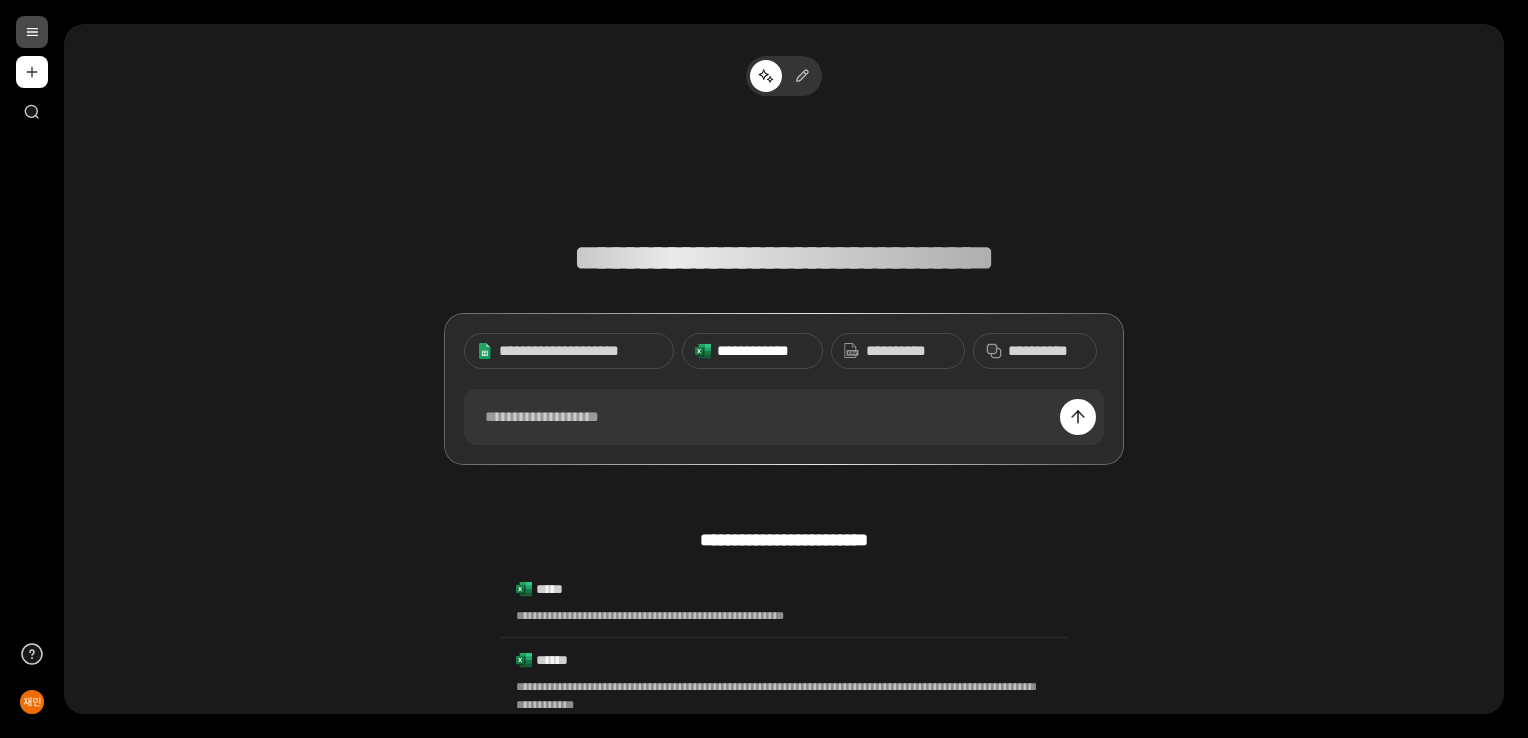 click on "**********" at bounding box center (763, 351) 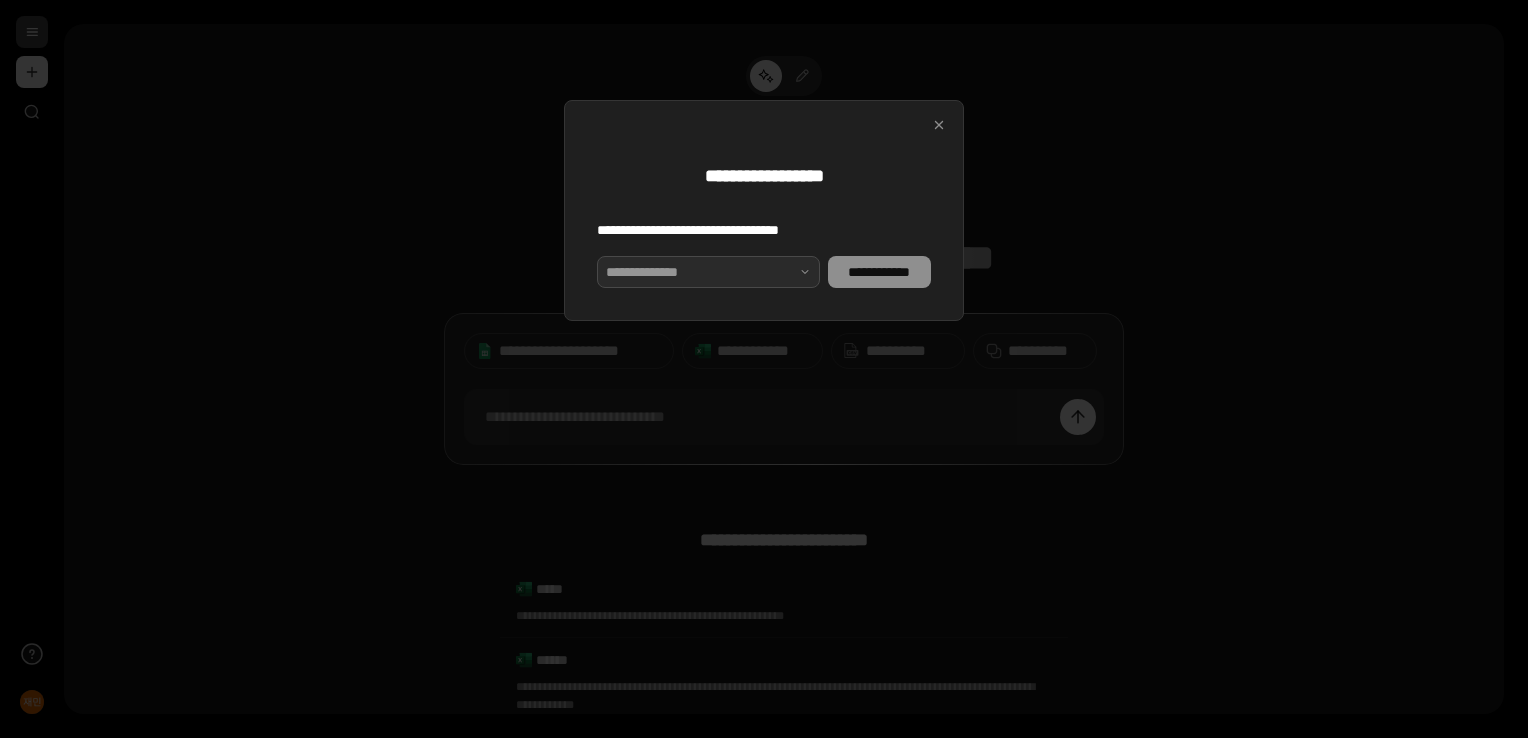 click at bounding box center [708, 272] 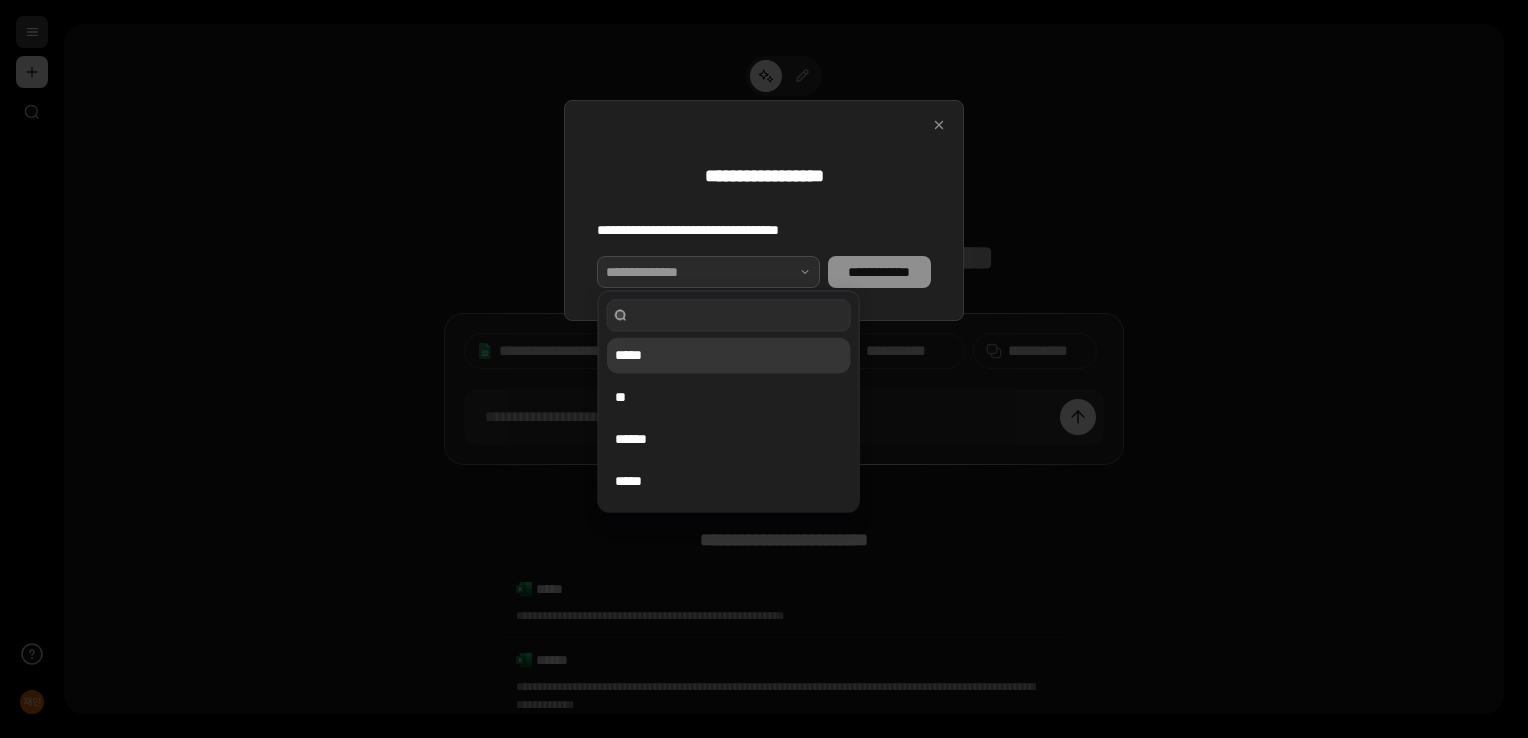 click on "*****" at bounding box center [729, 355] 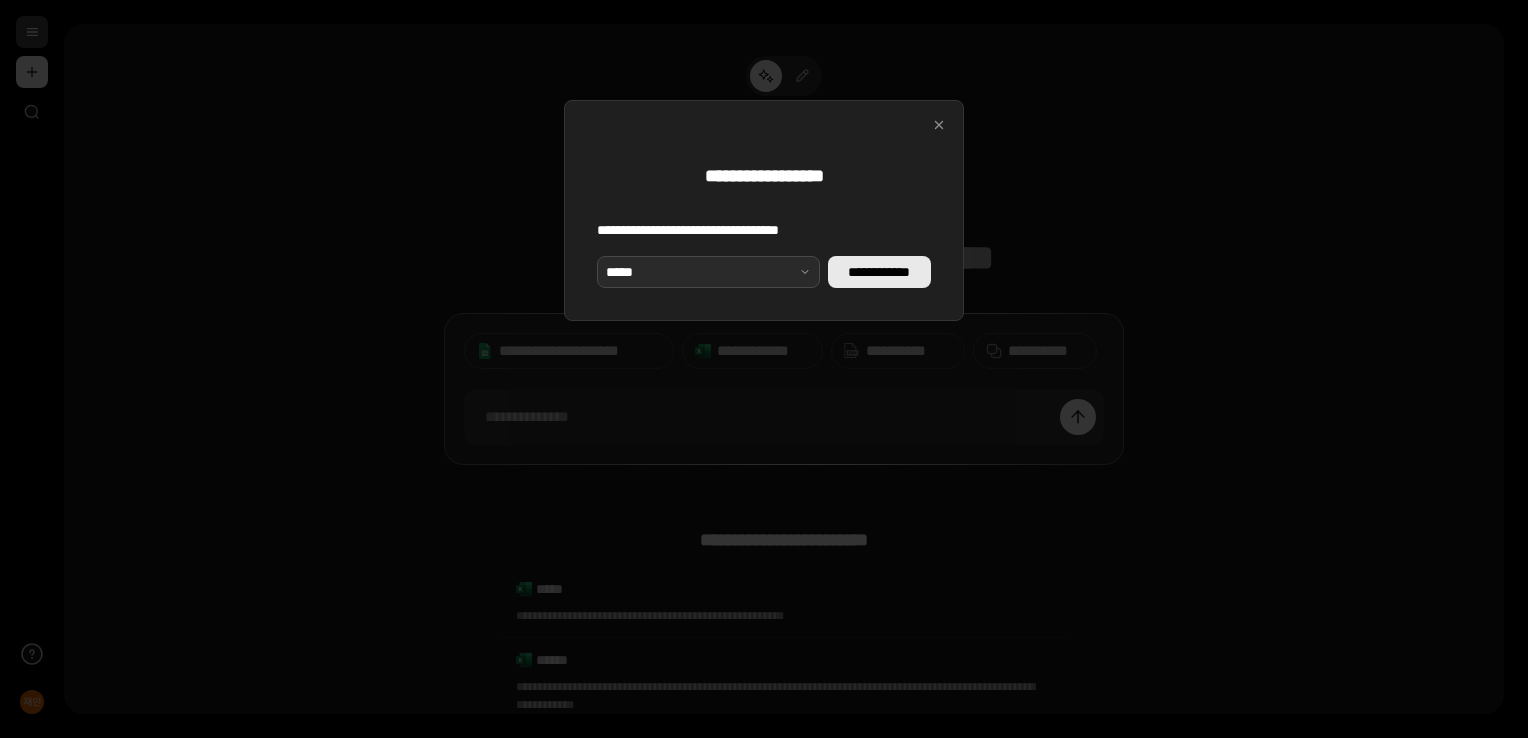 click on "**********" at bounding box center (879, 272) 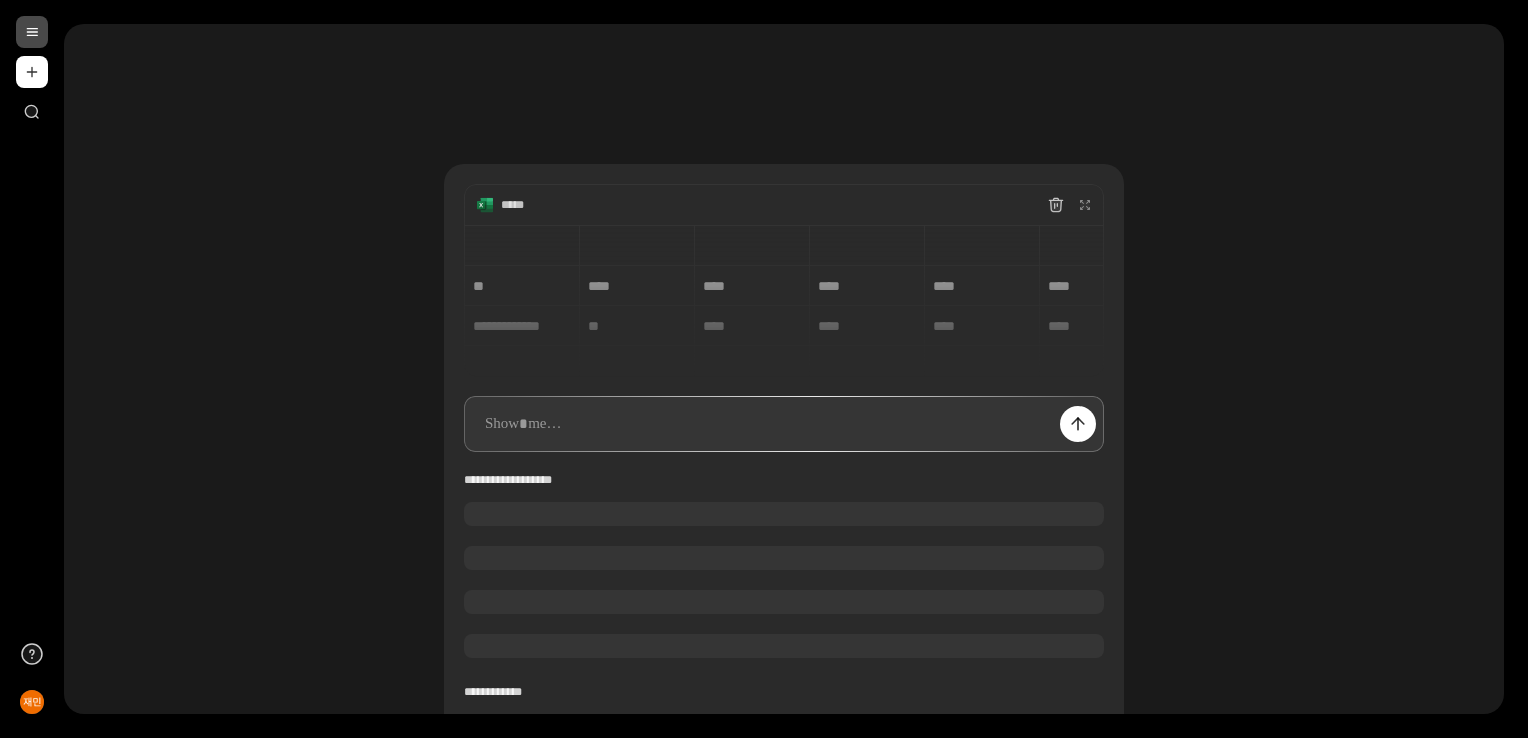 scroll, scrollTop: 200, scrollLeft: 0, axis: vertical 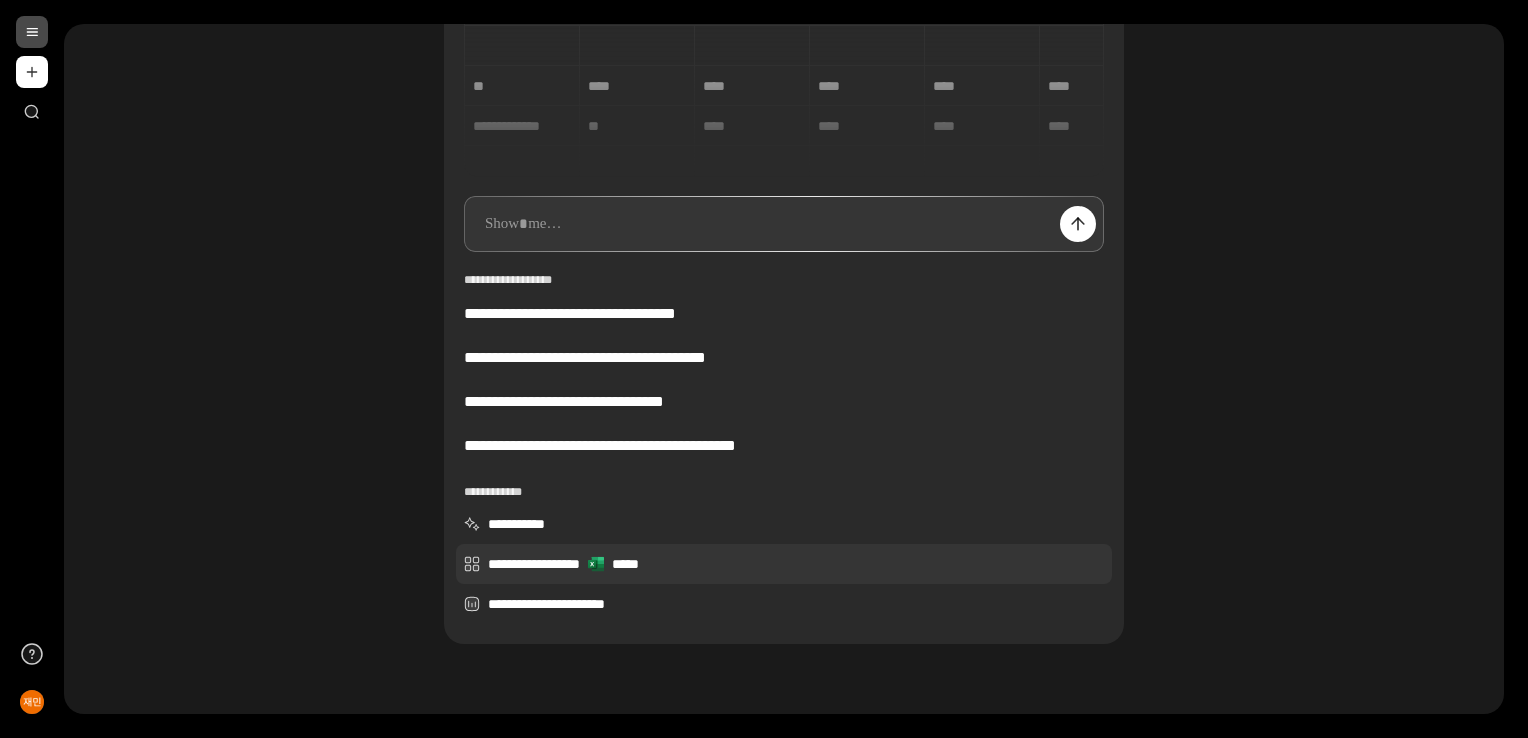 click on "**********" at bounding box center [784, 564] 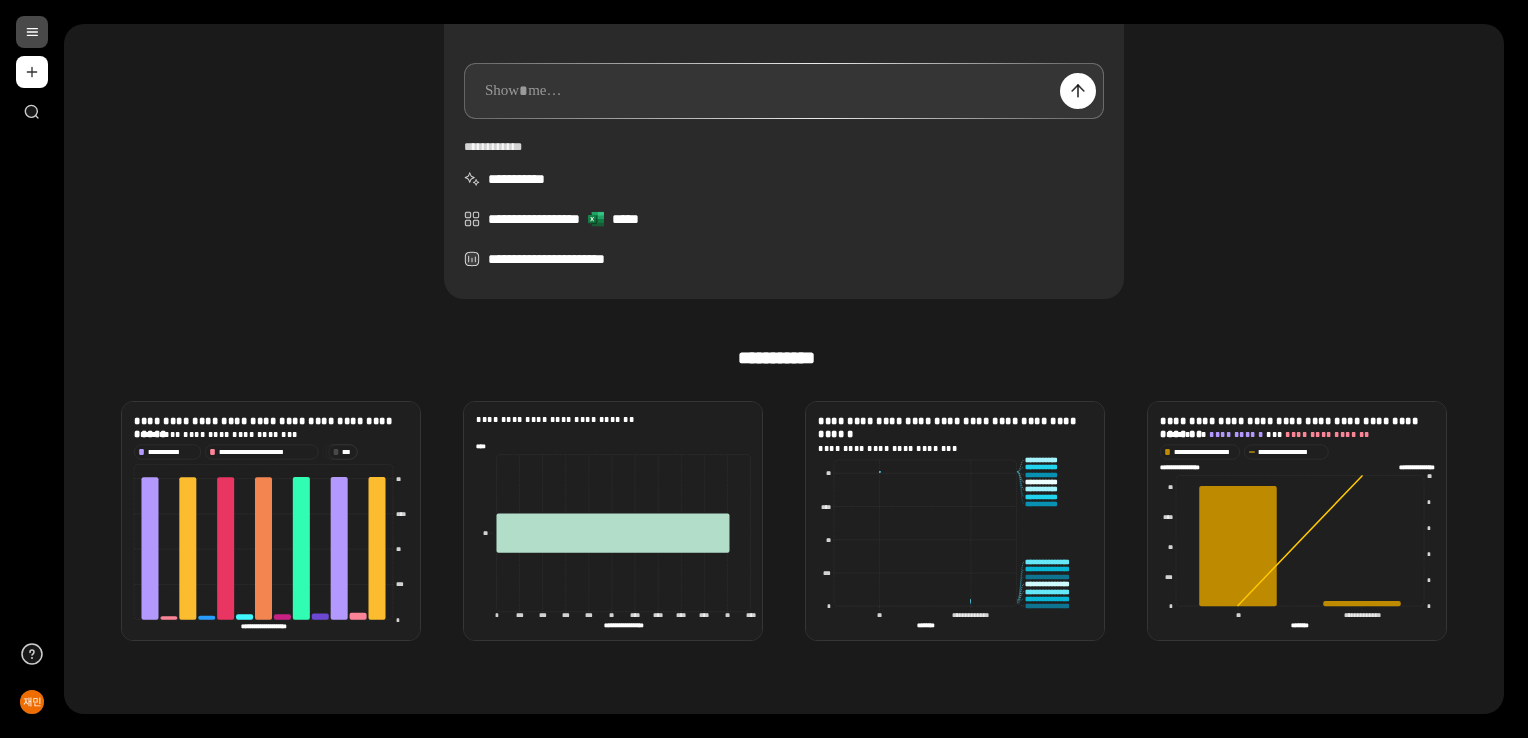 scroll, scrollTop: 499, scrollLeft: 0, axis: vertical 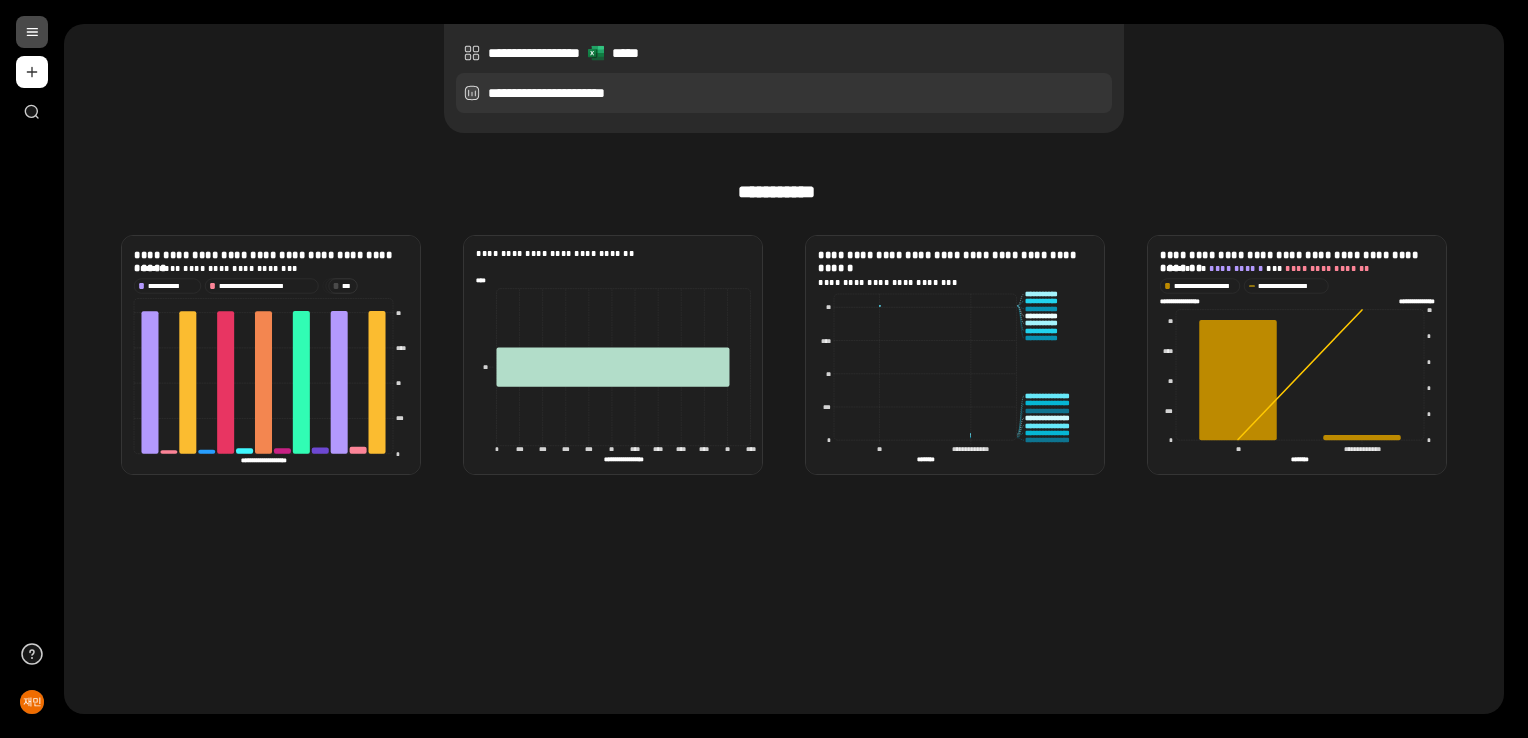 click on "**********" at bounding box center (784, 93) 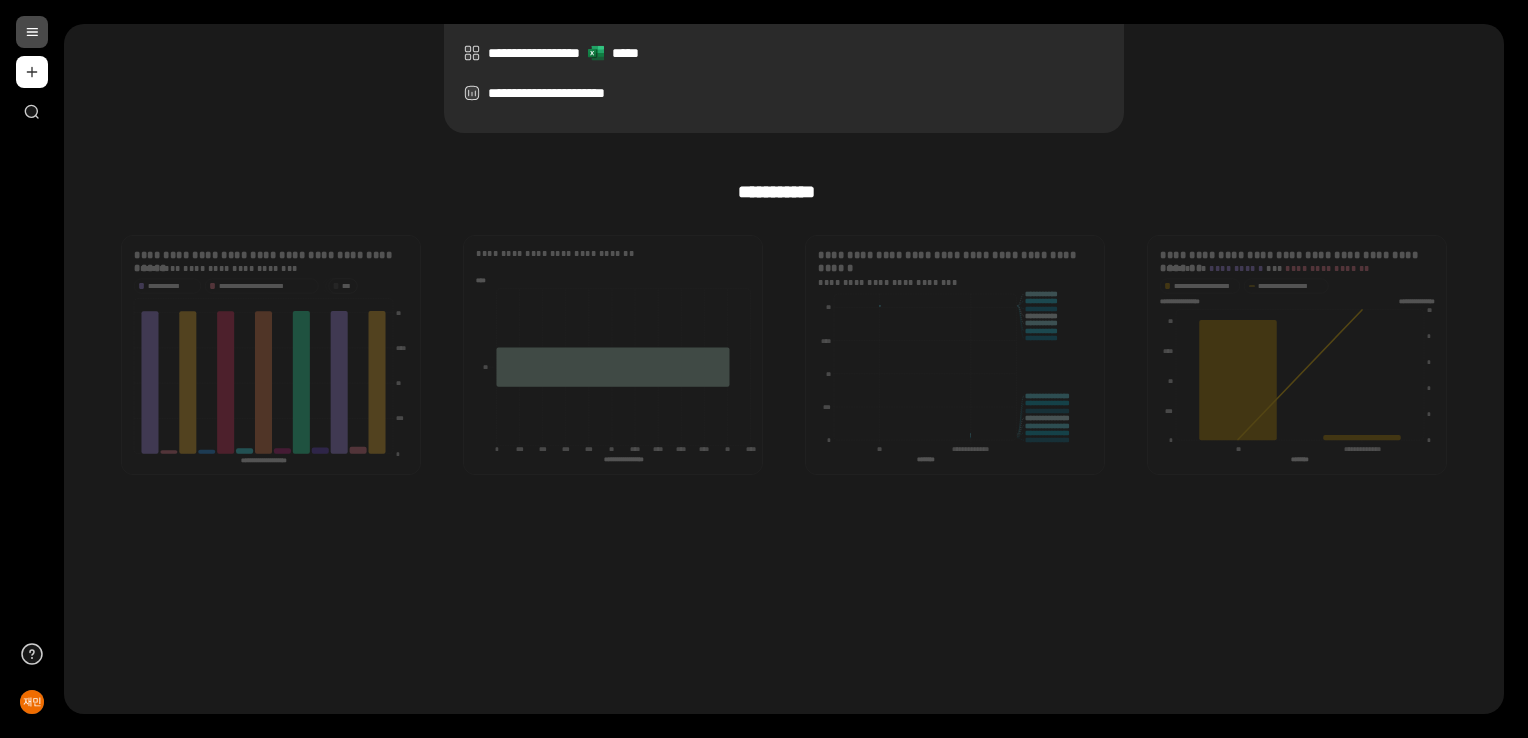scroll, scrollTop: 199, scrollLeft: 0, axis: vertical 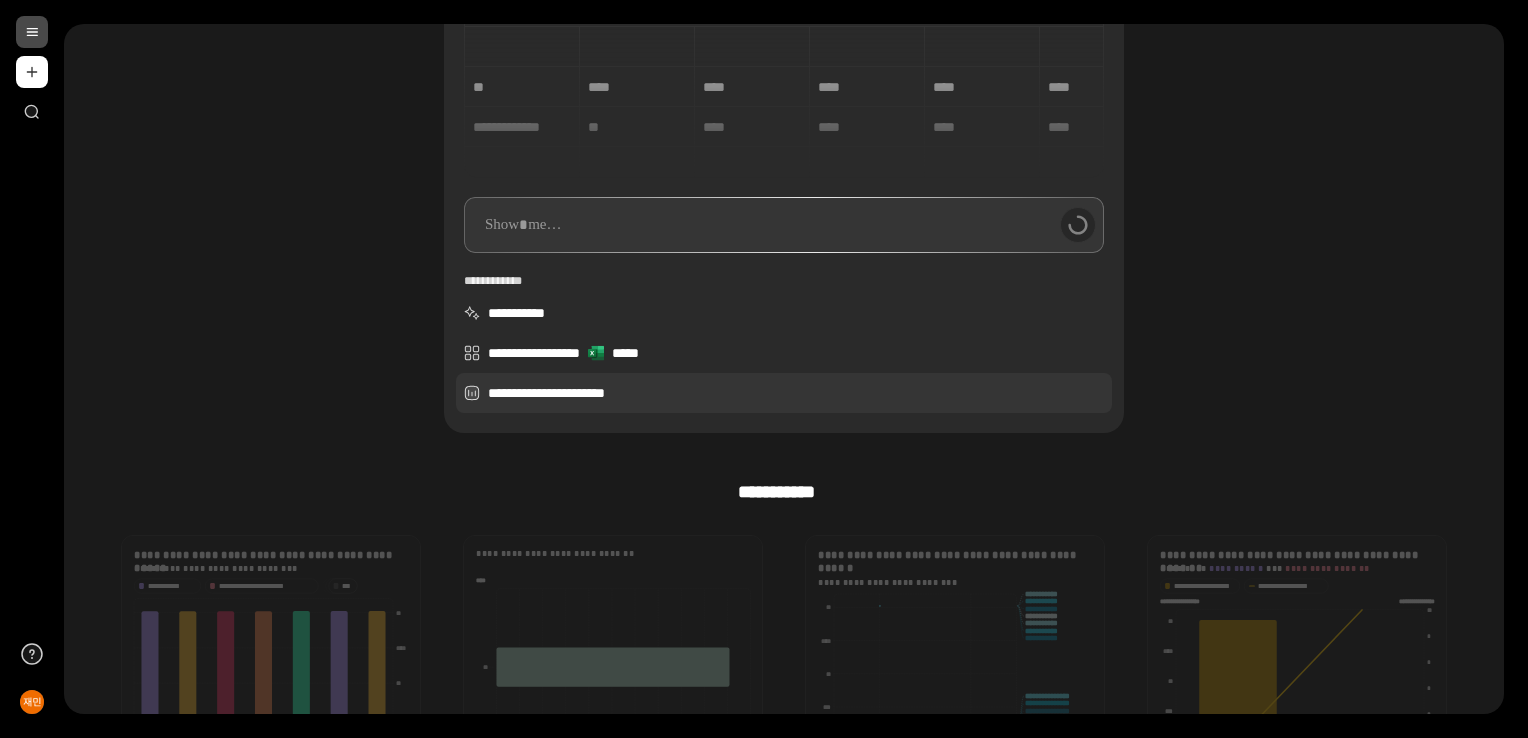 click on "**********" at bounding box center (784, 393) 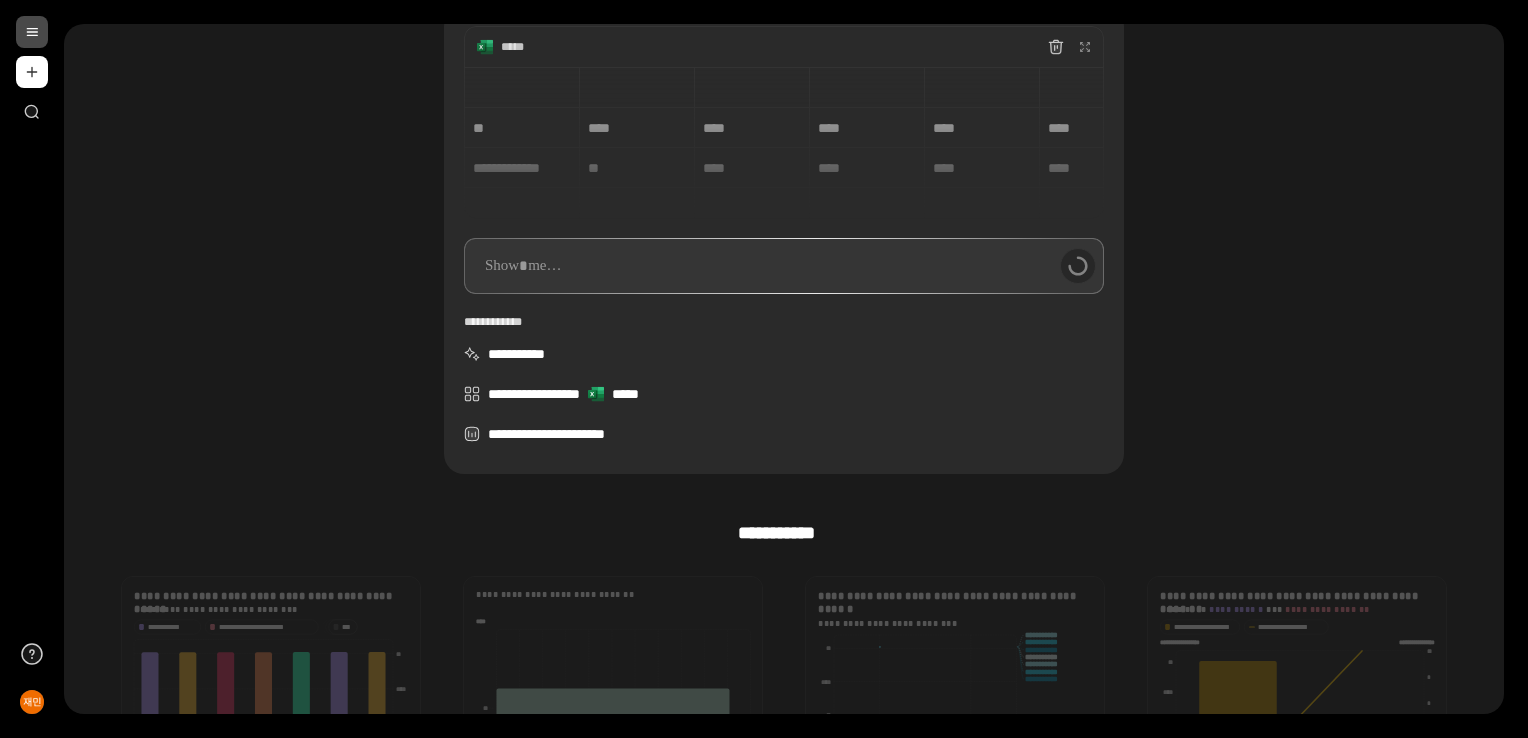 scroll, scrollTop: 99, scrollLeft: 0, axis: vertical 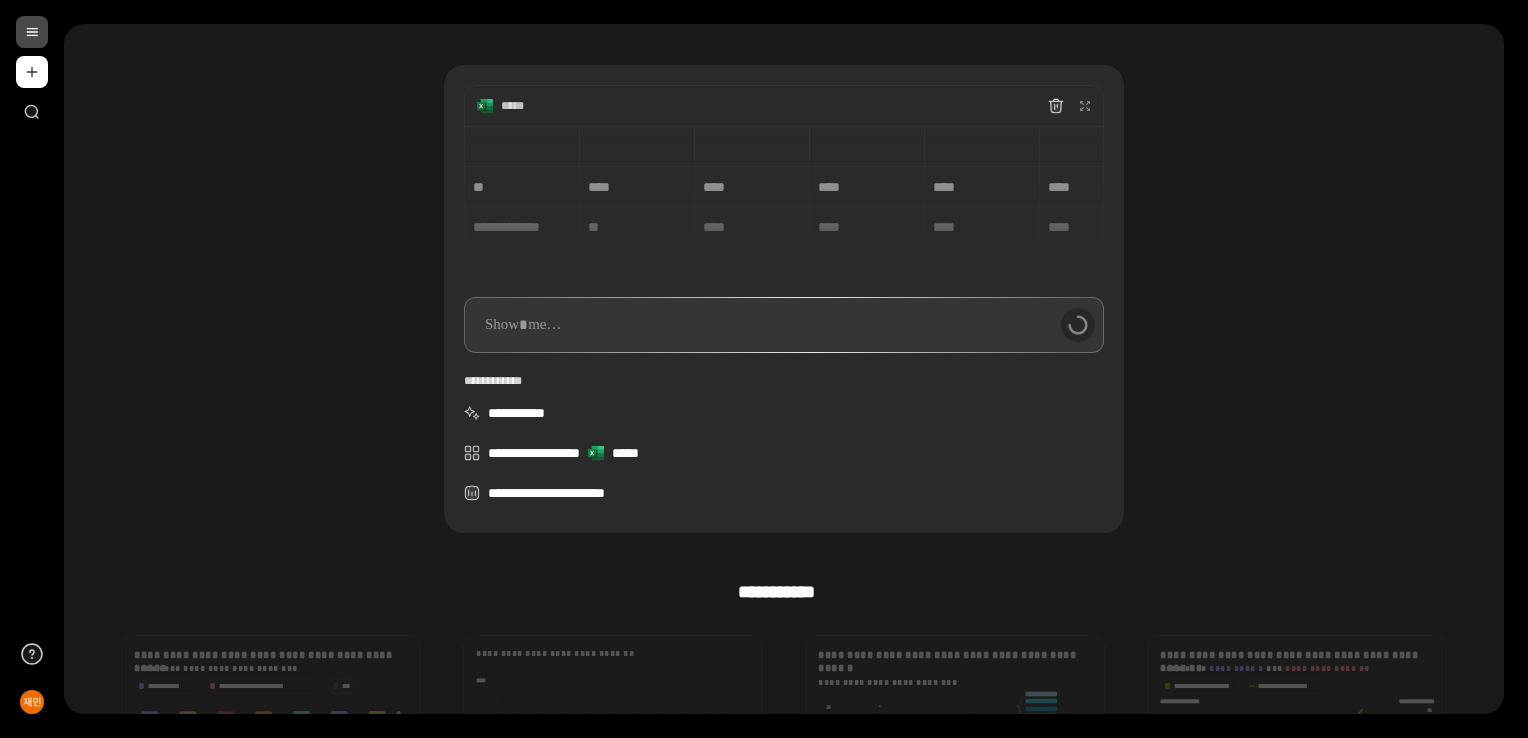 click on "**********" at bounding box center [784, 245] 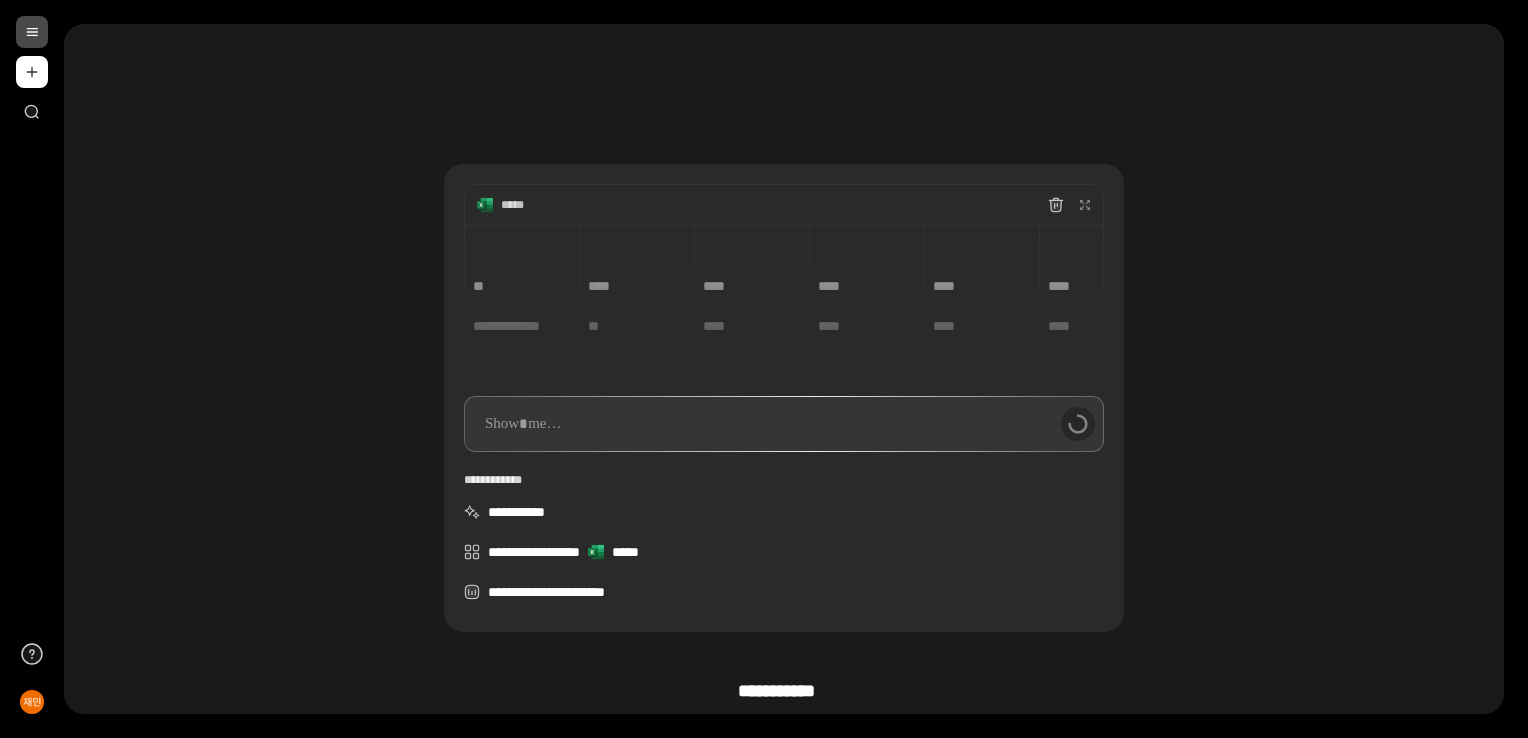 click on "**********" at bounding box center [784, 344] 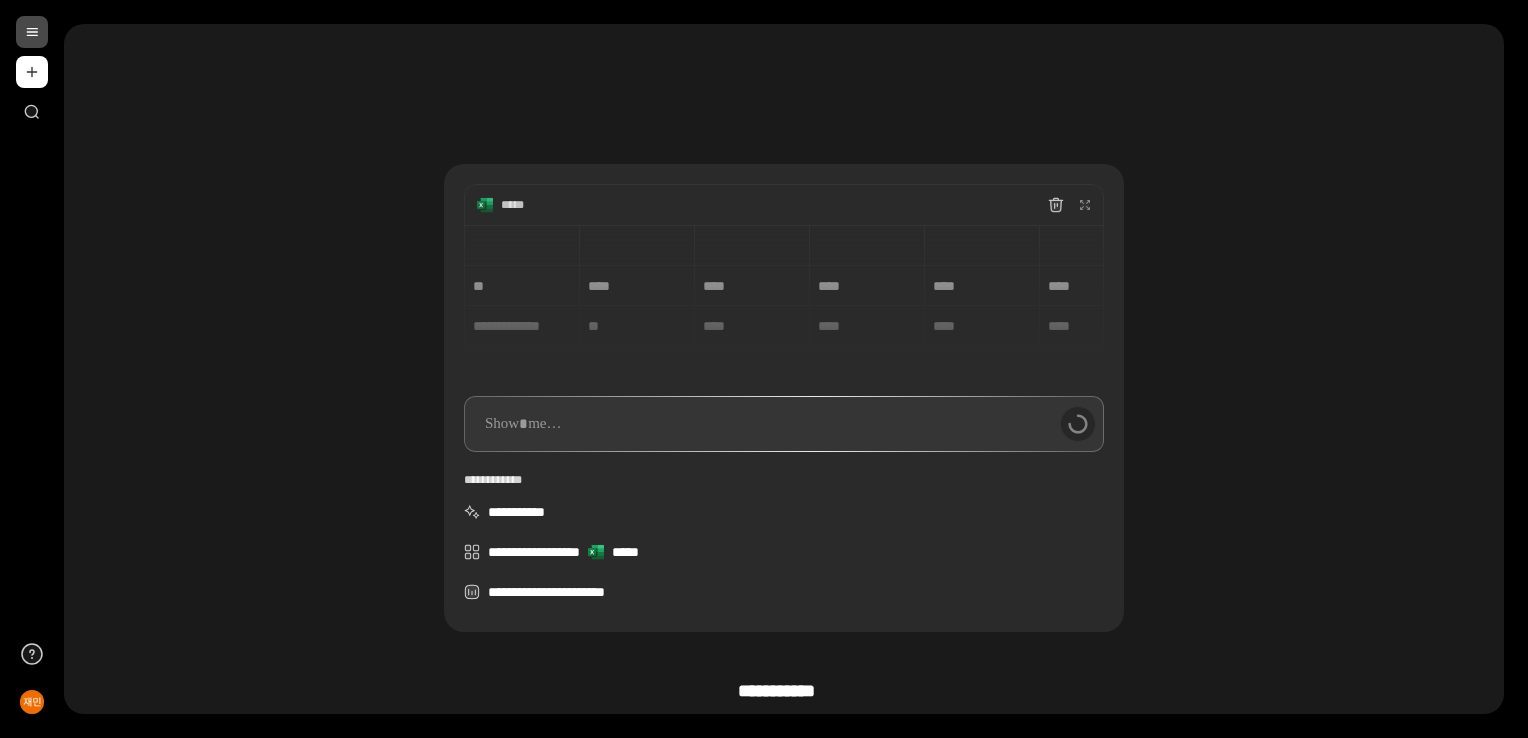 click at bounding box center (32, 32) 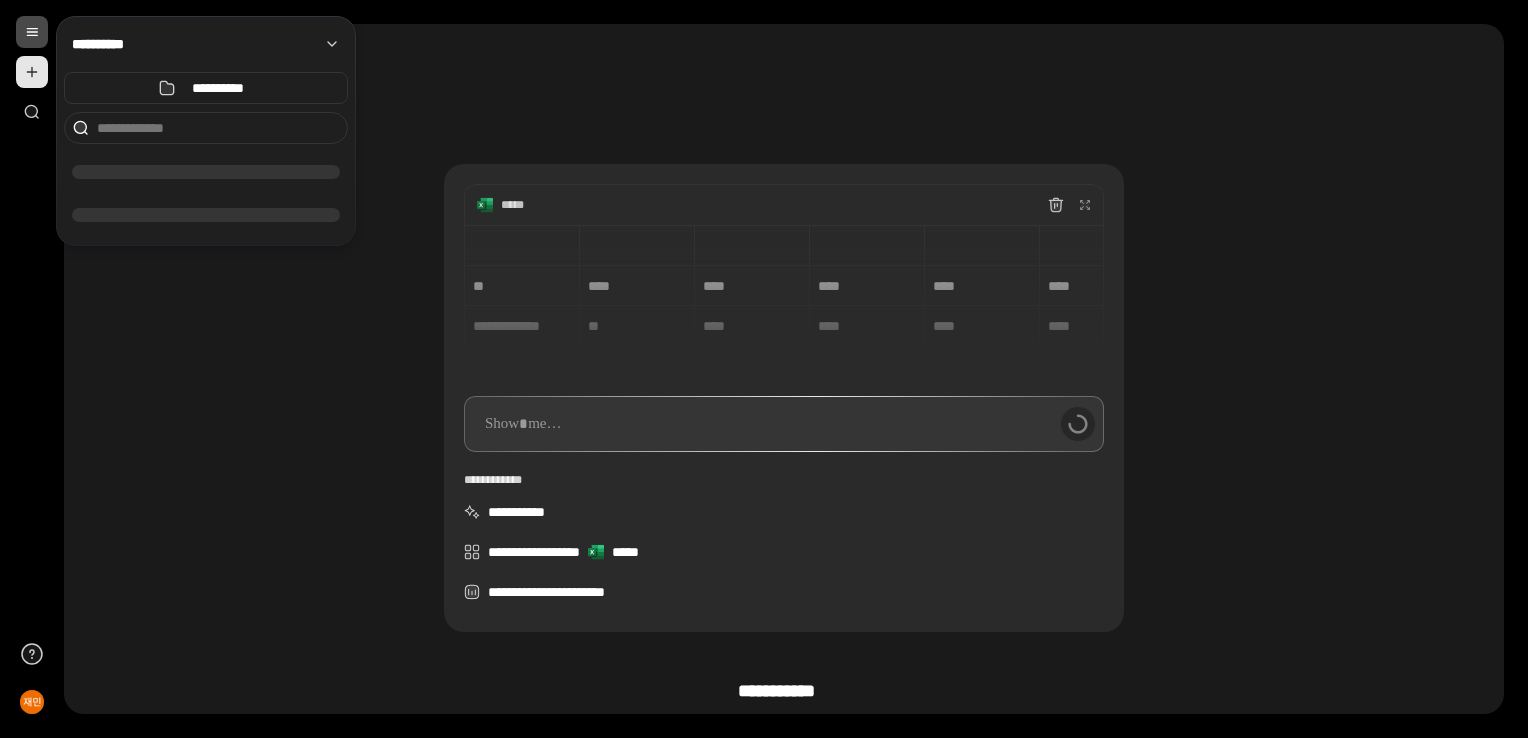 click at bounding box center (32, 72) 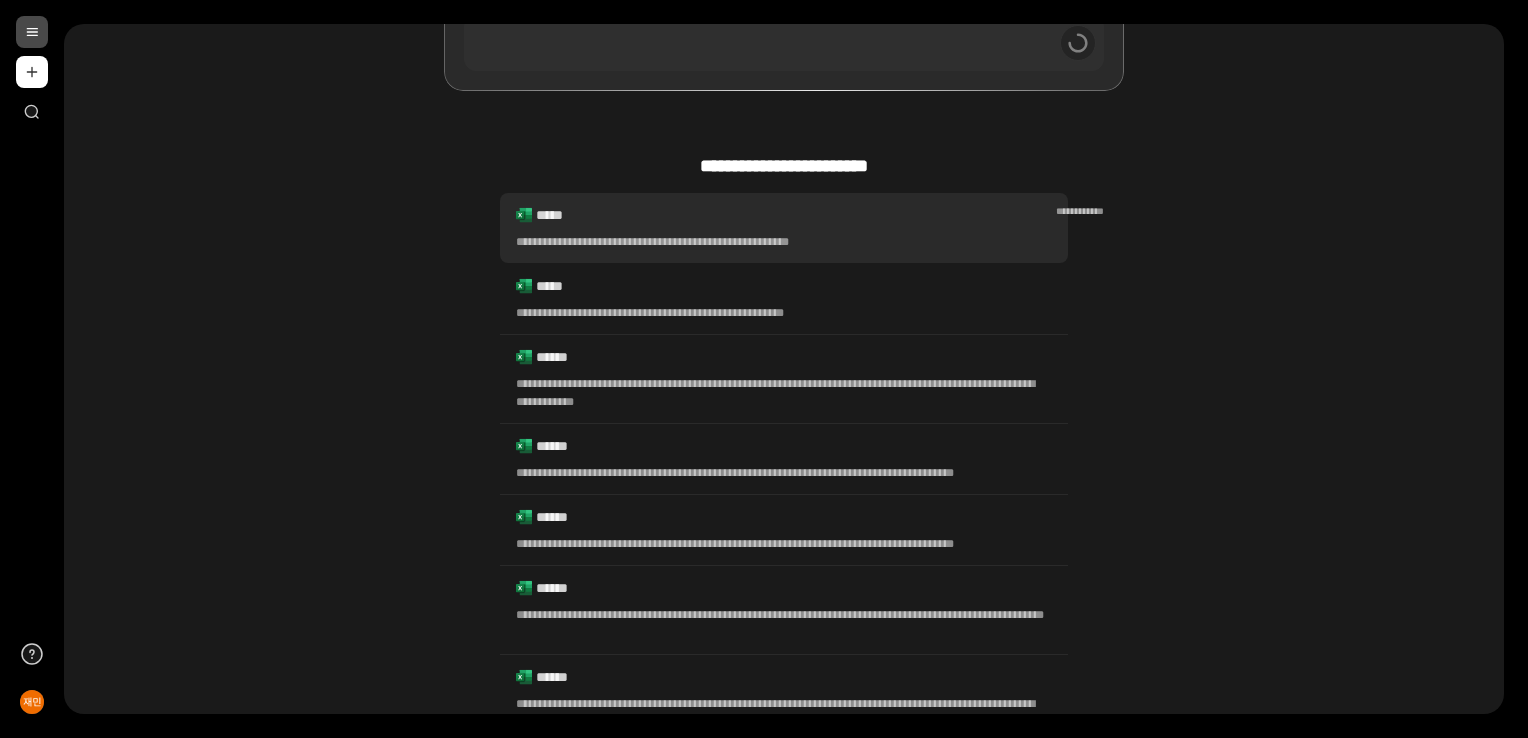 scroll, scrollTop: 200, scrollLeft: 0, axis: vertical 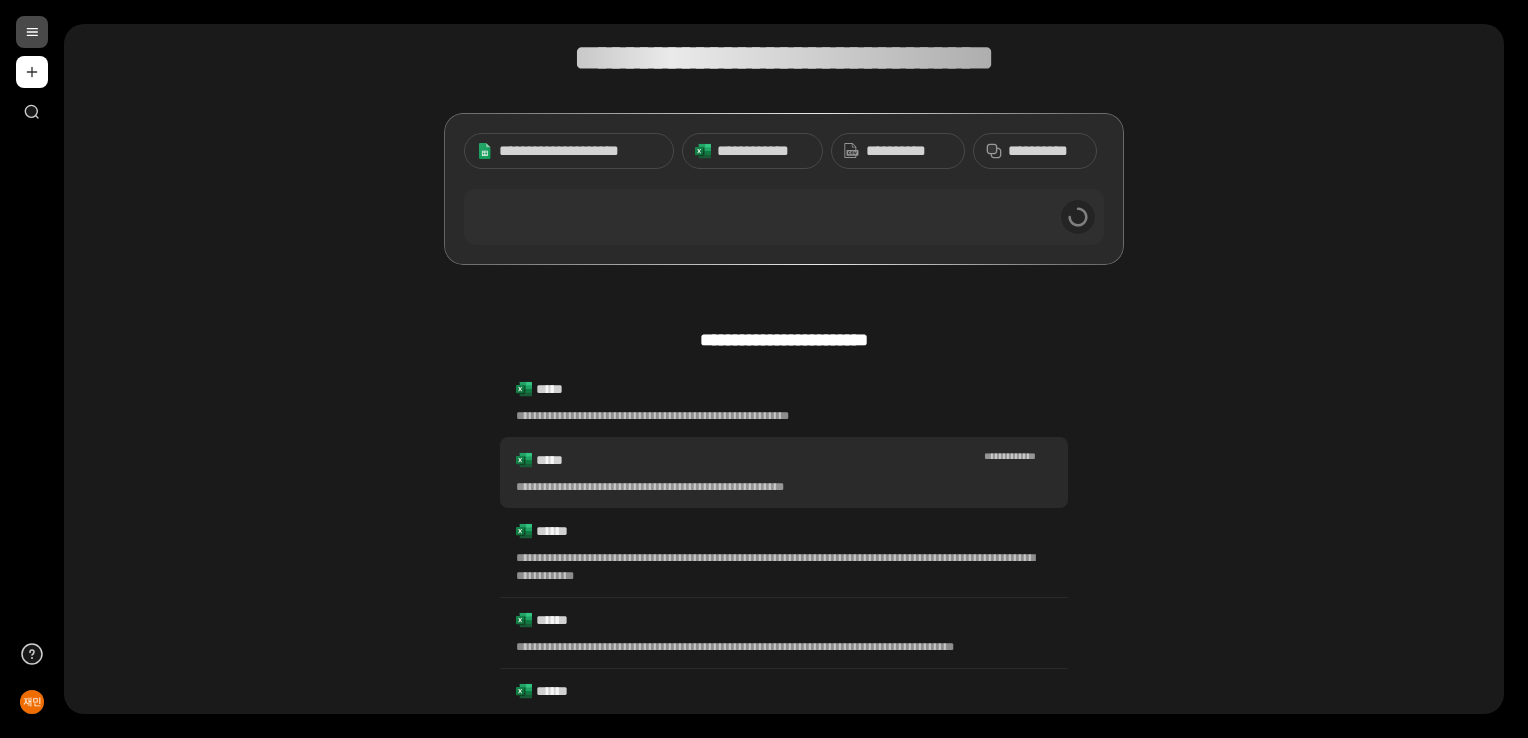 click on "**********" at bounding box center [784, 472] 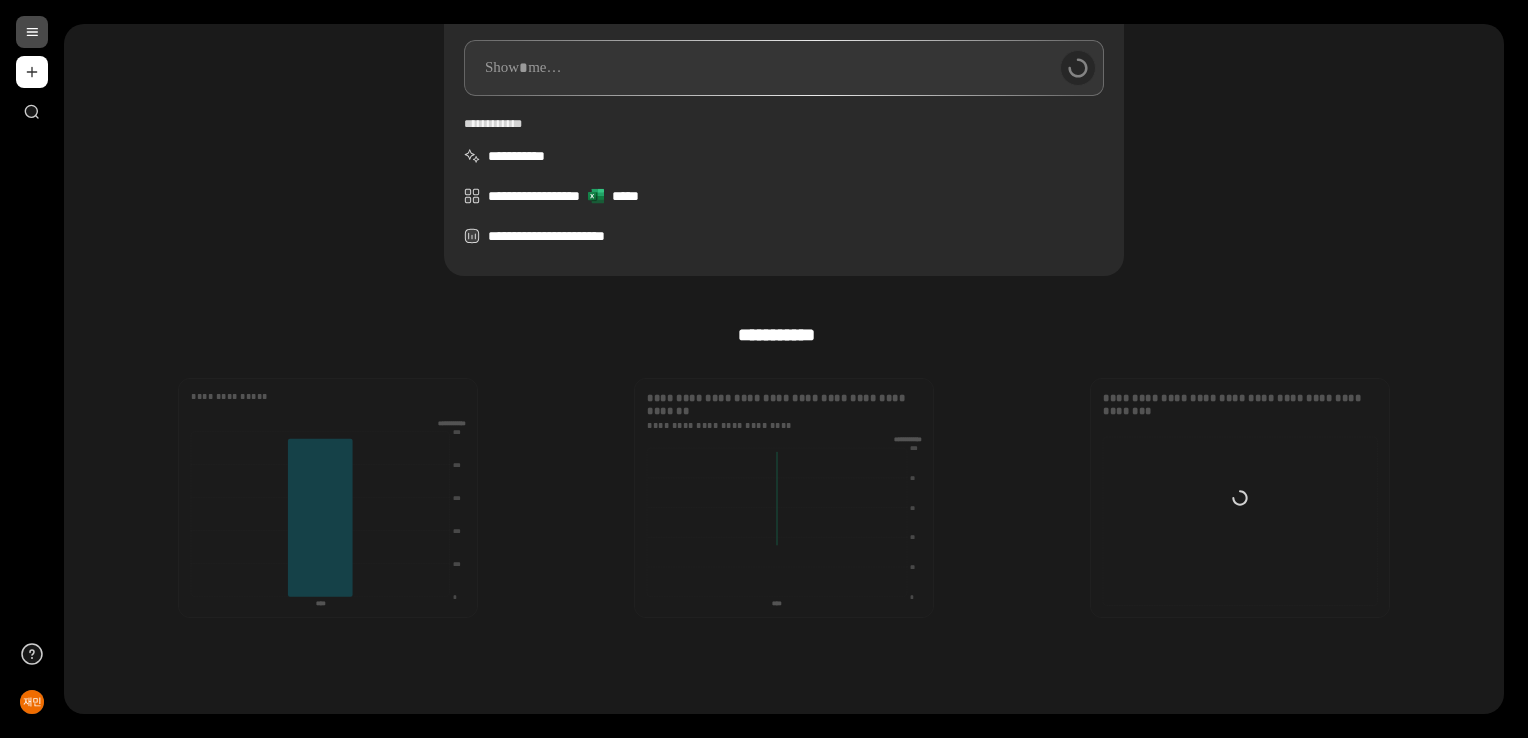 scroll, scrollTop: 451, scrollLeft: 0, axis: vertical 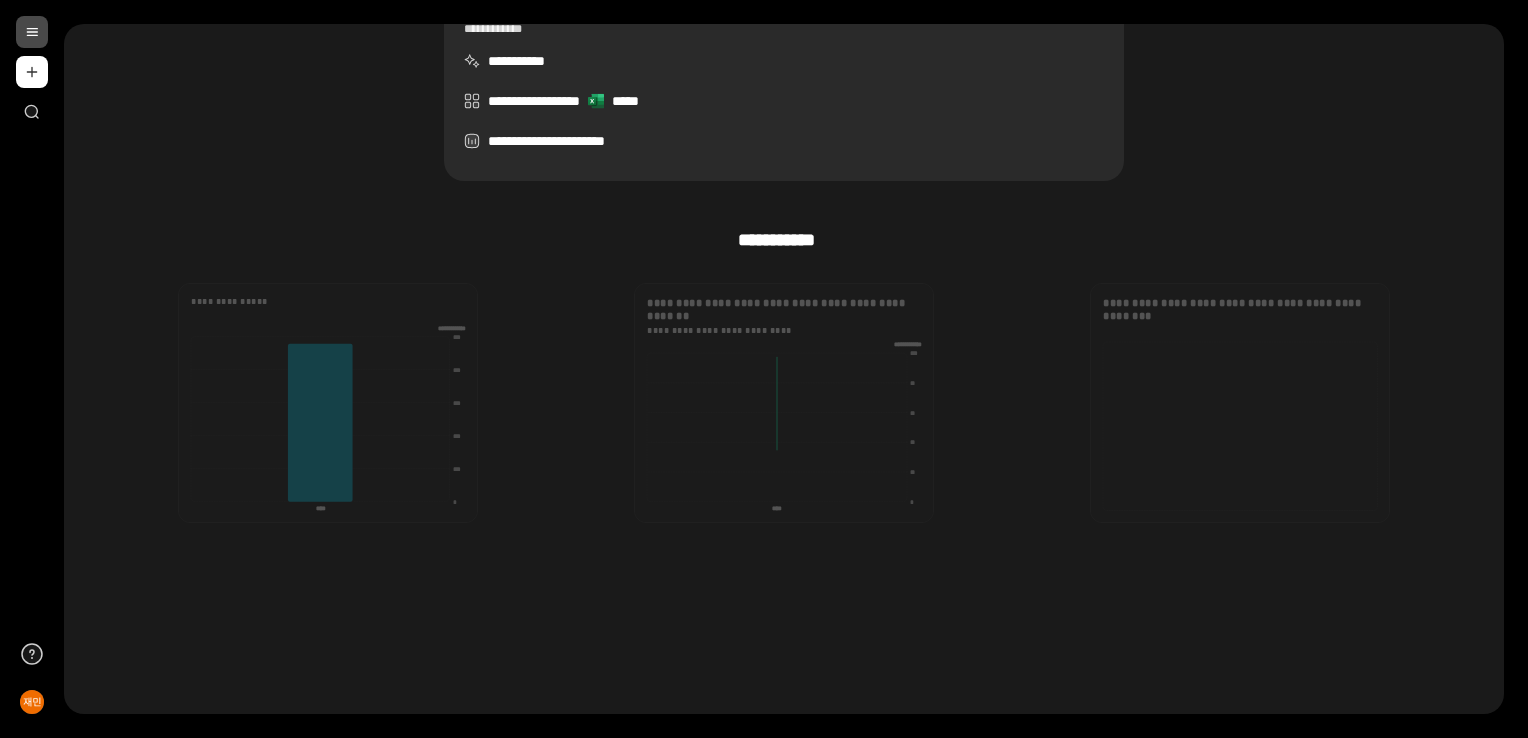 click on "**********" at bounding box center [784, 404] 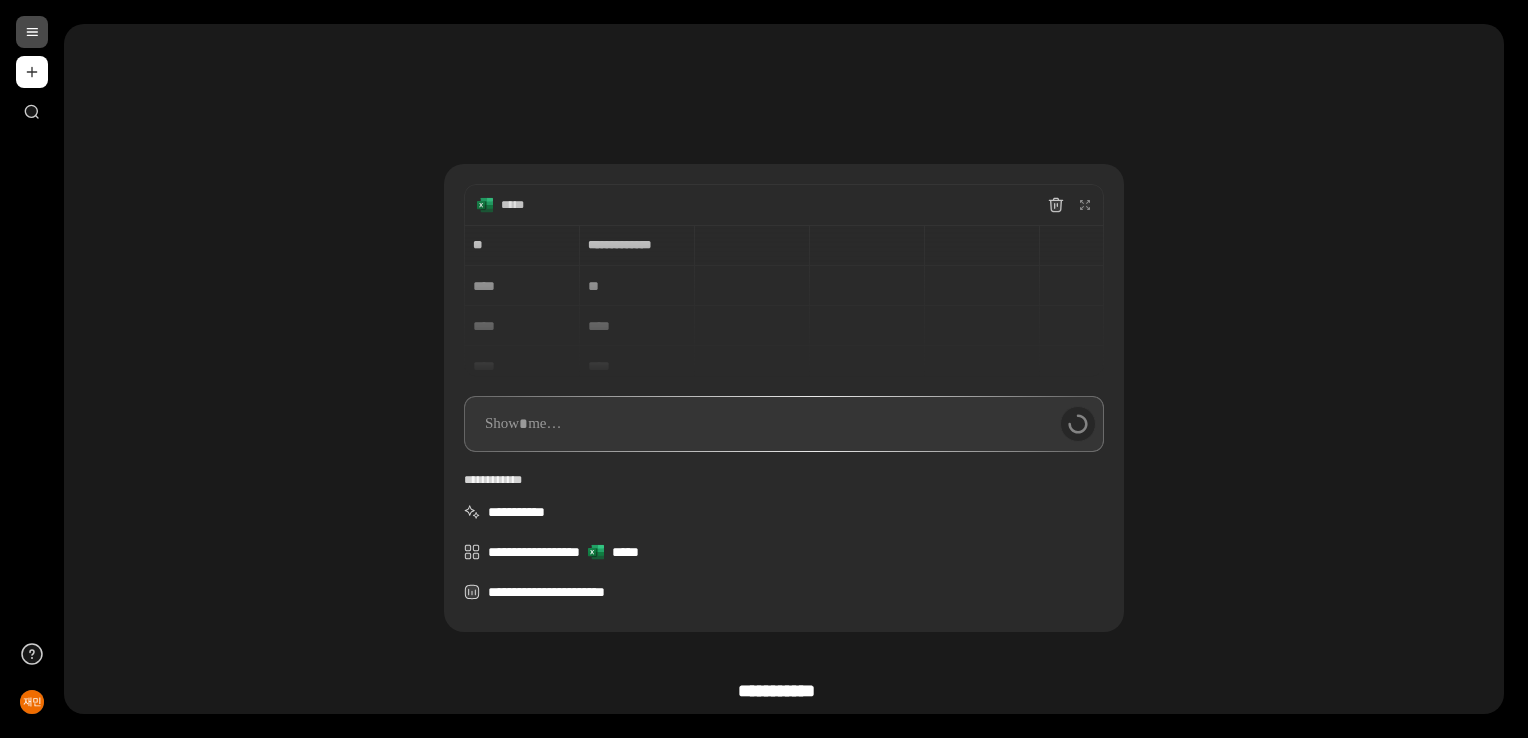 scroll, scrollTop: 499, scrollLeft: 0, axis: vertical 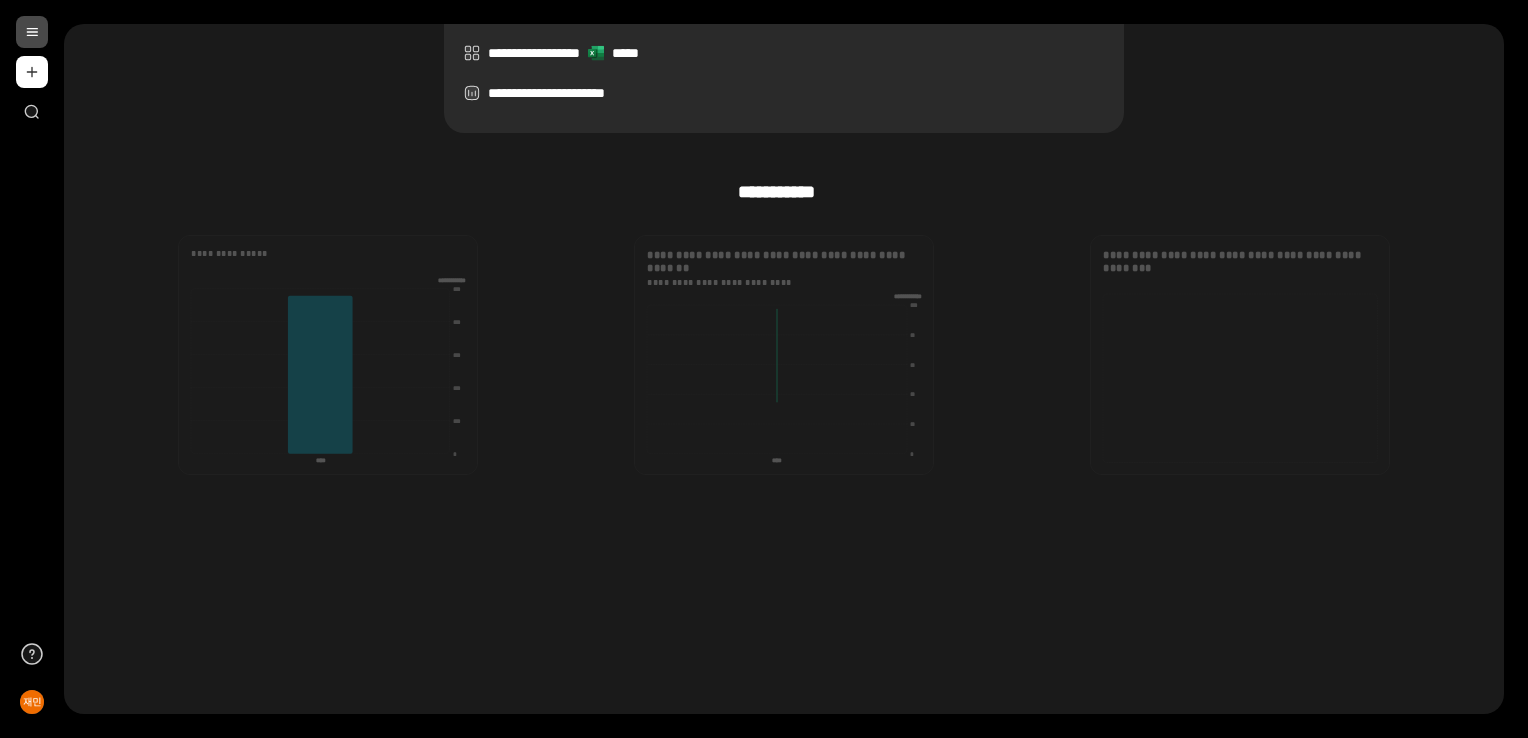 click on "**********" at bounding box center [776, 192] 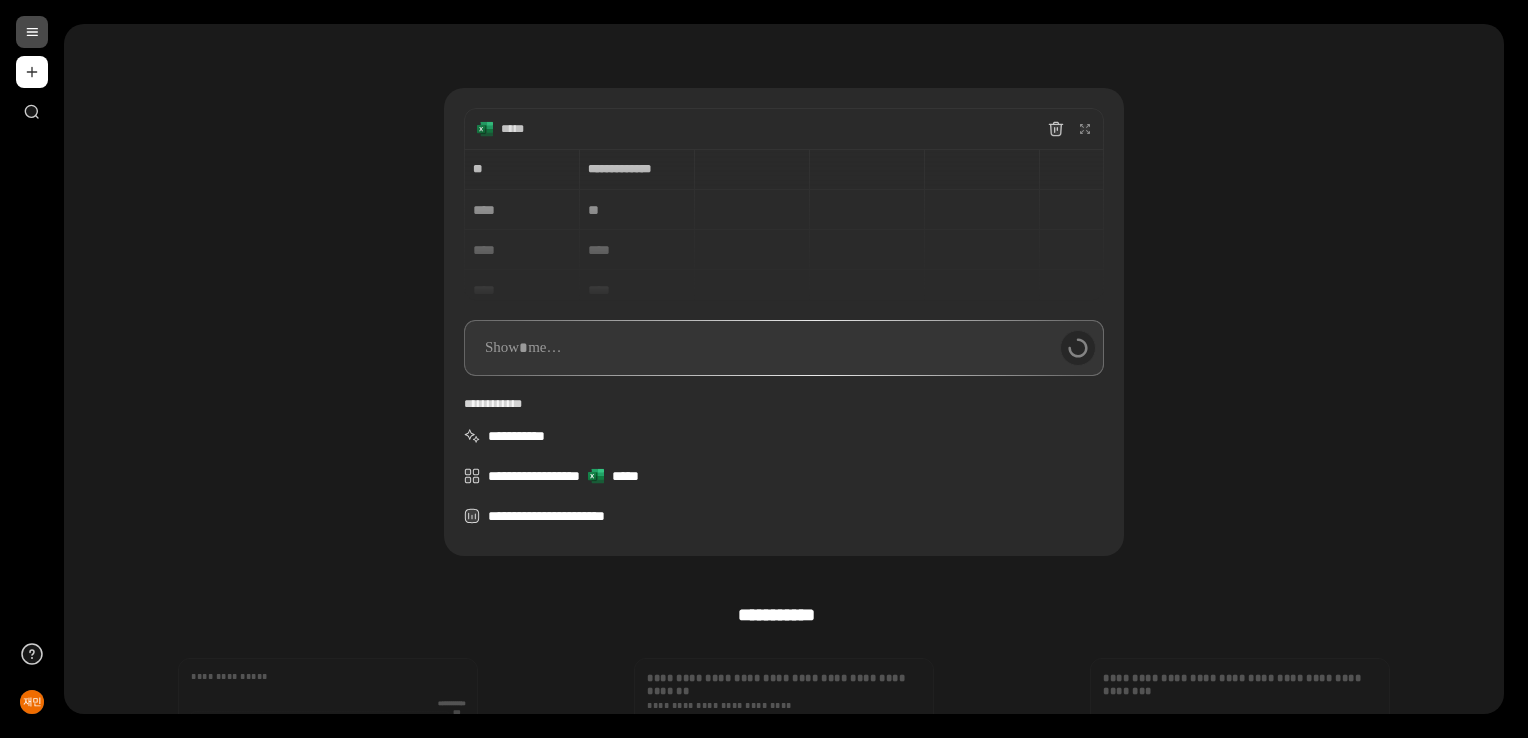 scroll, scrollTop: 0, scrollLeft: 0, axis: both 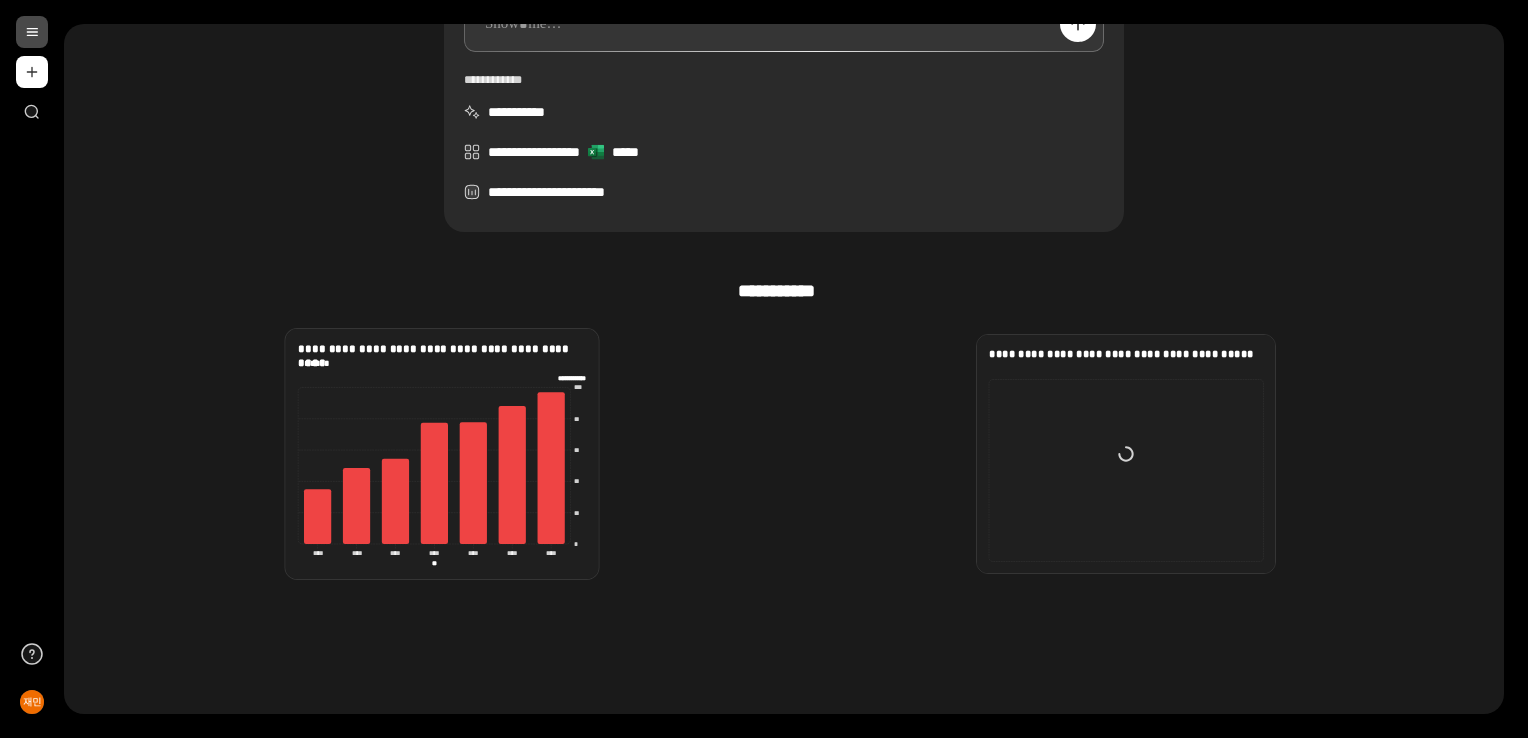 click on "**********" 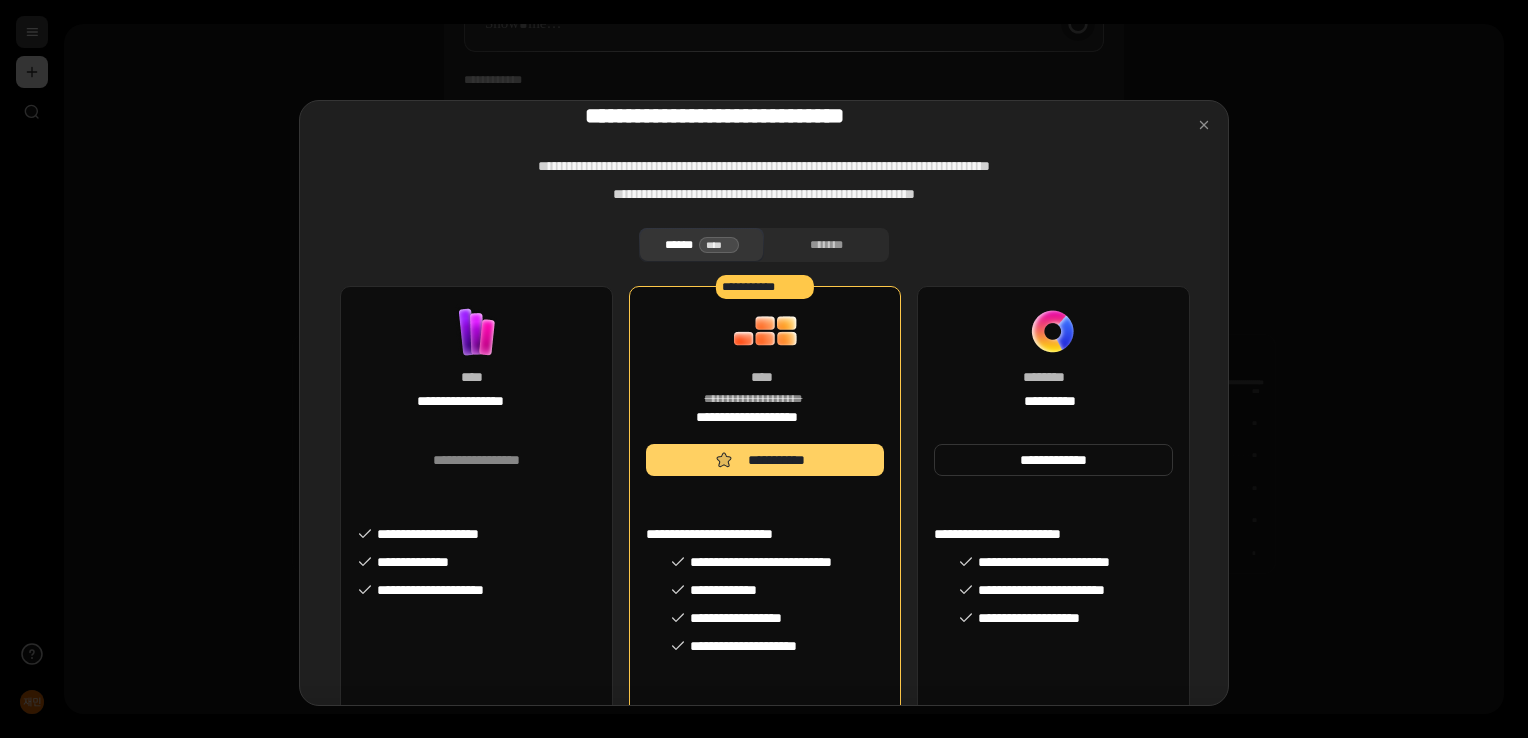 scroll, scrollTop: 0, scrollLeft: 0, axis: both 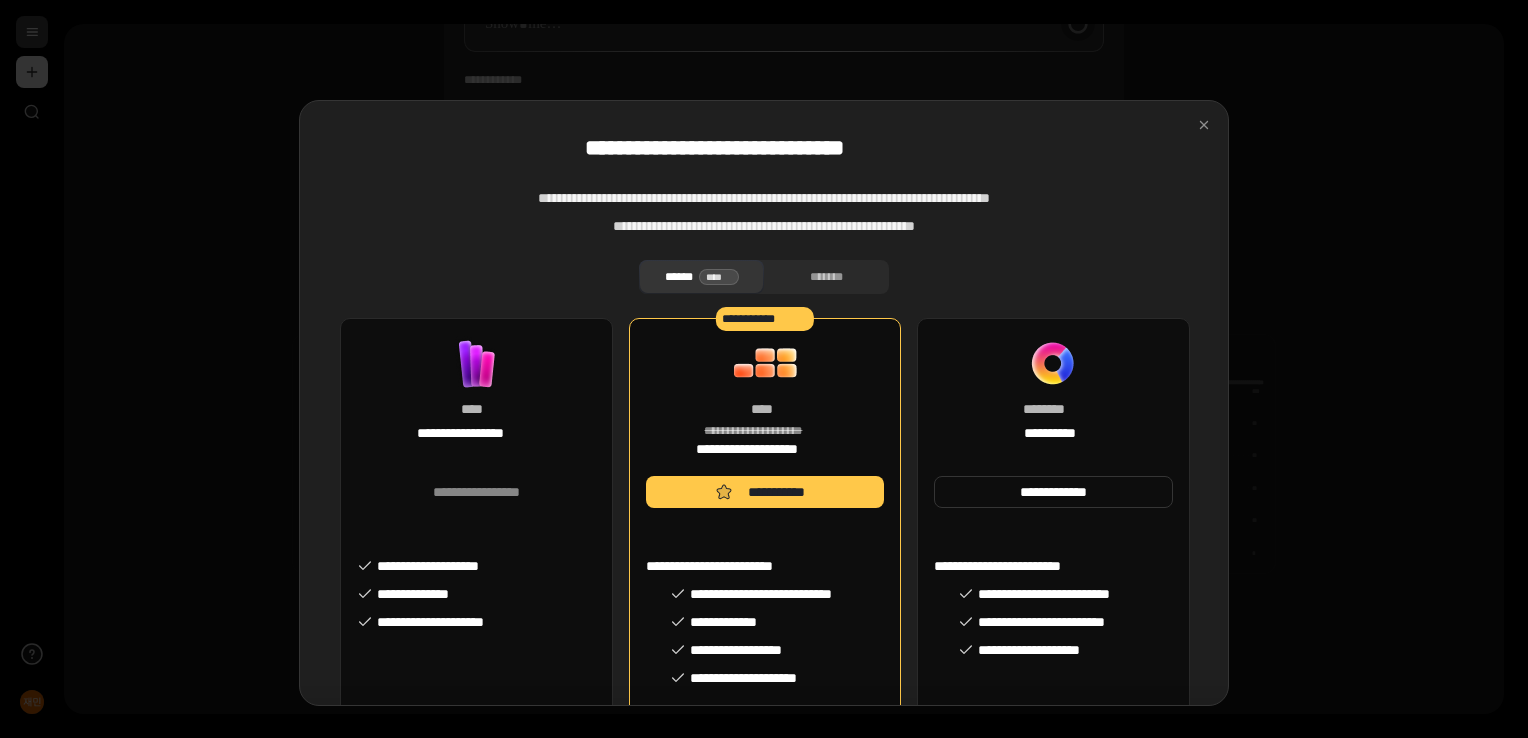 click on "****" at bounding box center (476, 409) 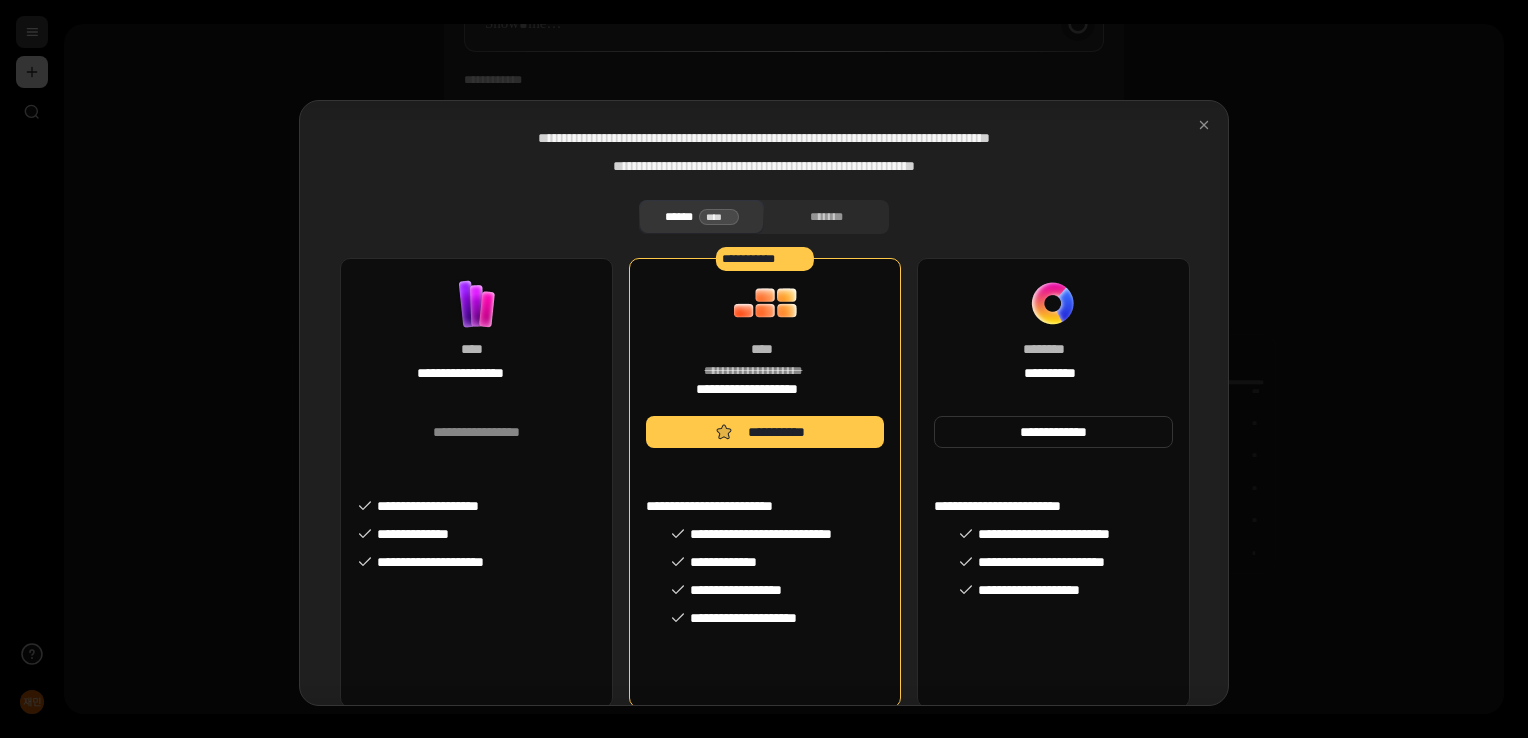 scroll, scrollTop: 0, scrollLeft: 0, axis: both 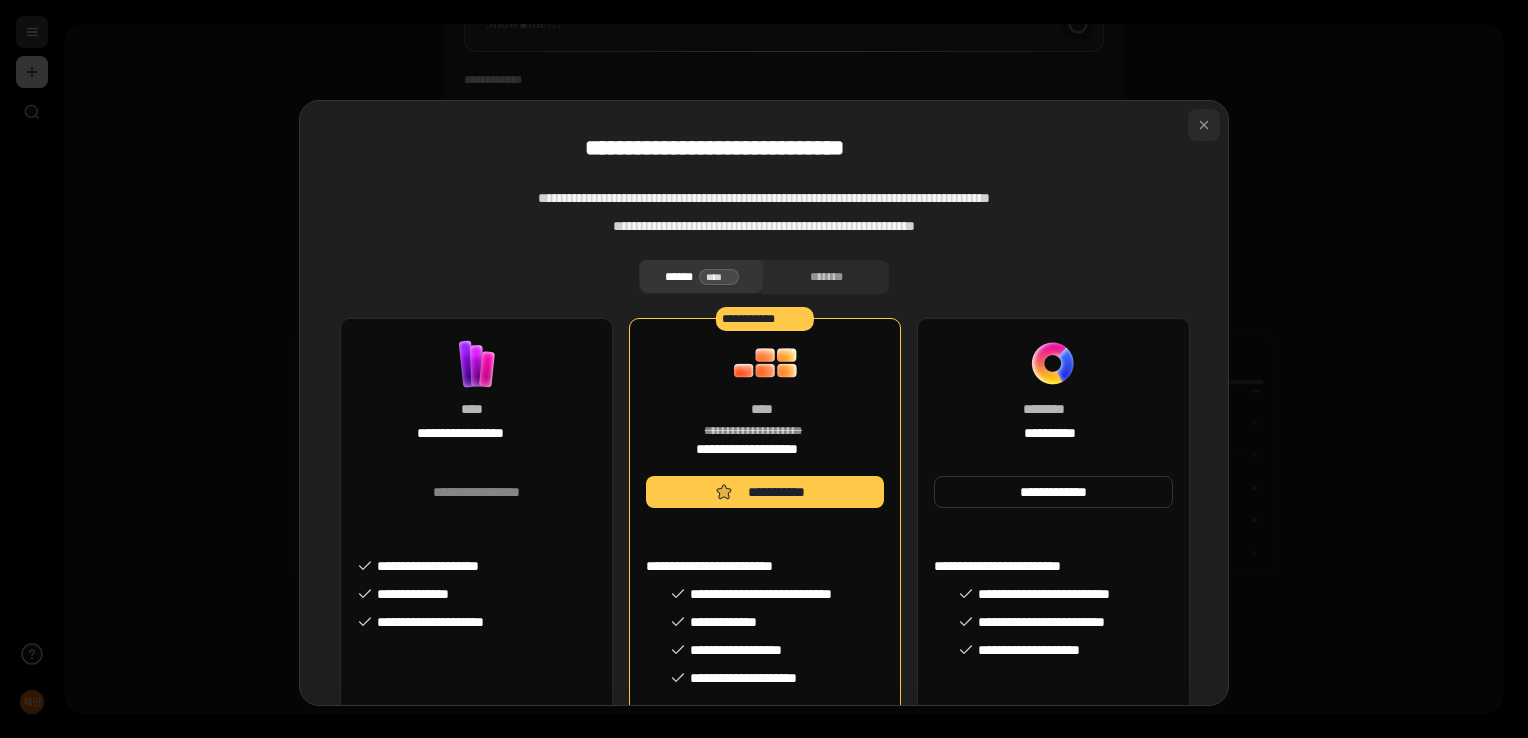 click at bounding box center (1204, 125) 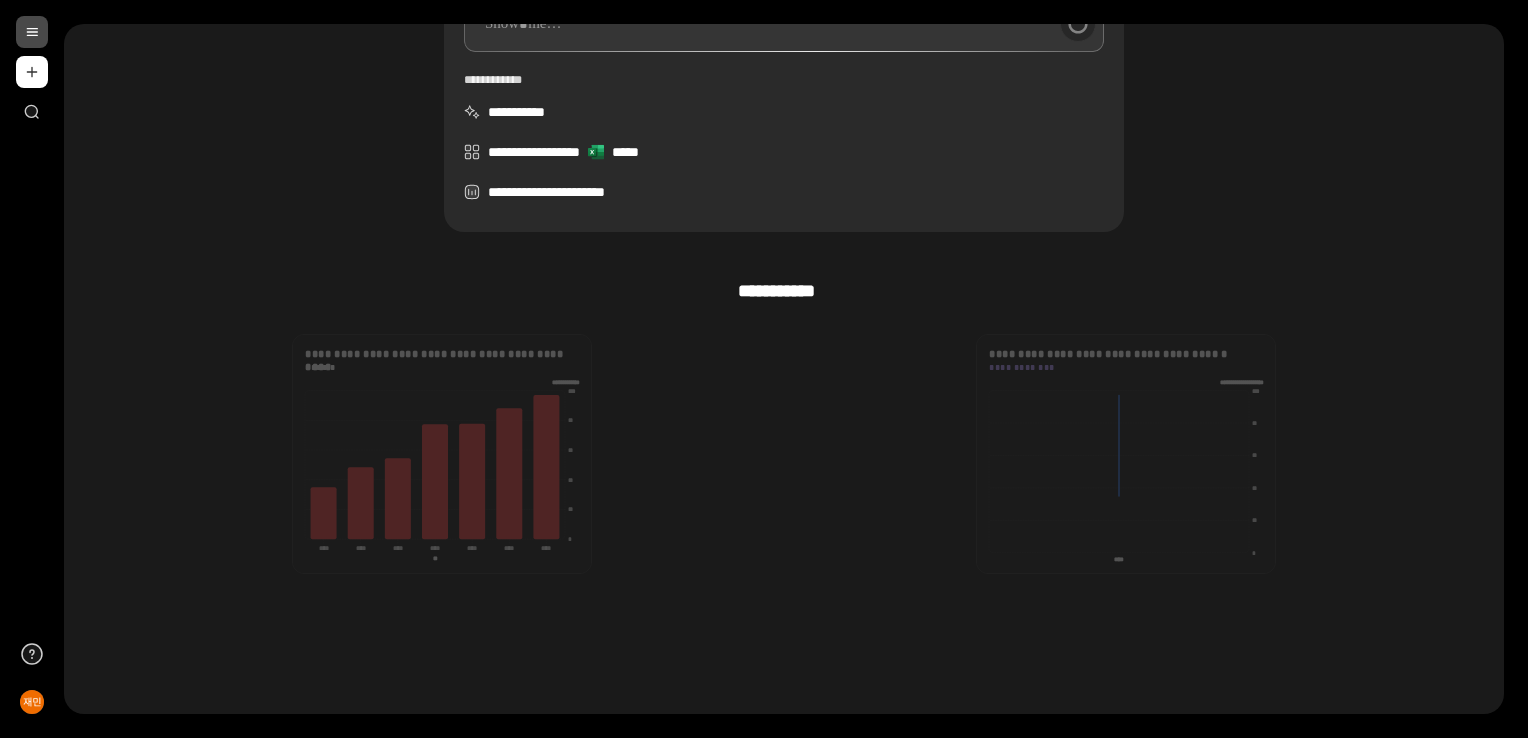 click on "**********" at bounding box center [784, 455] 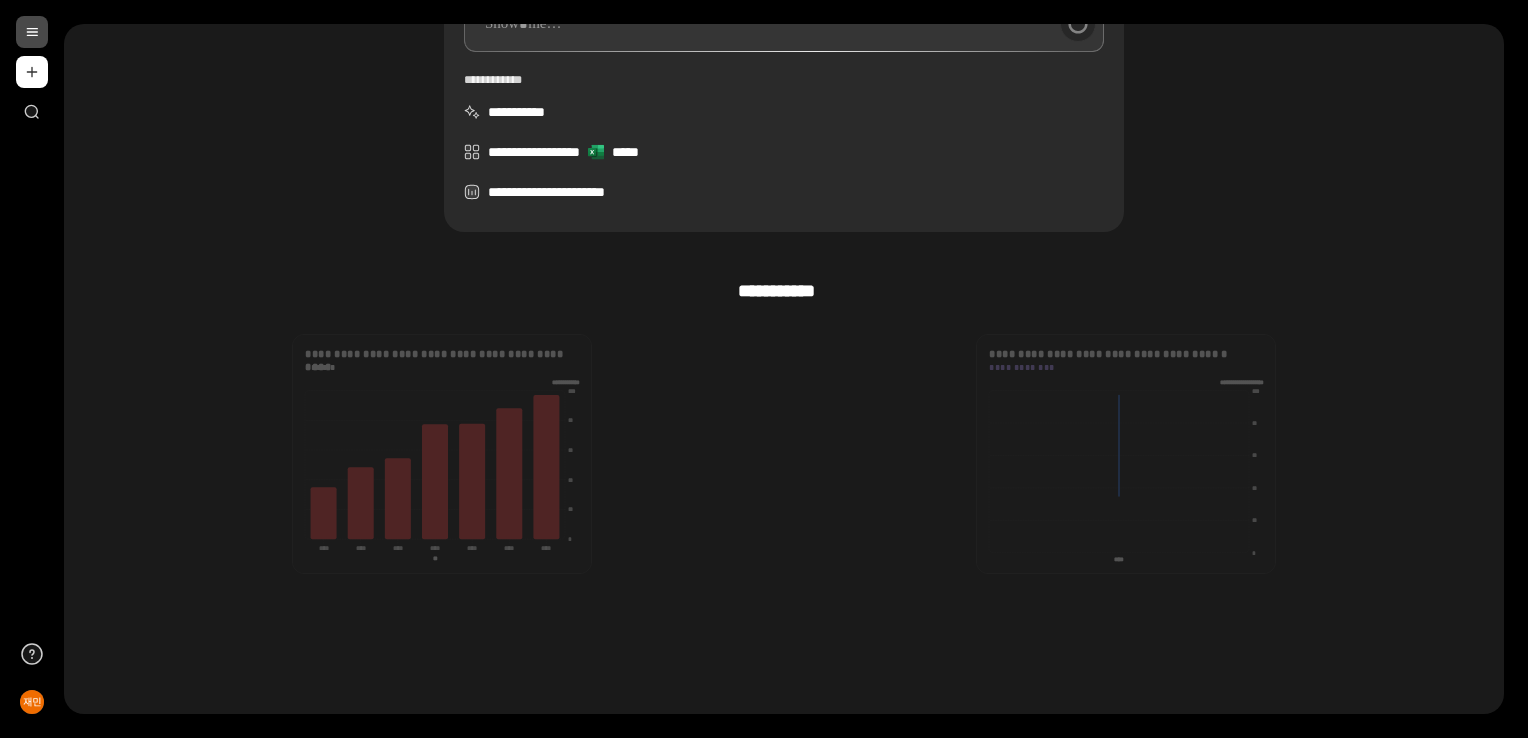 scroll, scrollTop: 15, scrollLeft: 0, axis: vertical 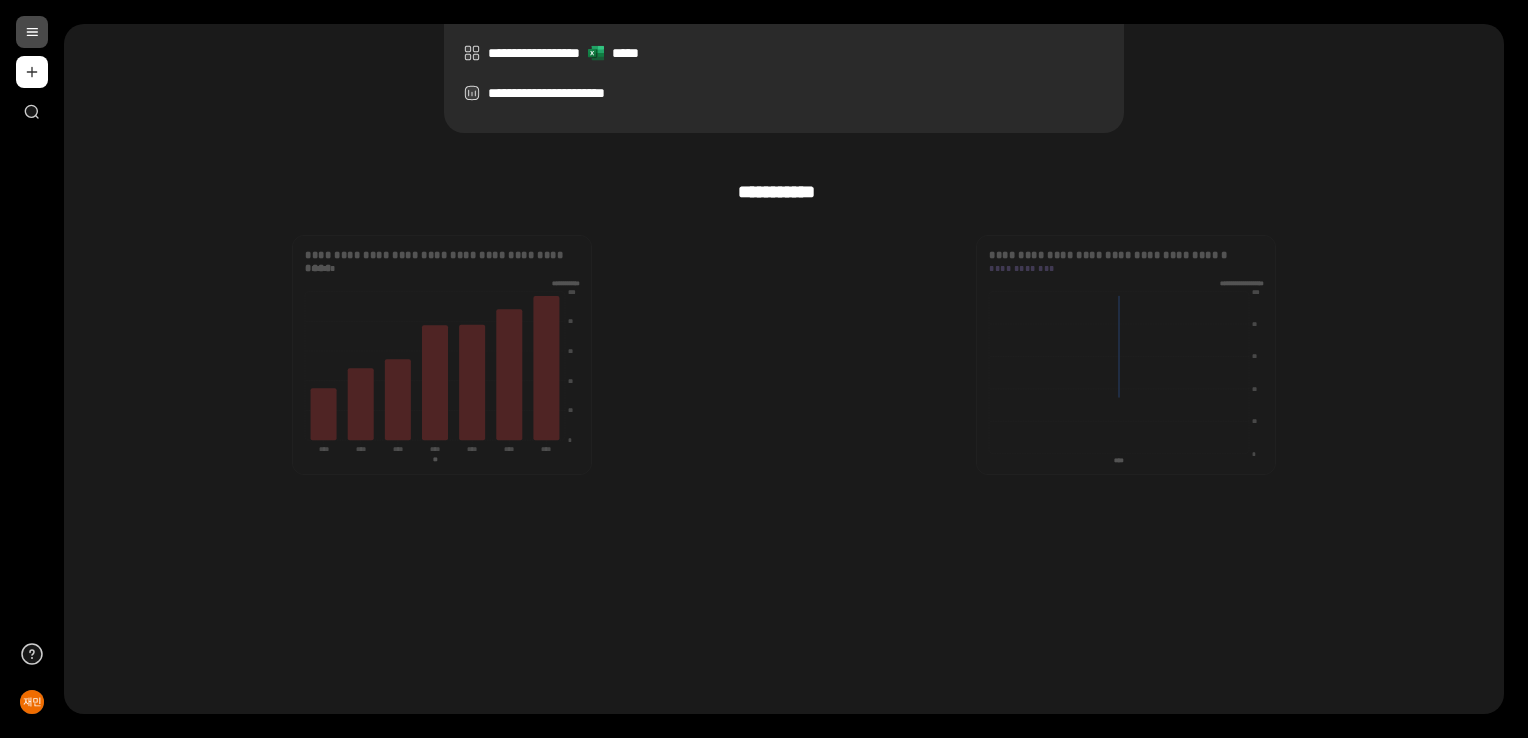 click on "**********" at bounding box center (784, 356) 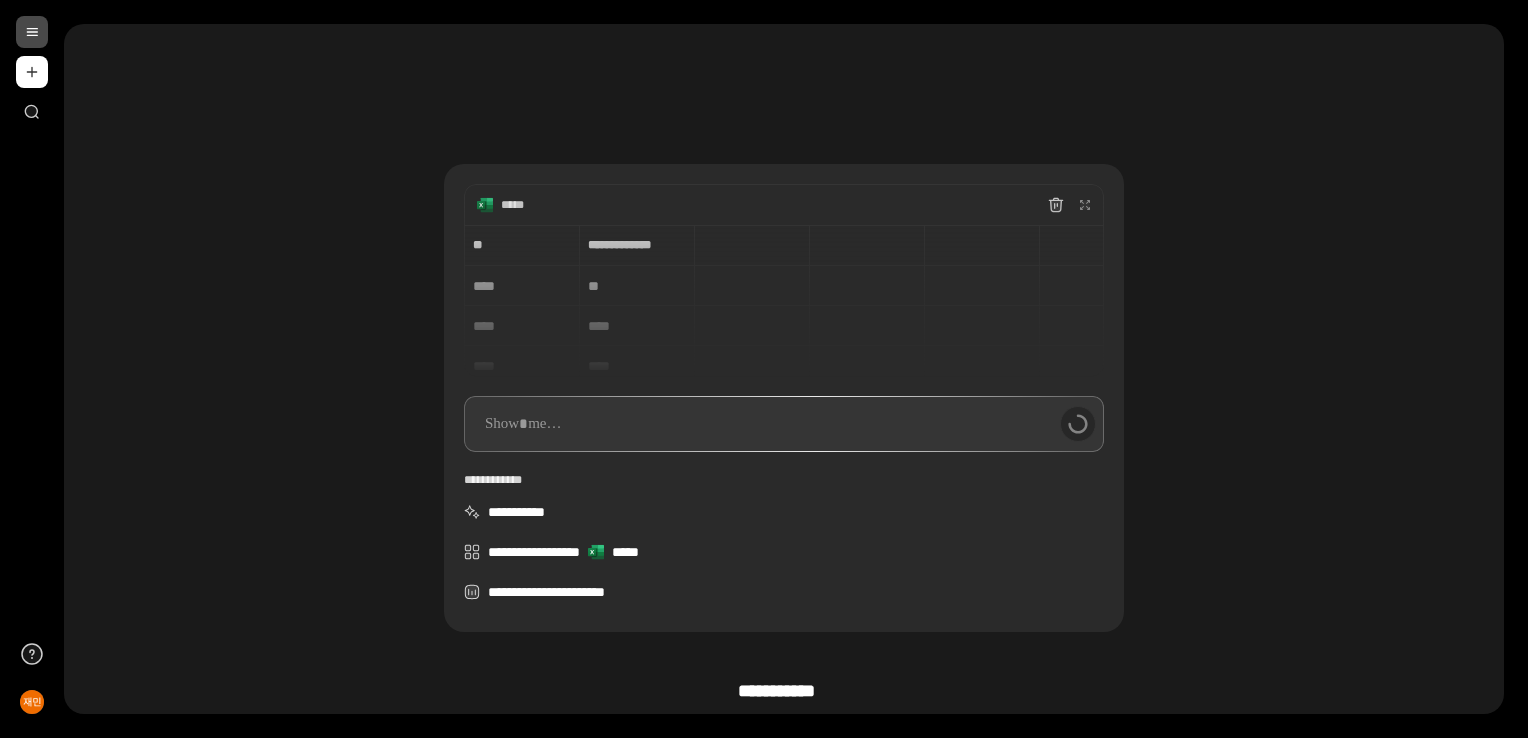 click on "**********" at bounding box center (784, 344) 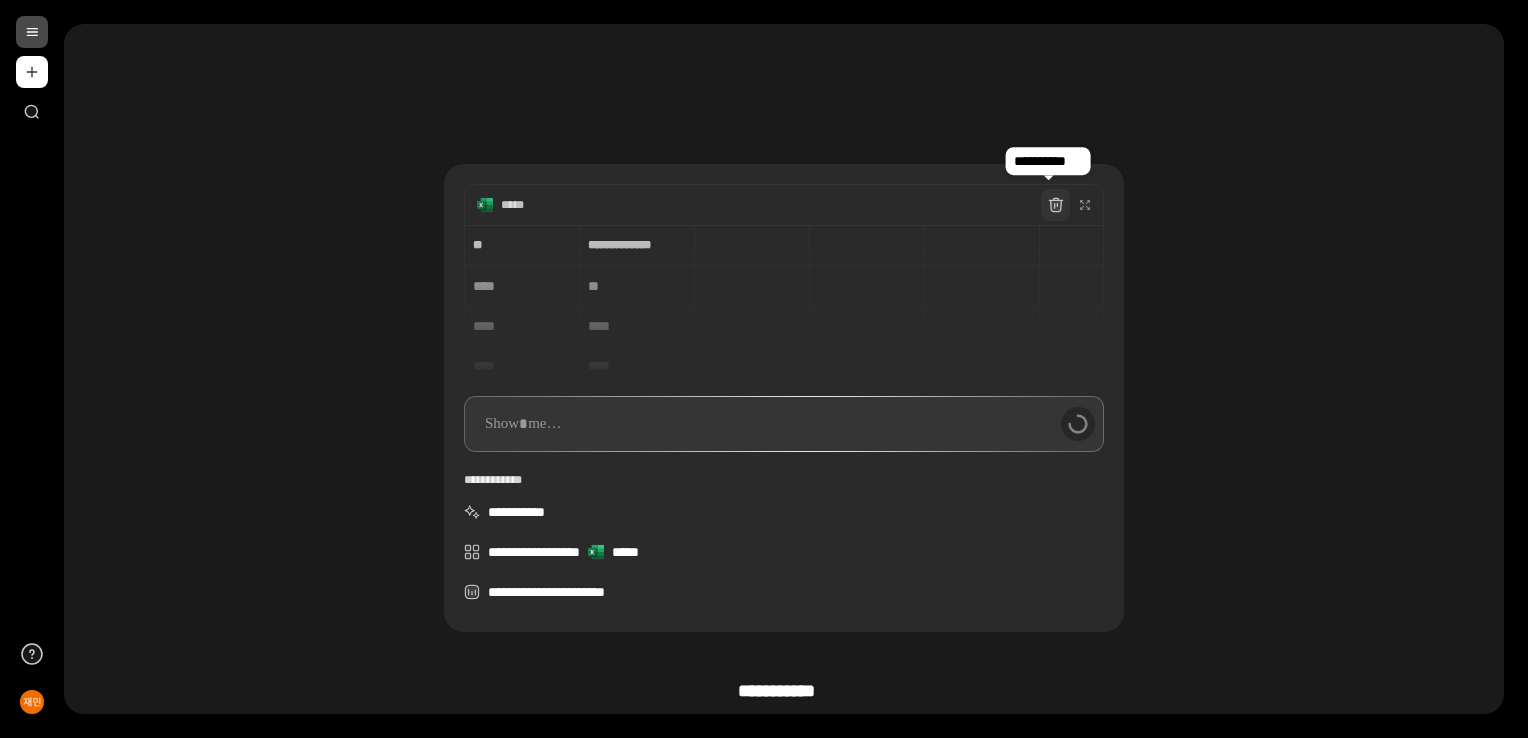 click 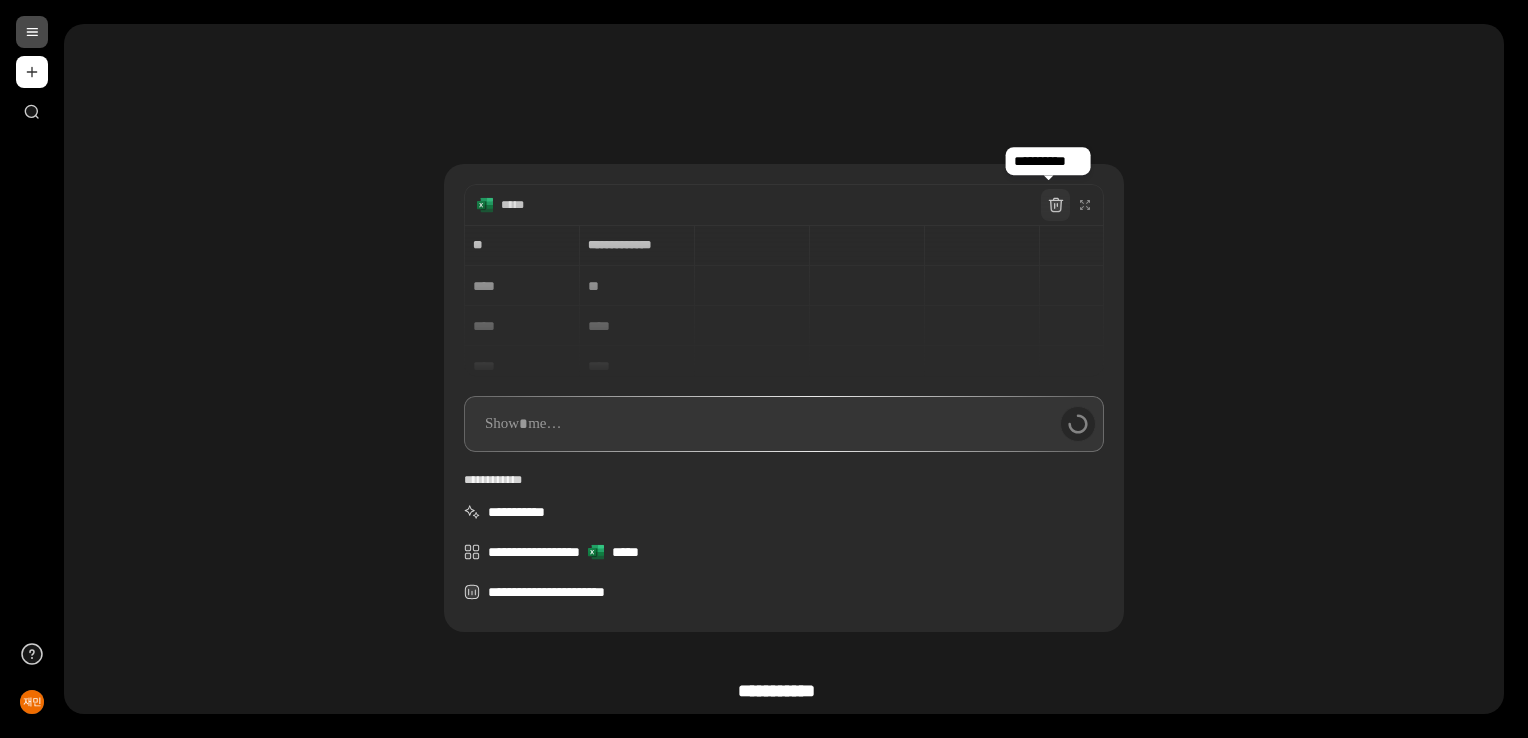 click 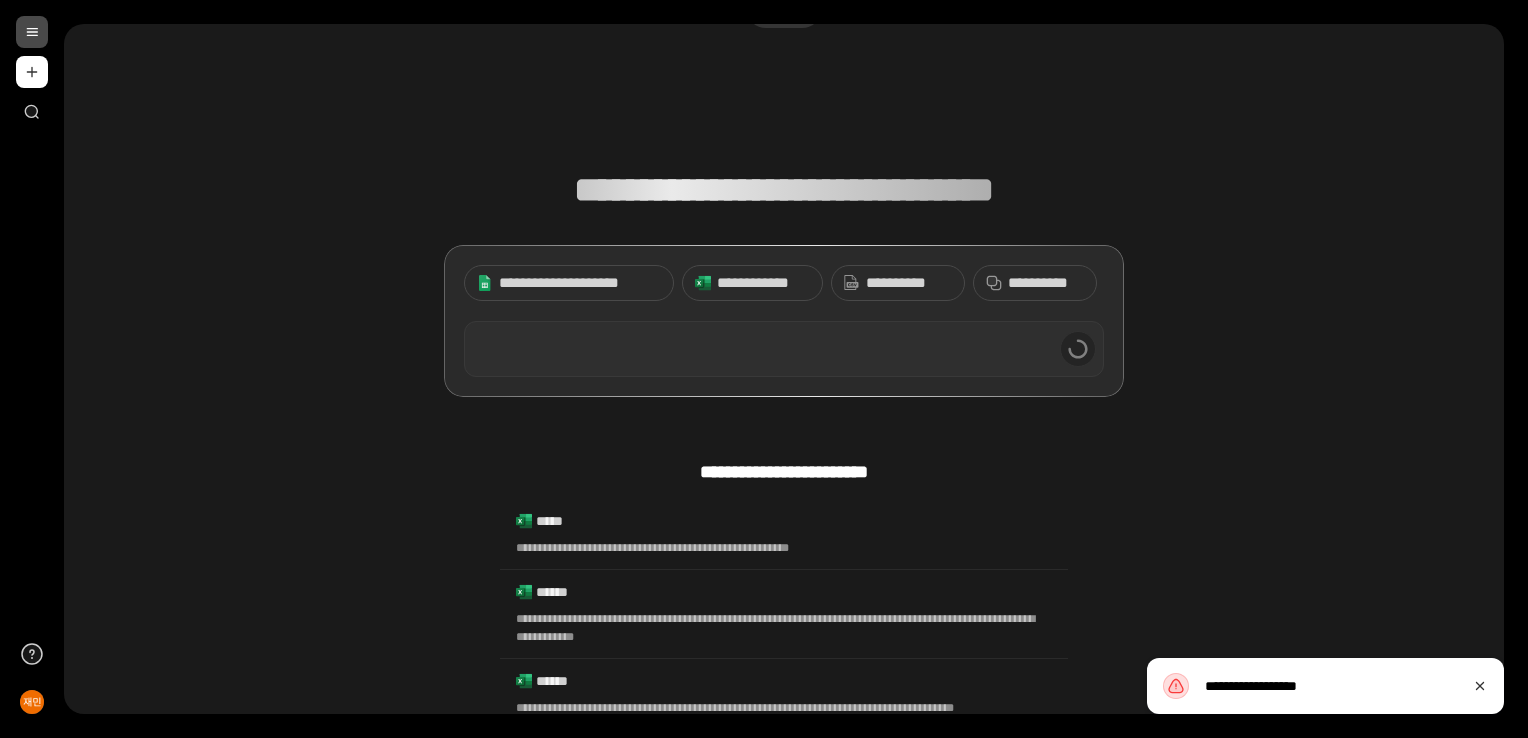 scroll, scrollTop: 100, scrollLeft: 0, axis: vertical 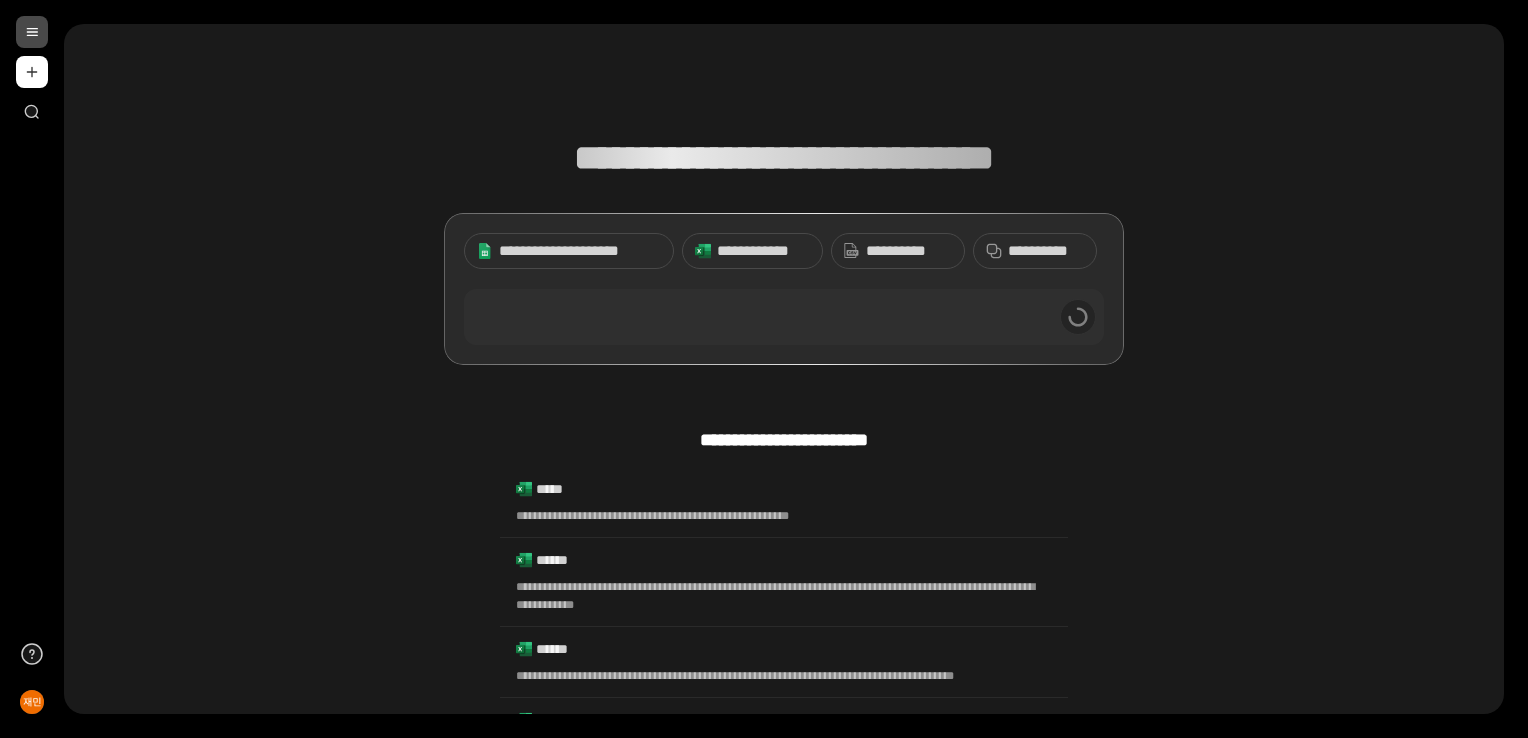 click at bounding box center (32, 32) 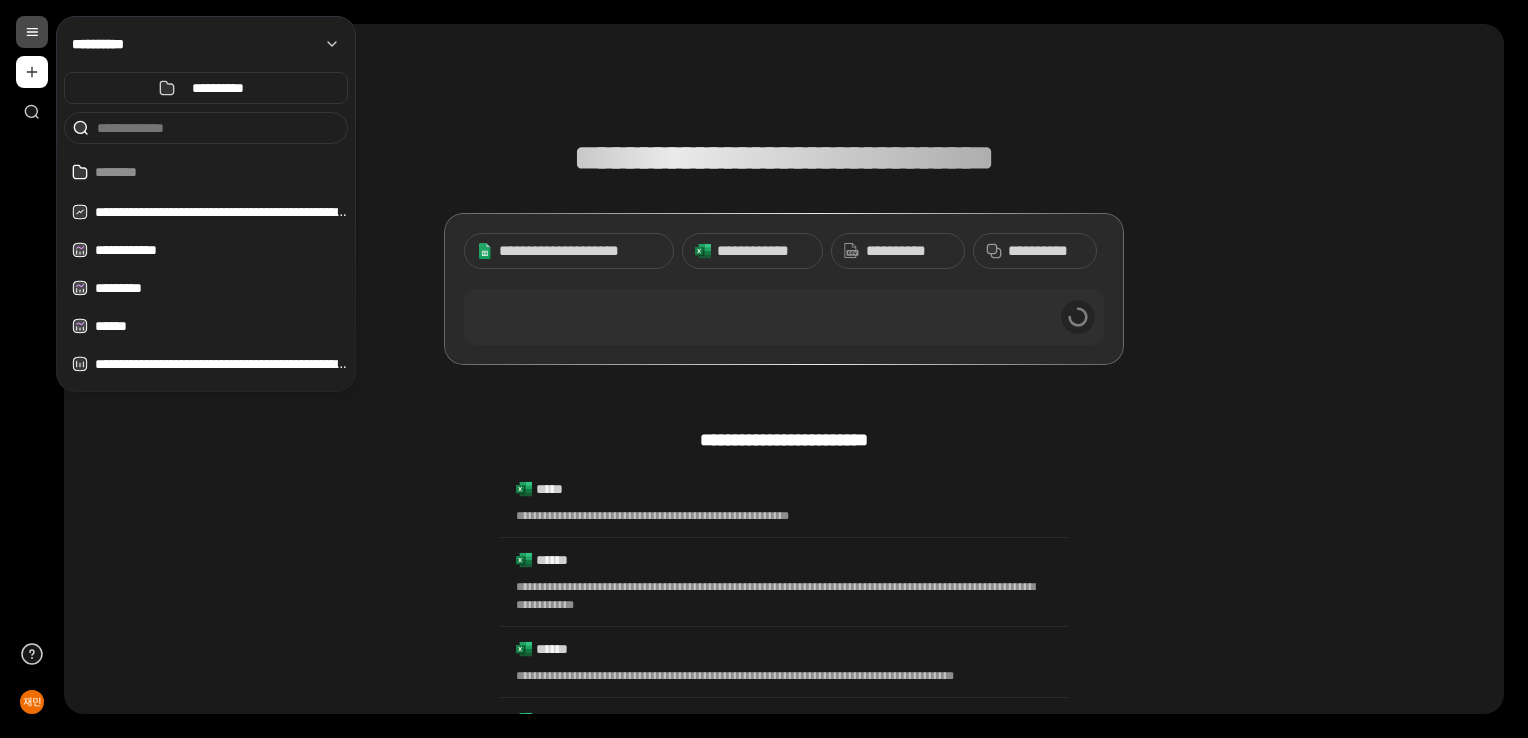click on "**********" at bounding box center (784, 670) 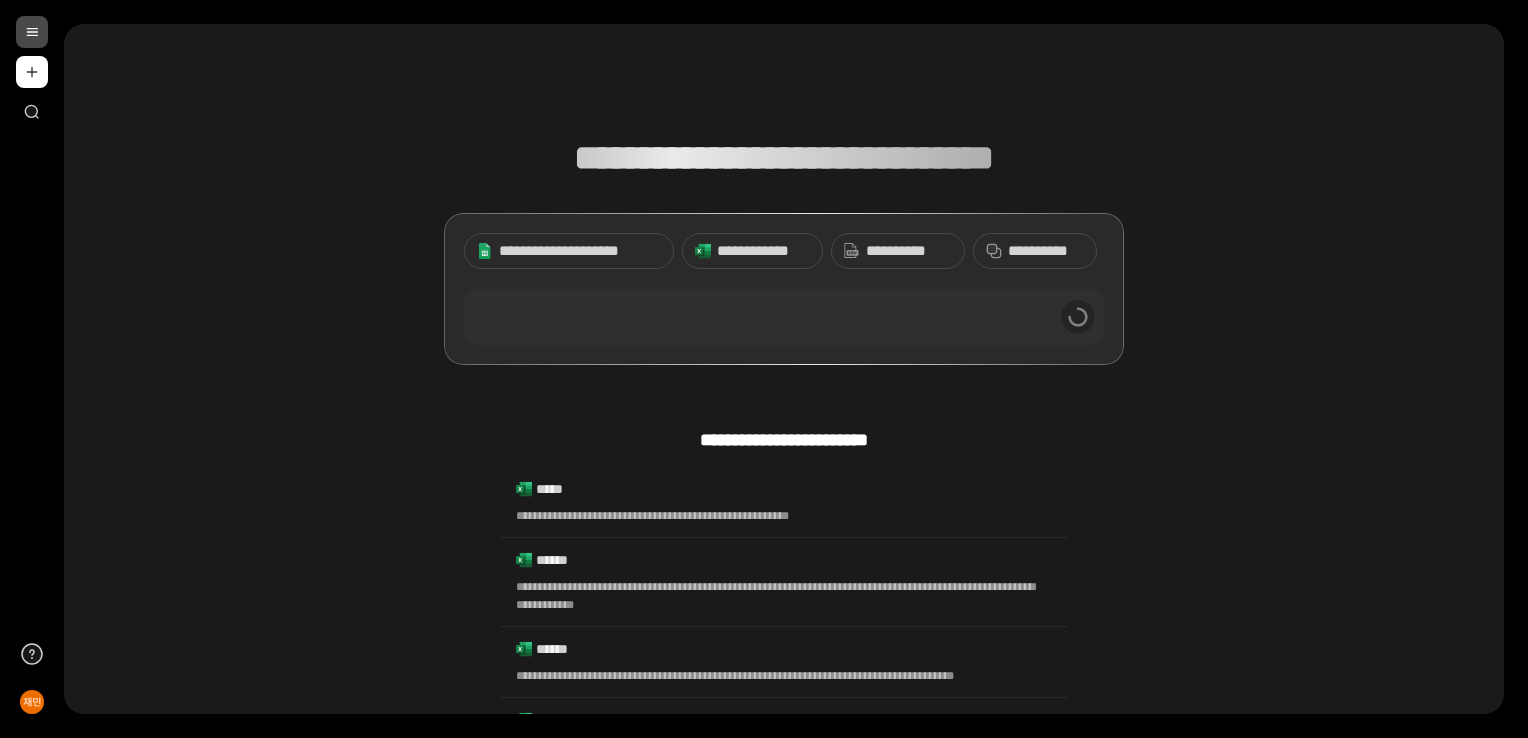 scroll, scrollTop: 0, scrollLeft: 0, axis: both 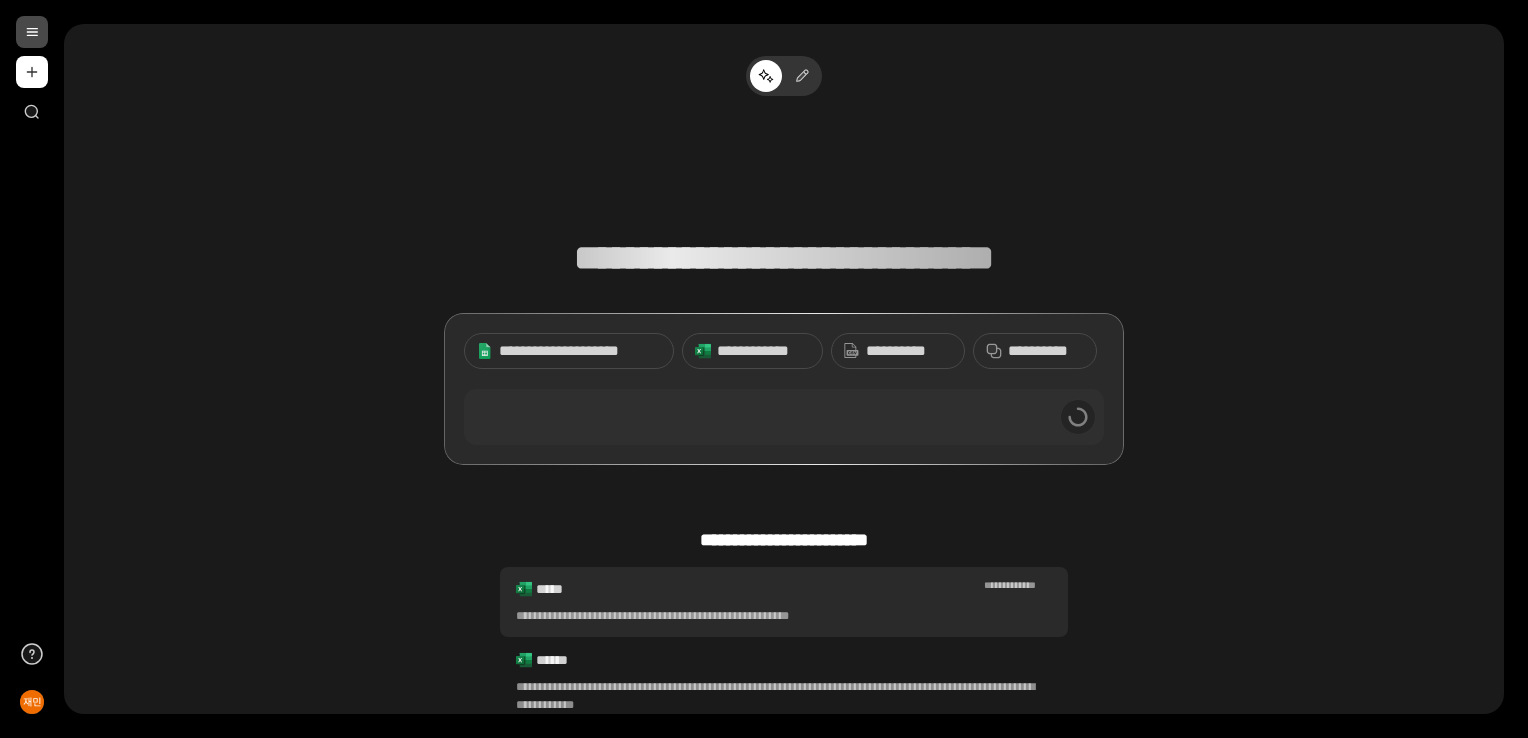click on "**********" at bounding box center [784, 602] 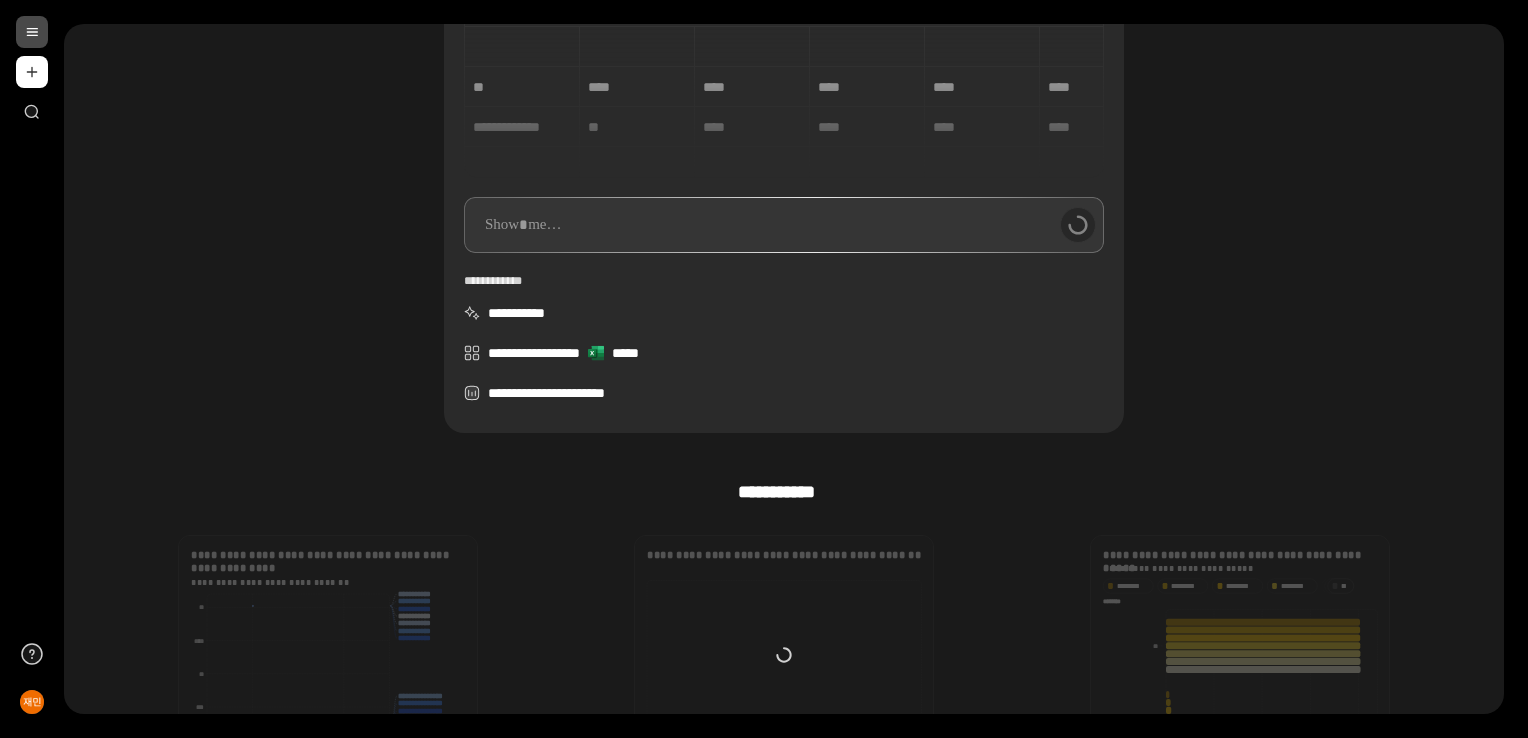 scroll, scrollTop: 0, scrollLeft: 0, axis: both 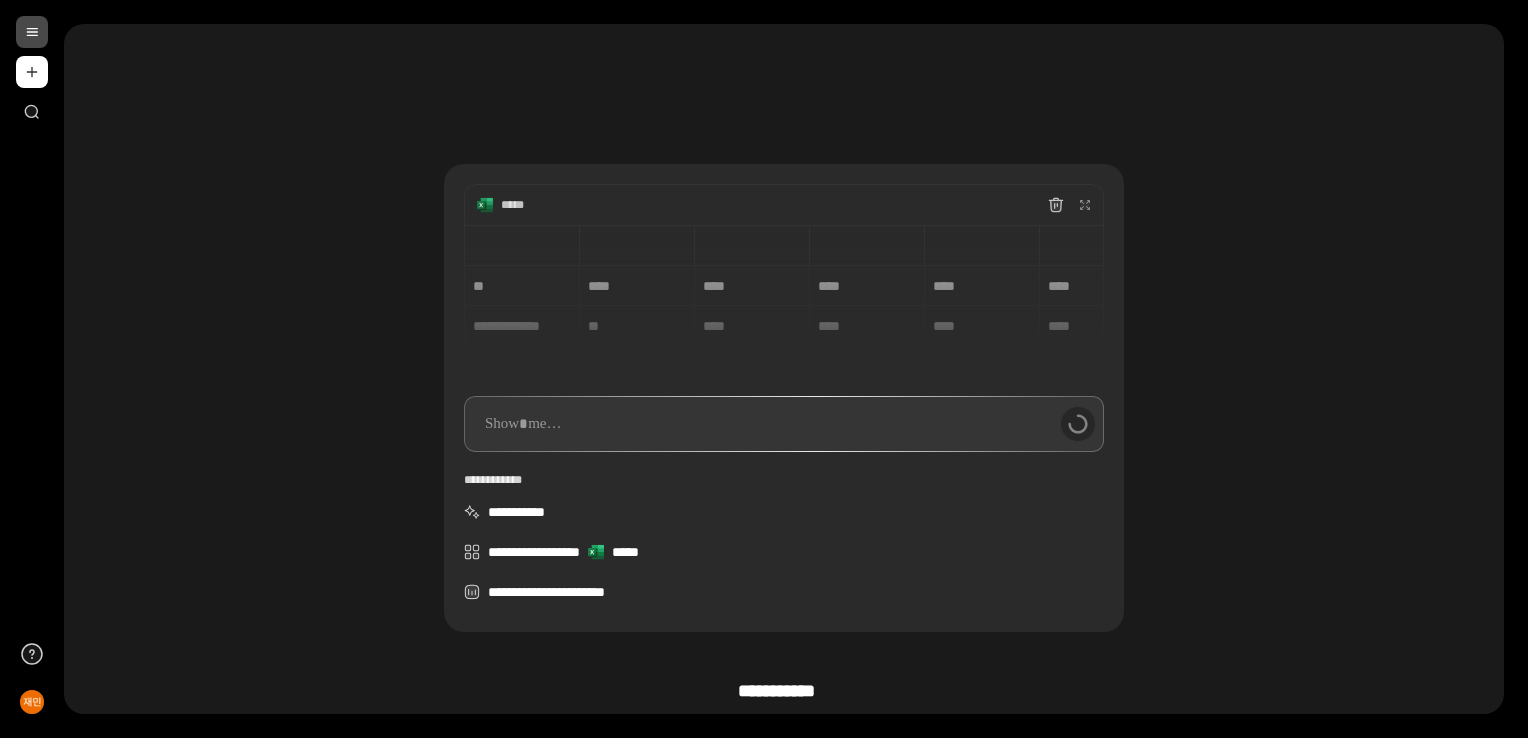 click at bounding box center (32, 32) 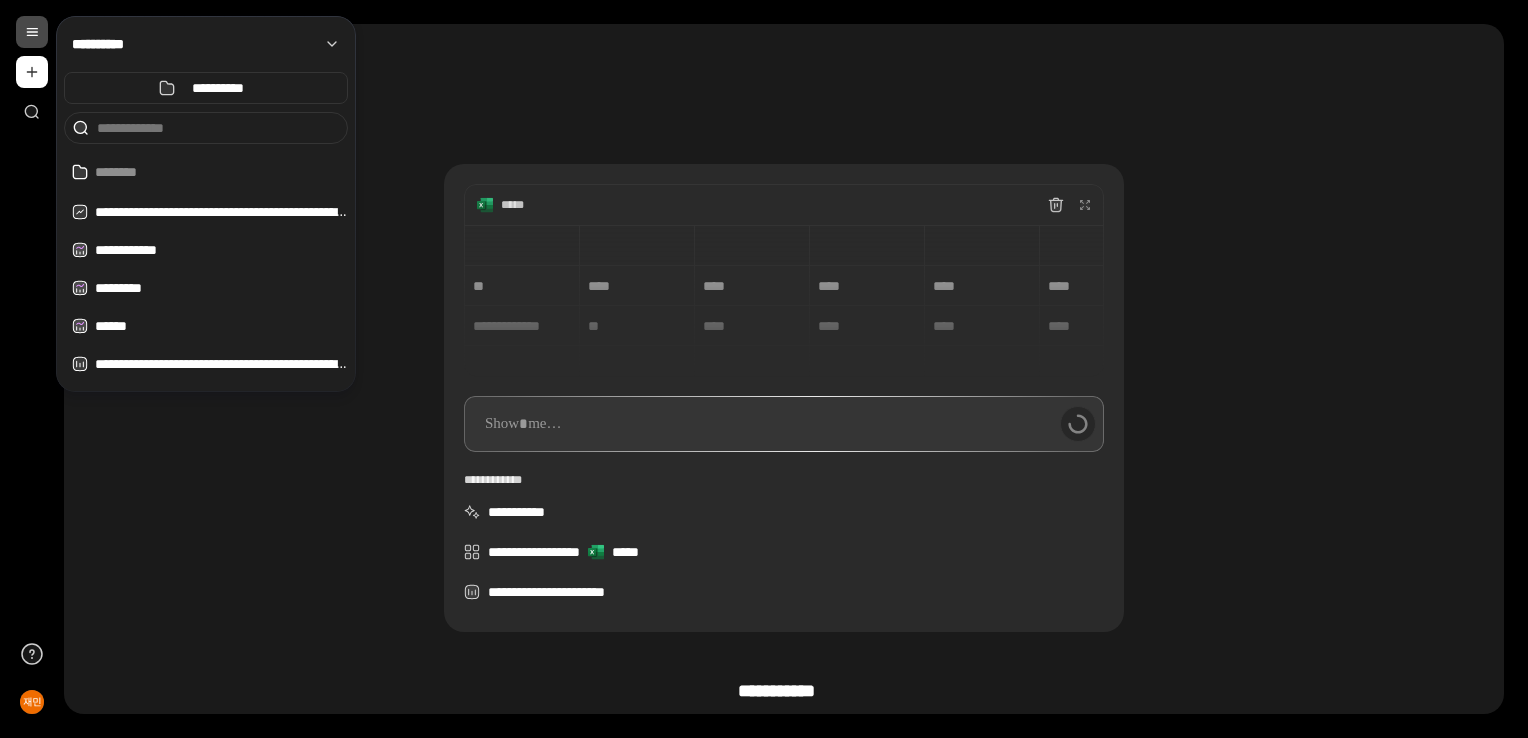 click on "**********" at bounding box center (784, 344) 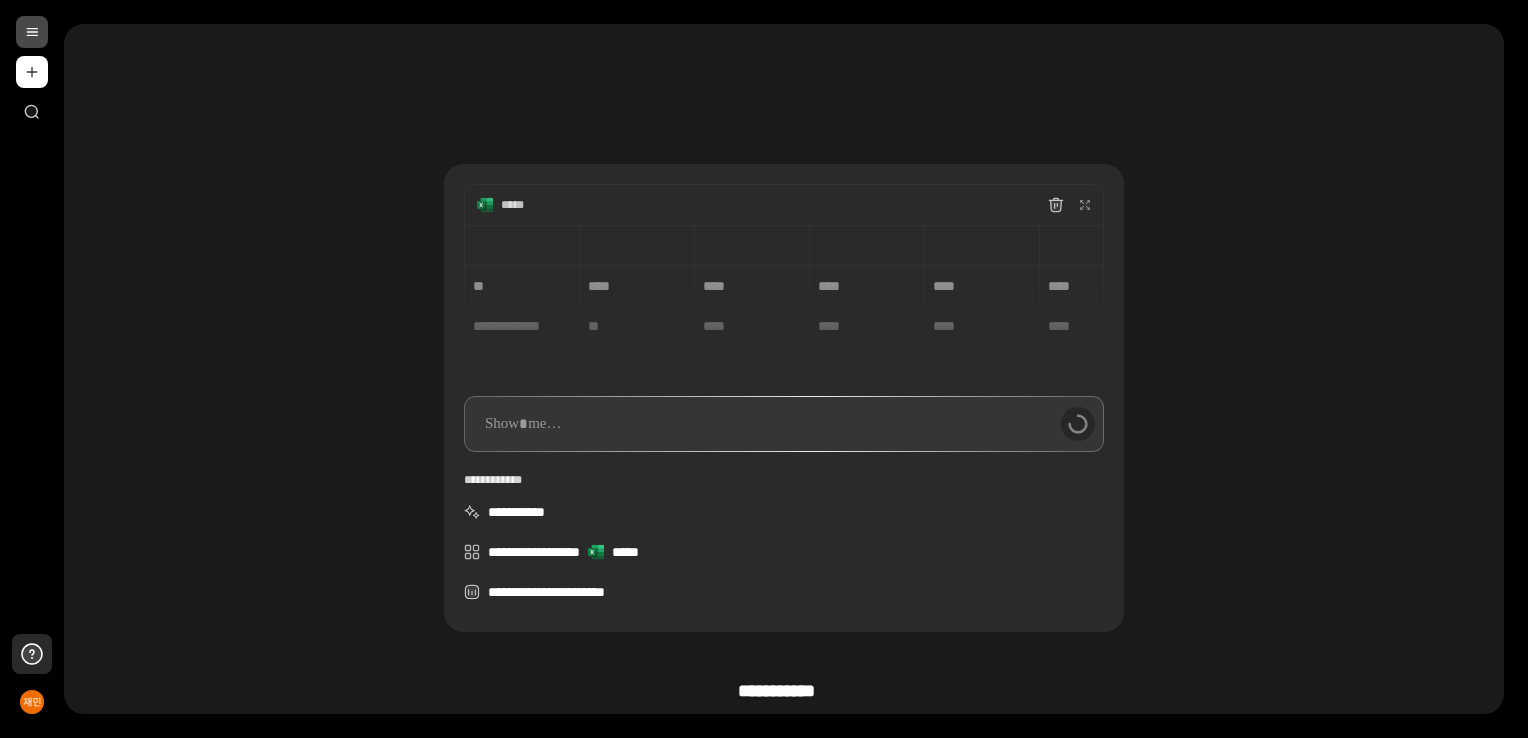 click at bounding box center [32, 654] 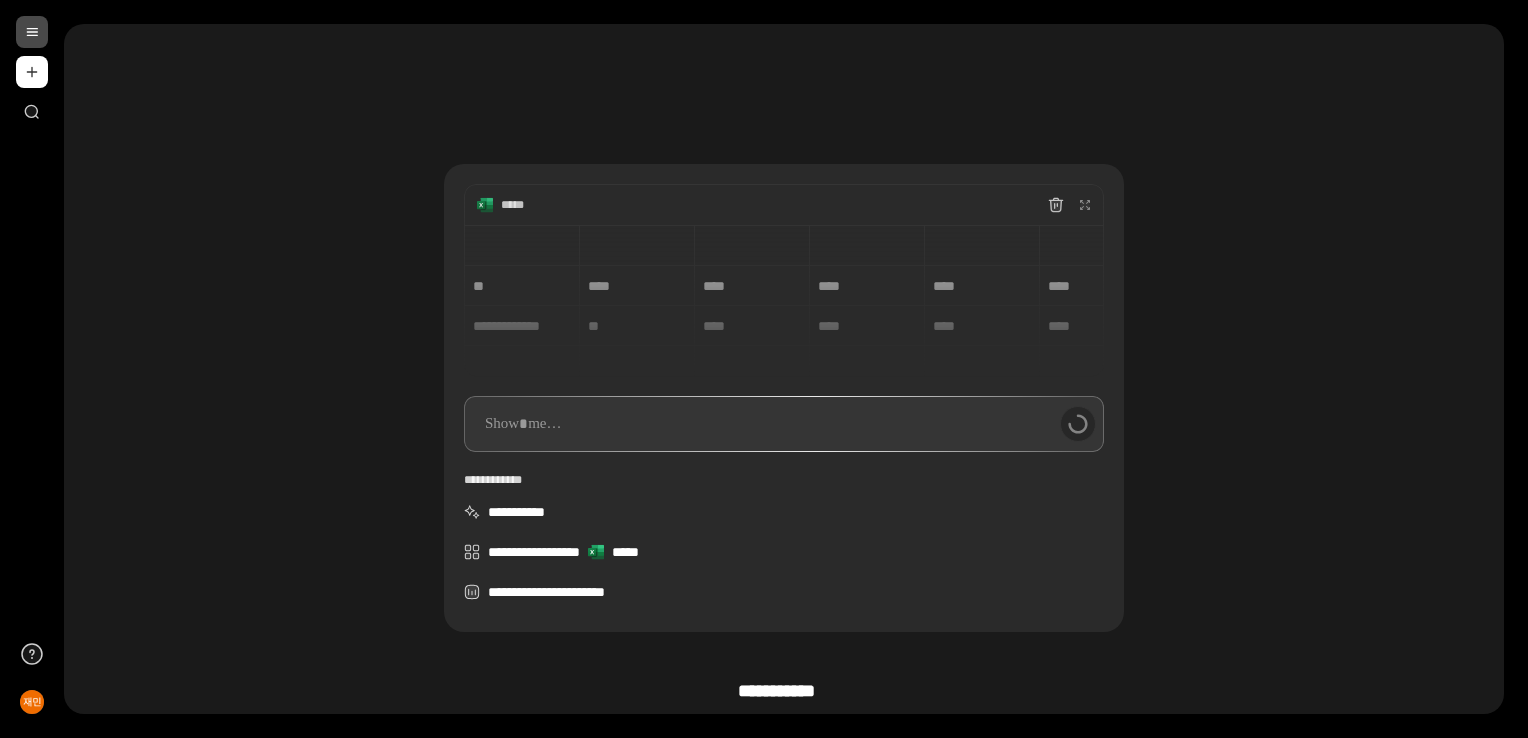 click on "**********" at bounding box center (784, 344) 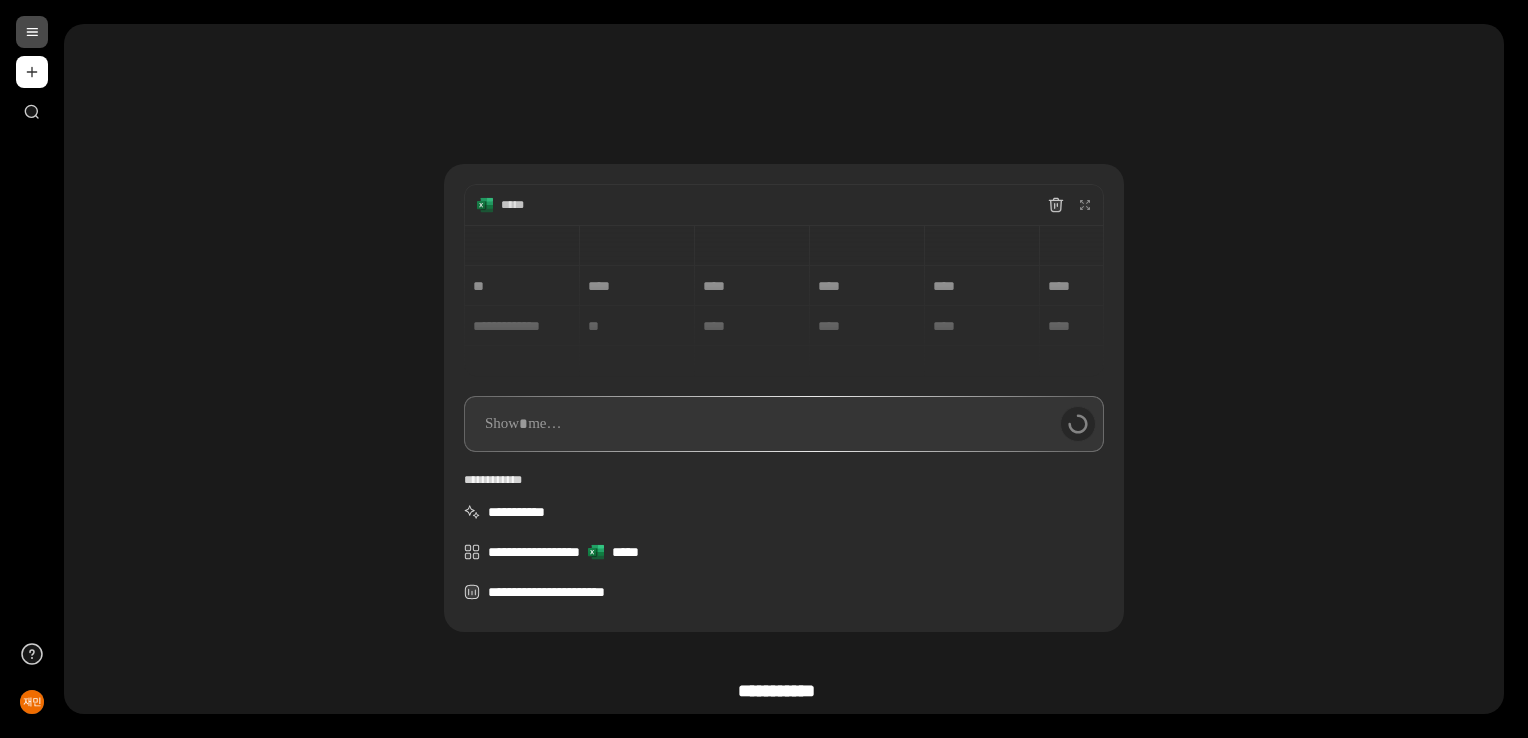 click at bounding box center [784, 424] 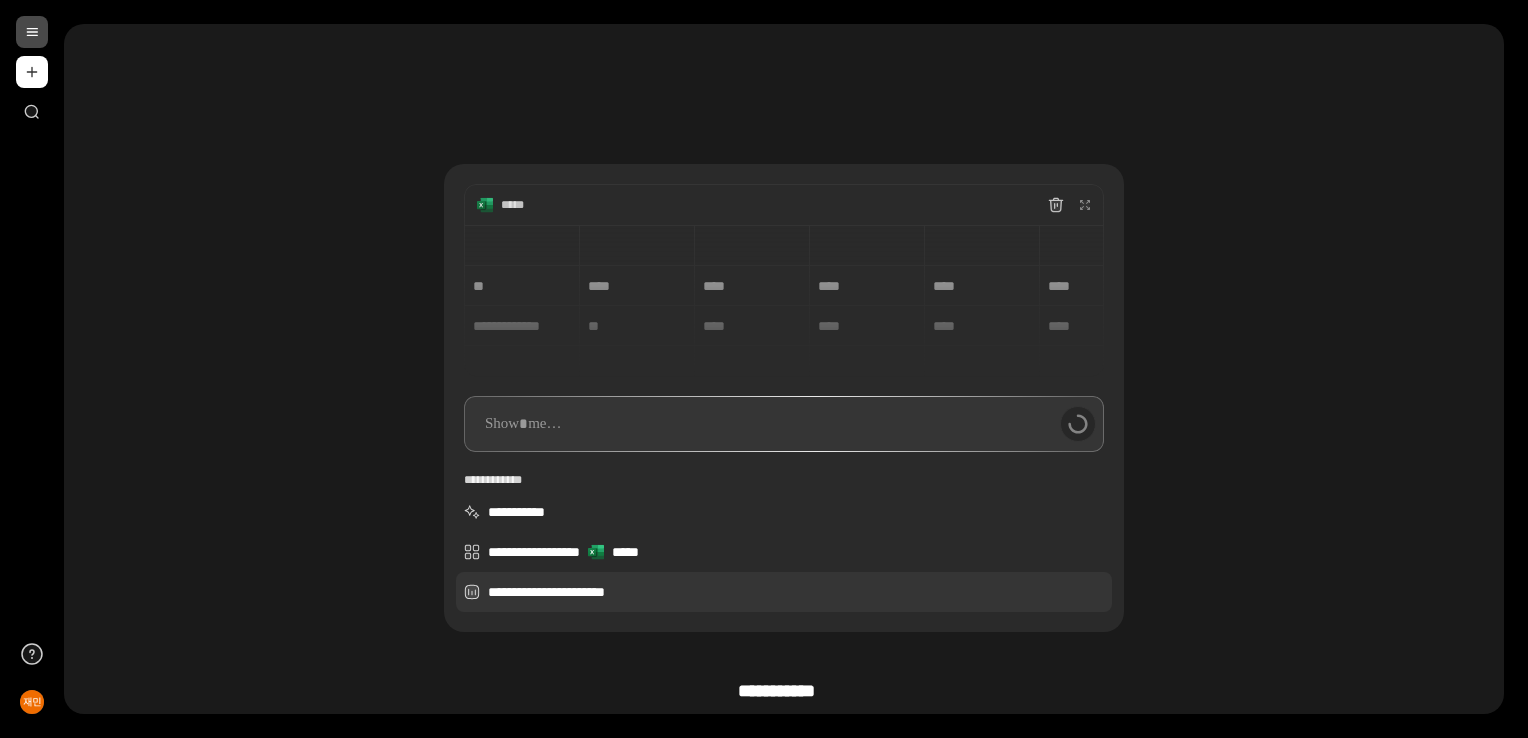 click on "**********" at bounding box center [784, 592] 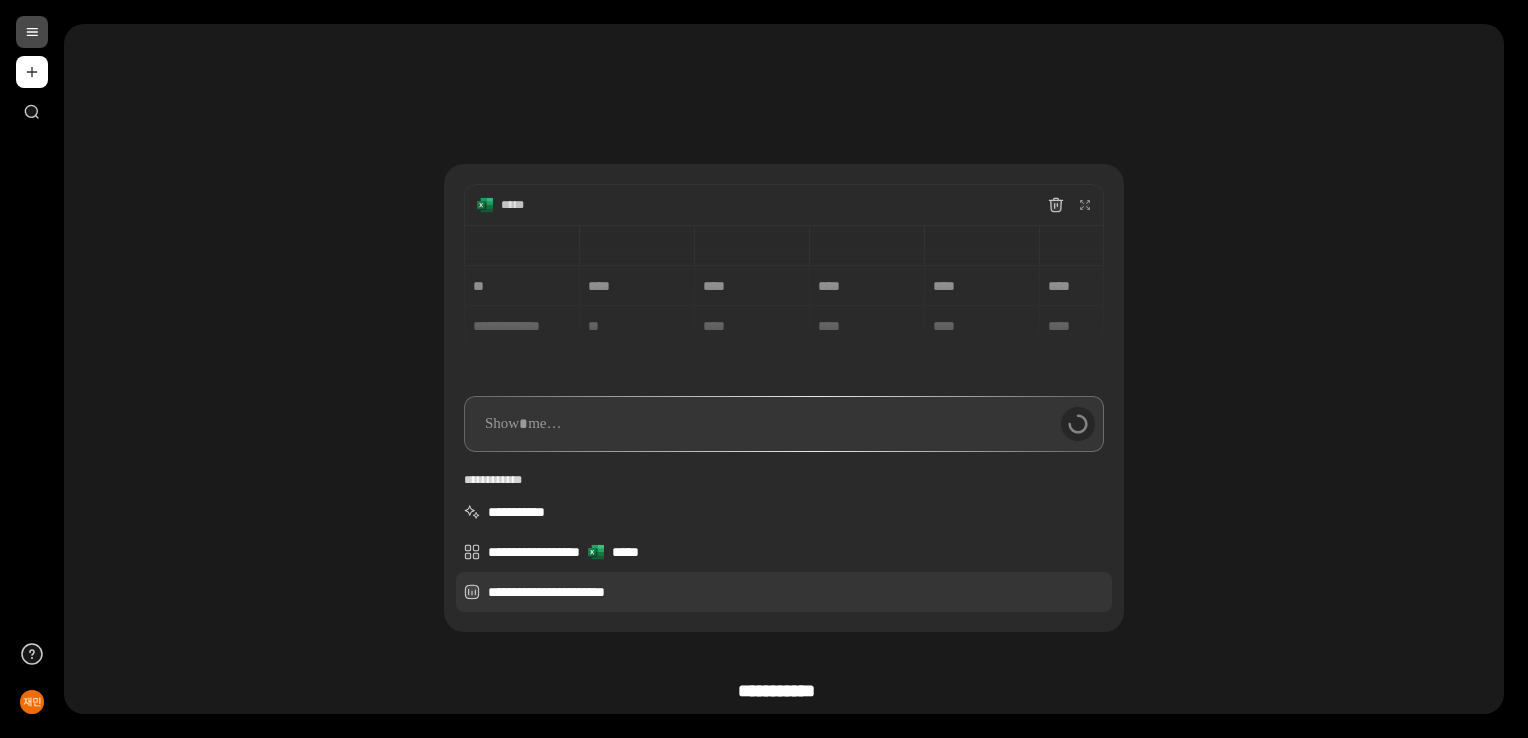 click on "**********" at bounding box center (784, 592) 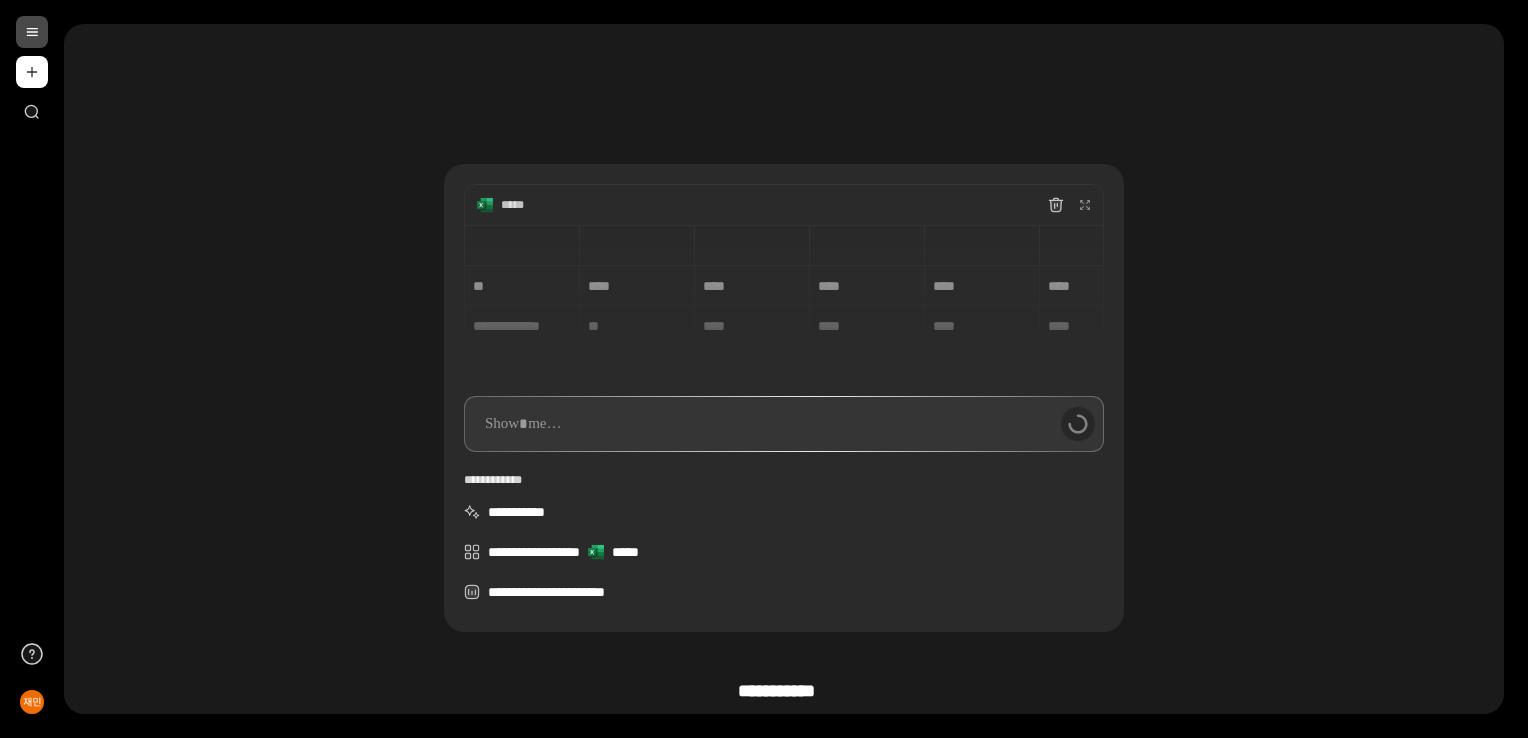 click at bounding box center [784, 424] 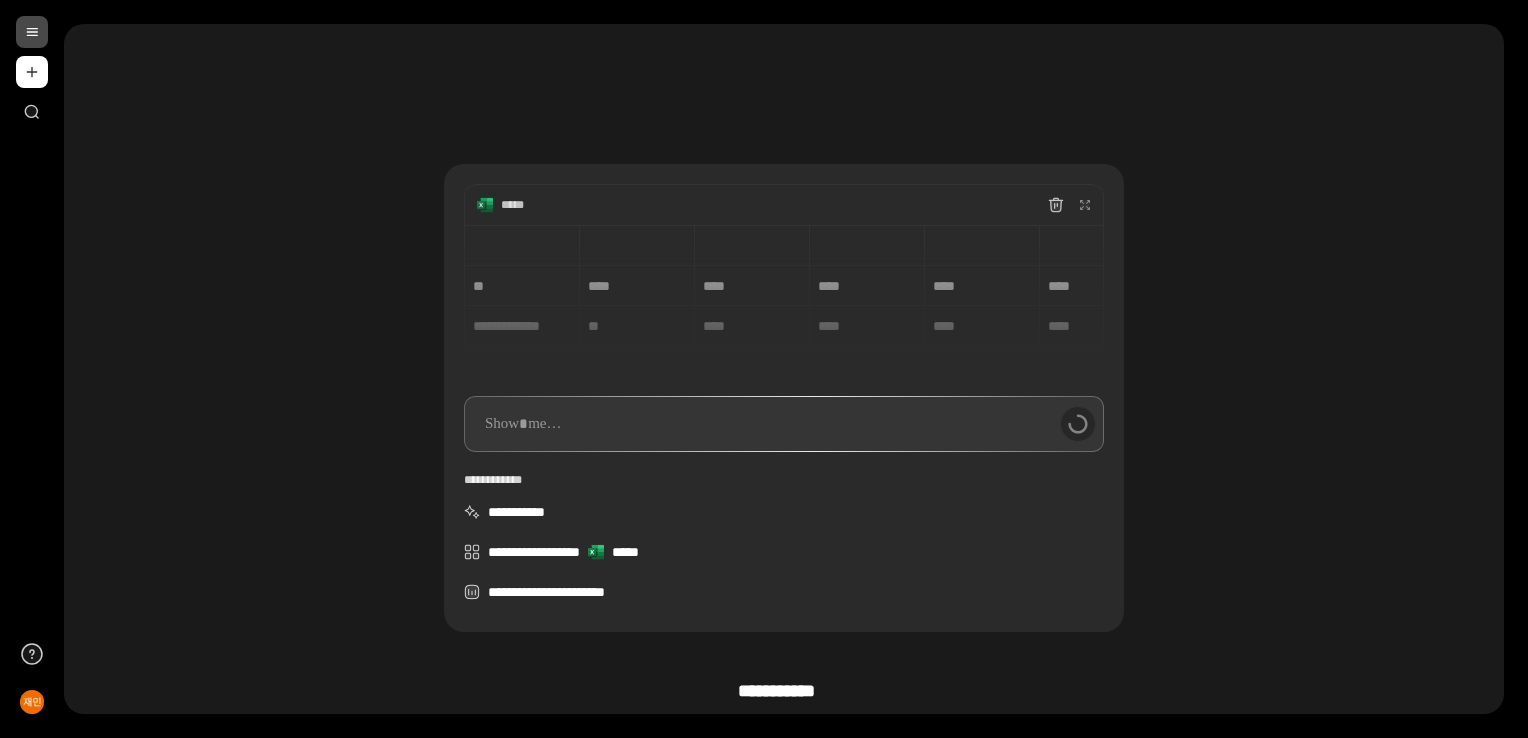drag, startPoint x: 1045, startPoint y: 376, endPoint x: 1122, endPoint y: 381, distance: 77.16217 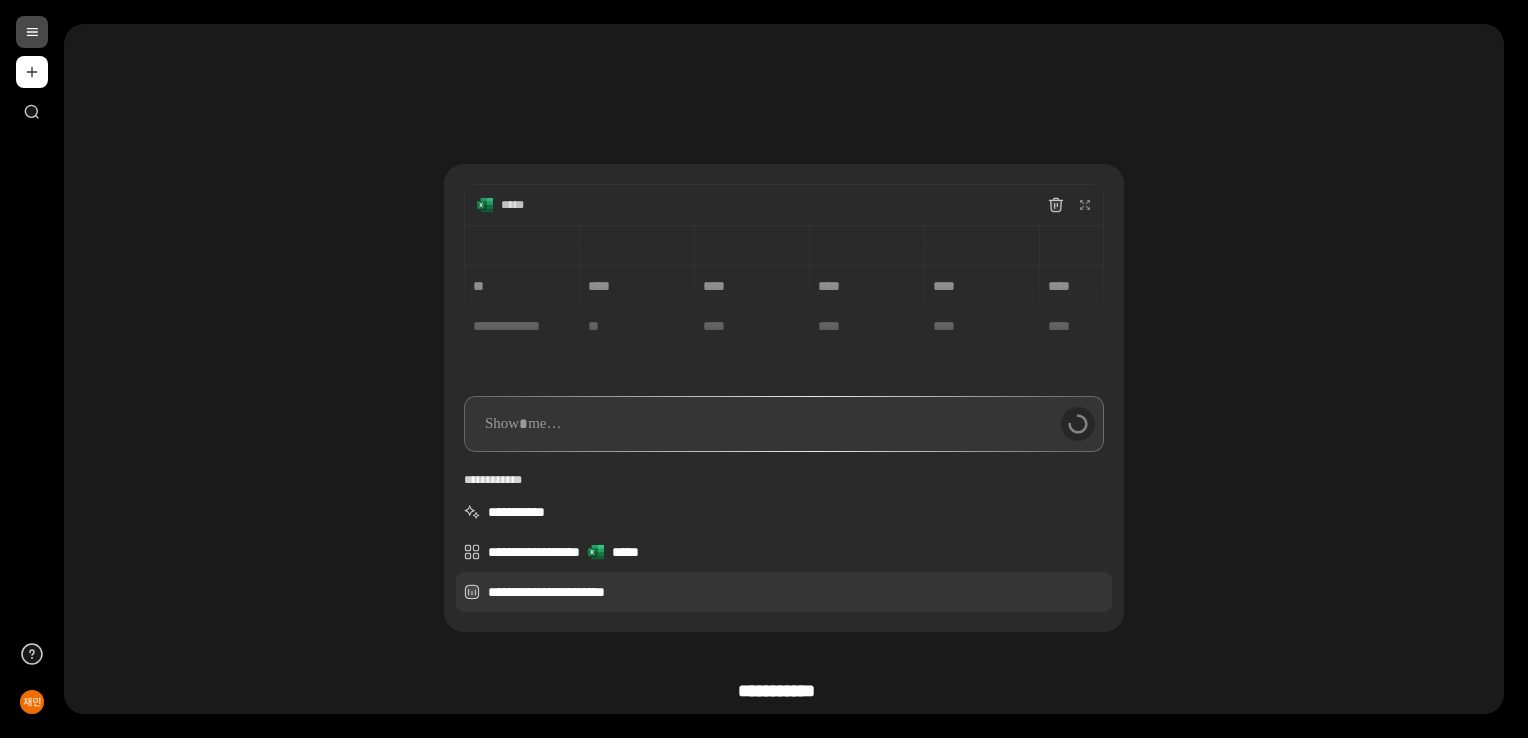 click on "**********" at bounding box center (784, 592) 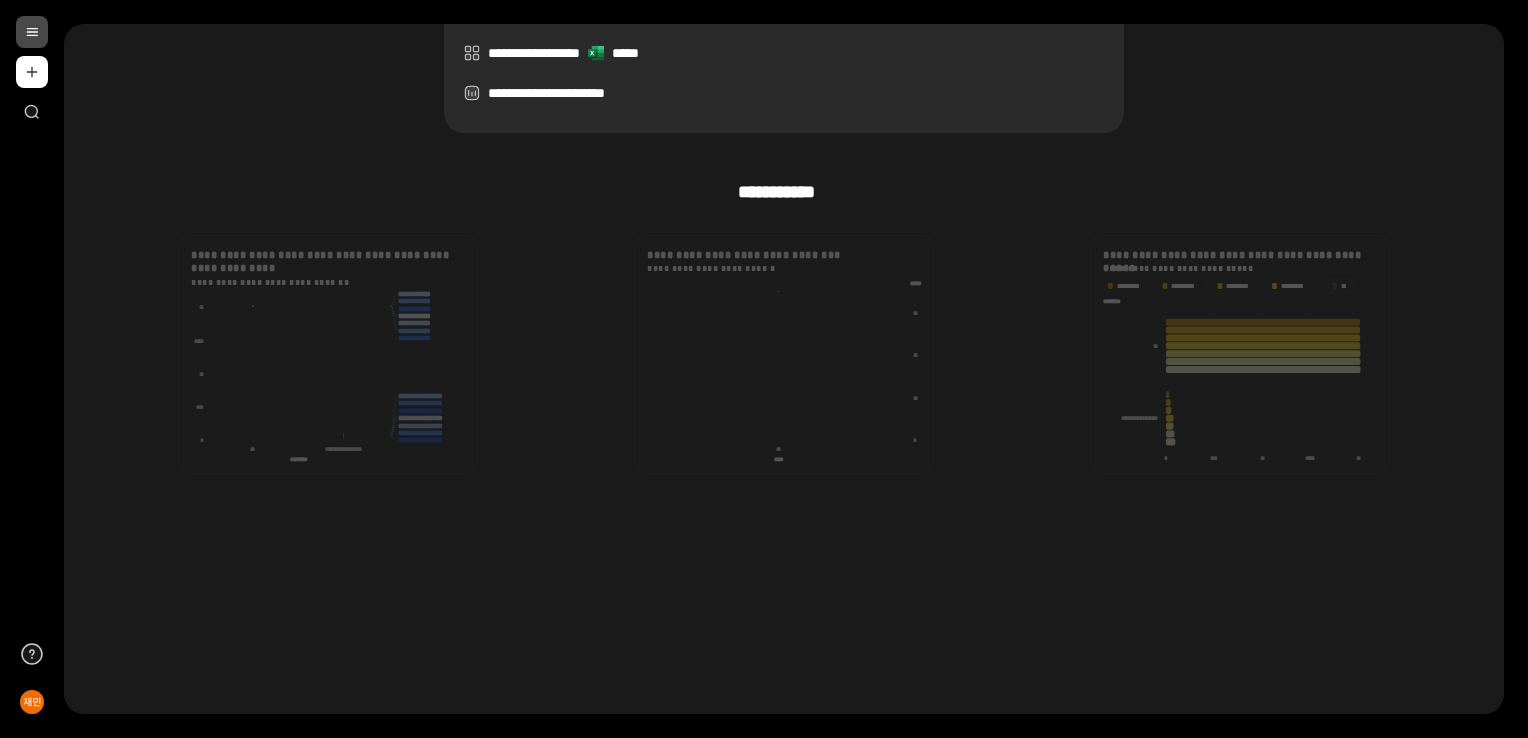 scroll, scrollTop: 0, scrollLeft: 0, axis: both 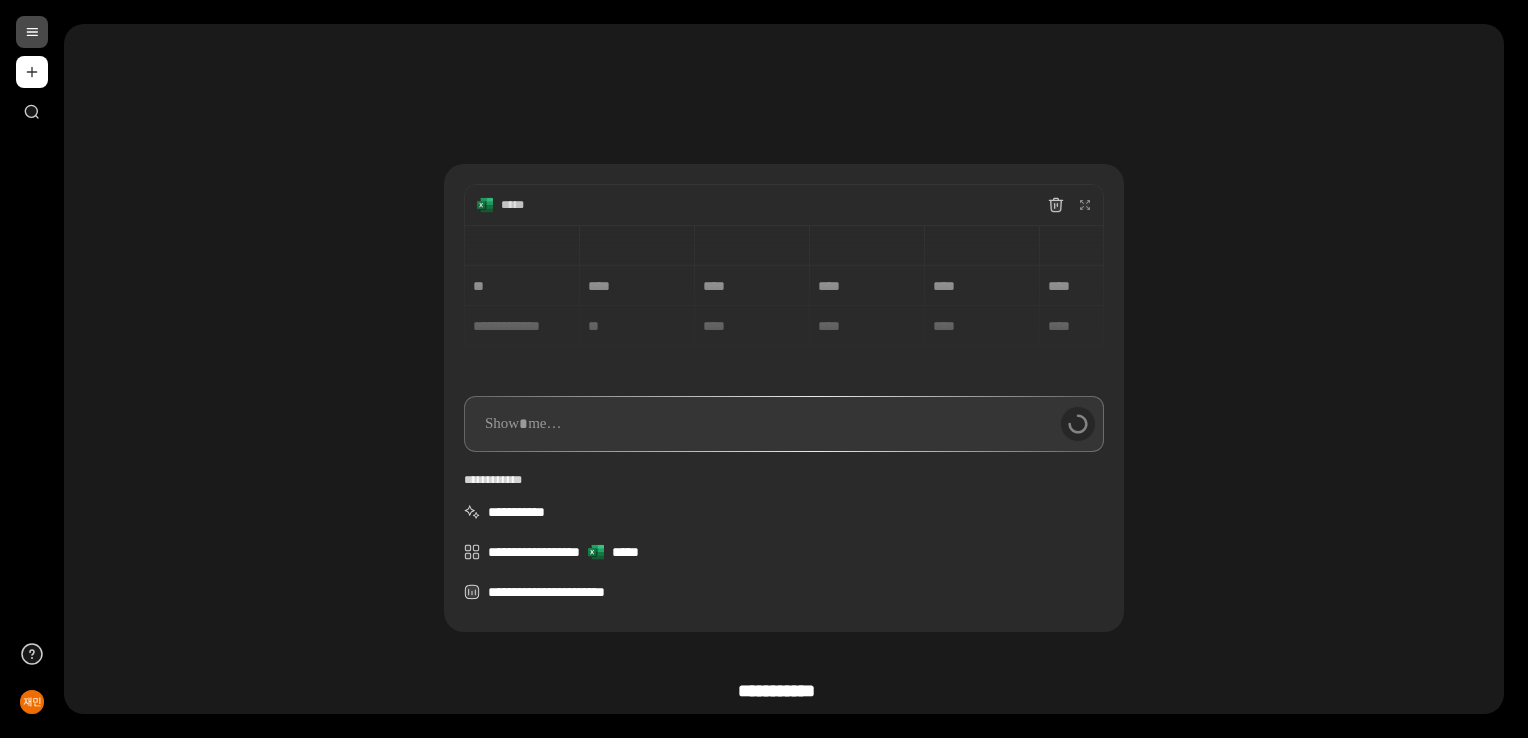 click on "**********" at bounding box center (784, 398) 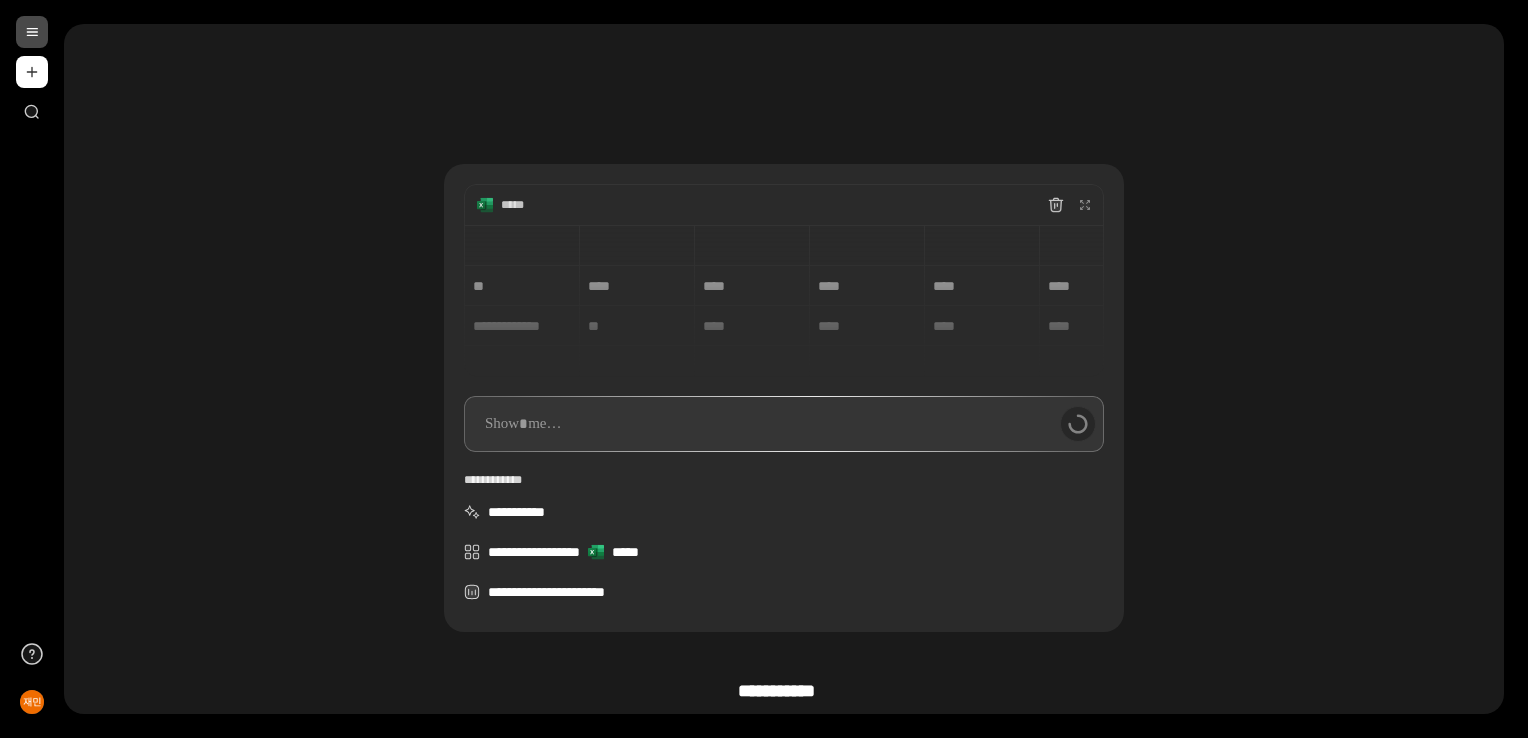 click on "**********" at bounding box center [784, 301] 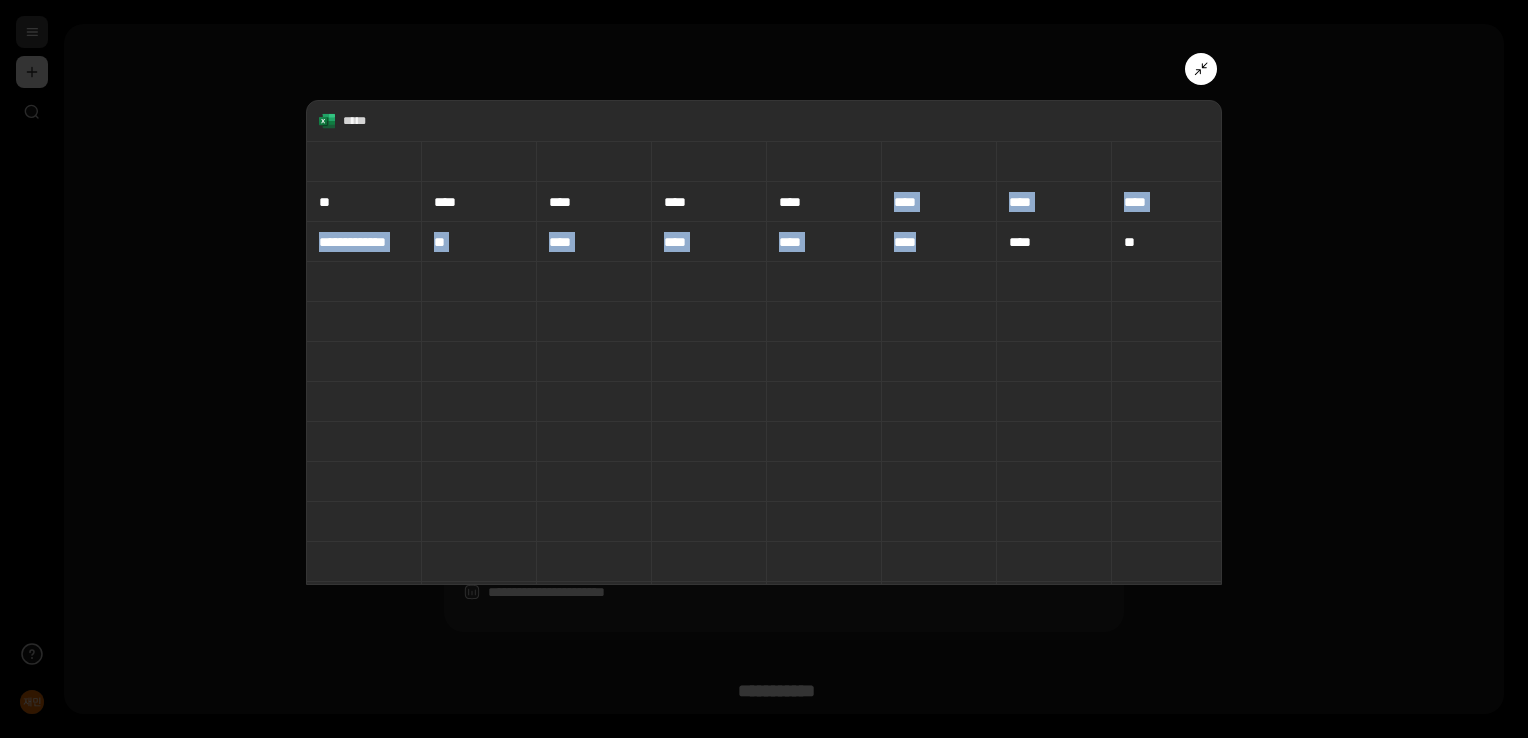 drag, startPoint x: 961, startPoint y: 213, endPoint x: 1104, endPoint y: 251, distance: 147.96283 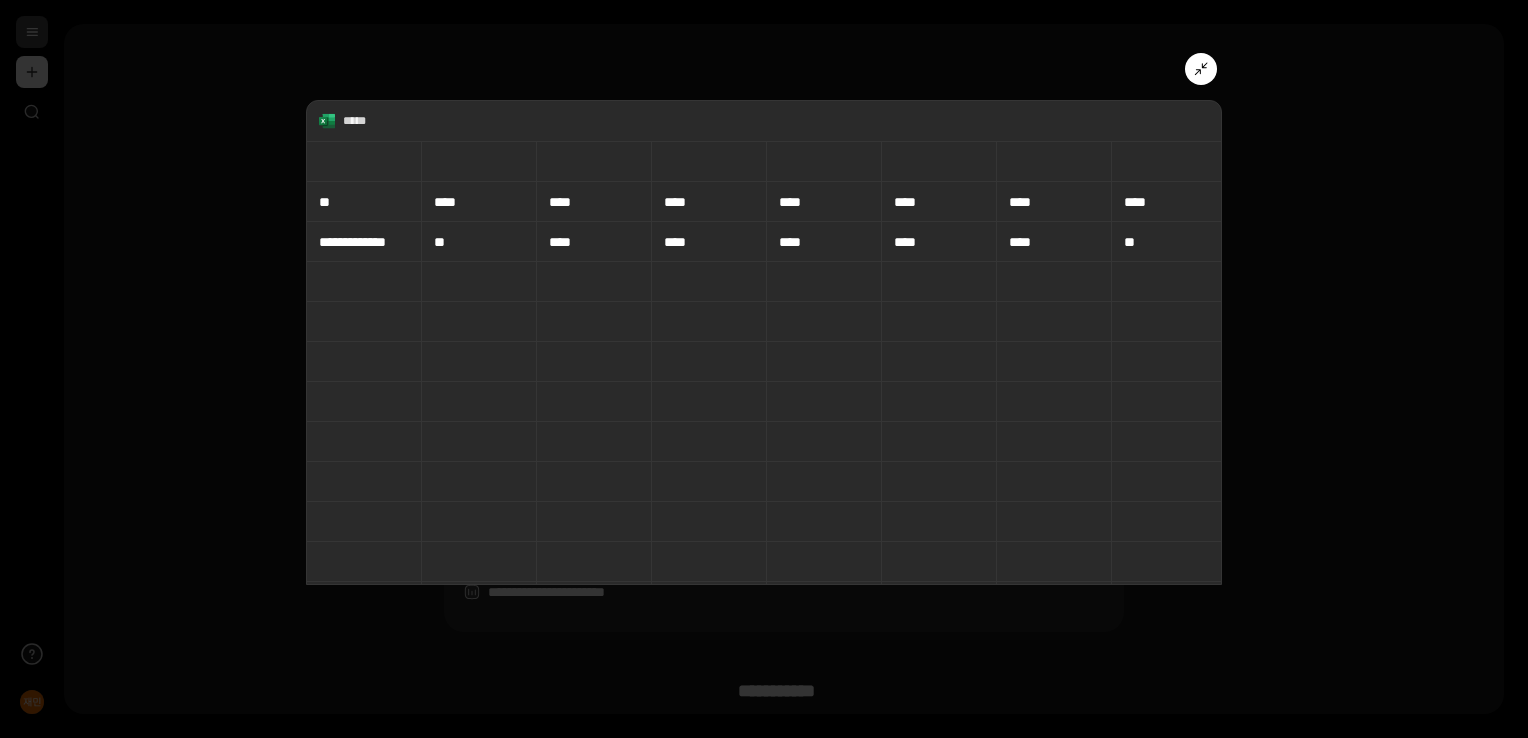 drag, startPoint x: 1104, startPoint y: 251, endPoint x: 1308, endPoint y: 186, distance: 214.10512 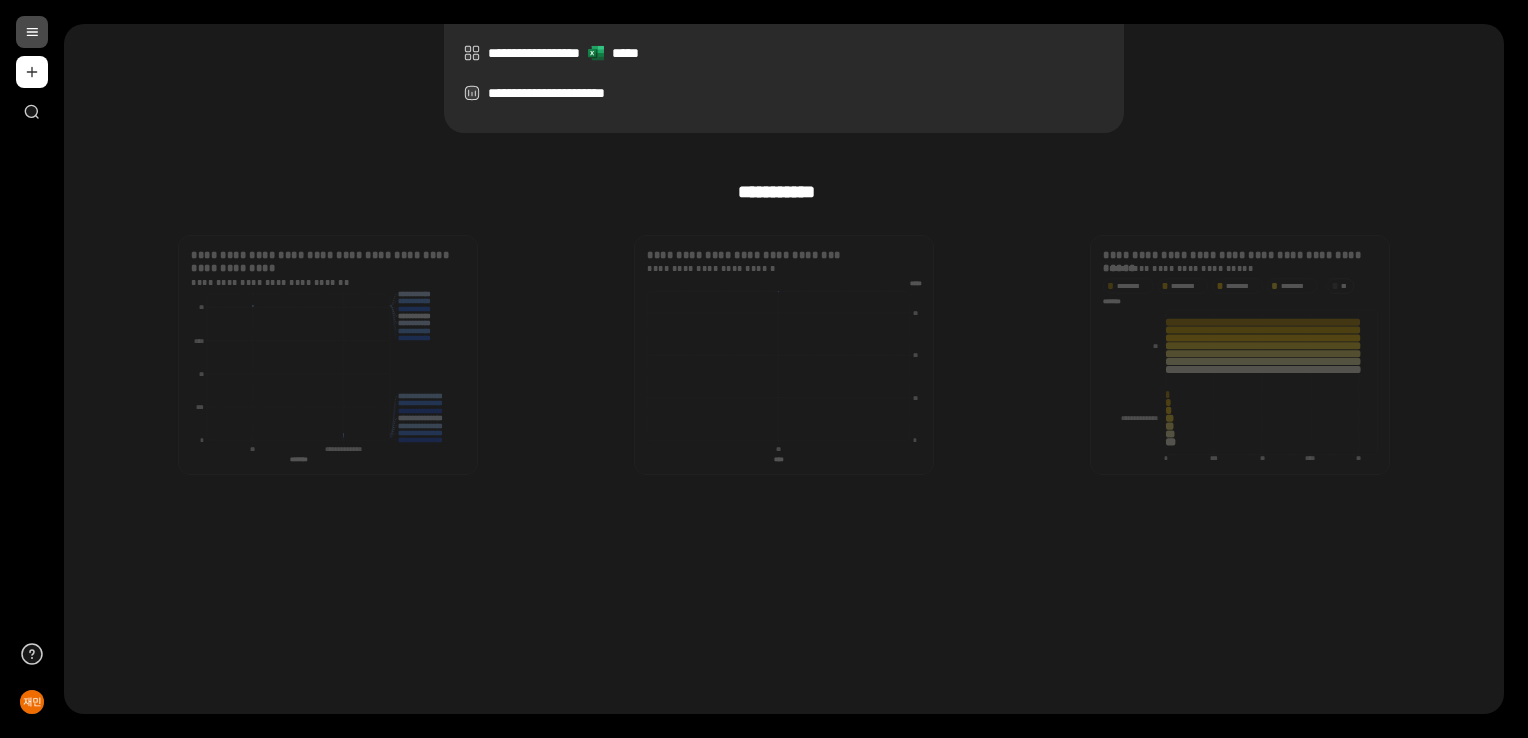 scroll, scrollTop: 0, scrollLeft: 0, axis: both 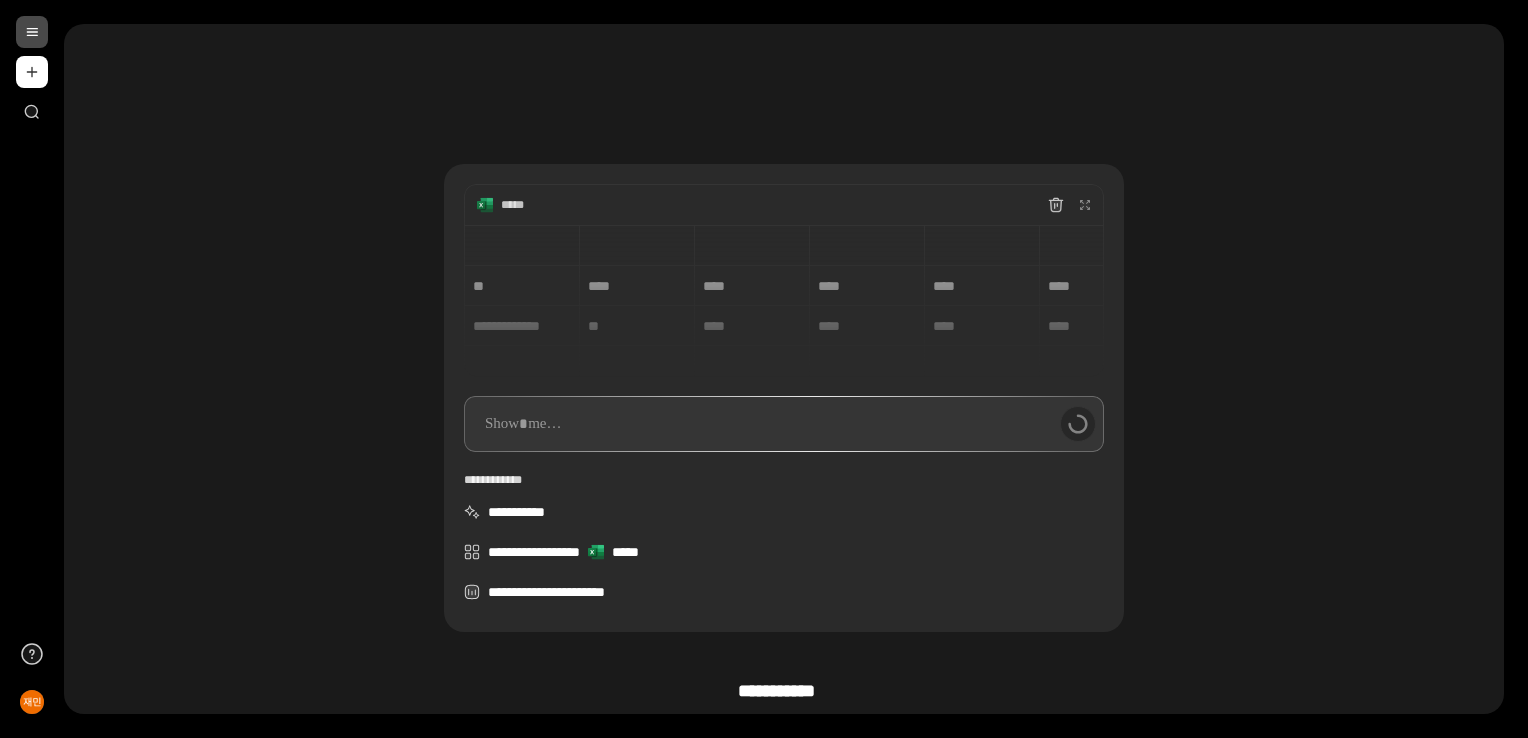 click at bounding box center (32, 32) 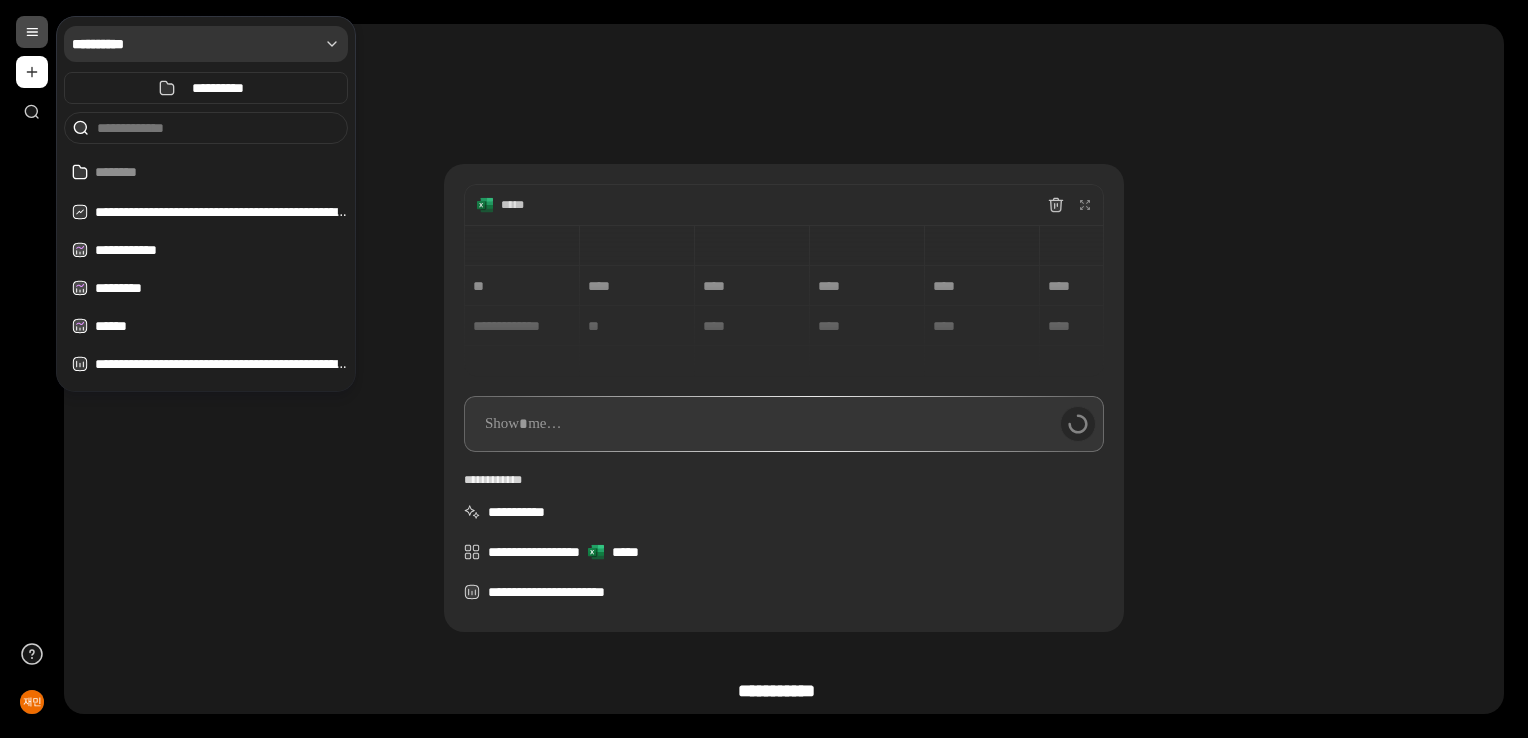 click on "**********" at bounding box center (195, 44) 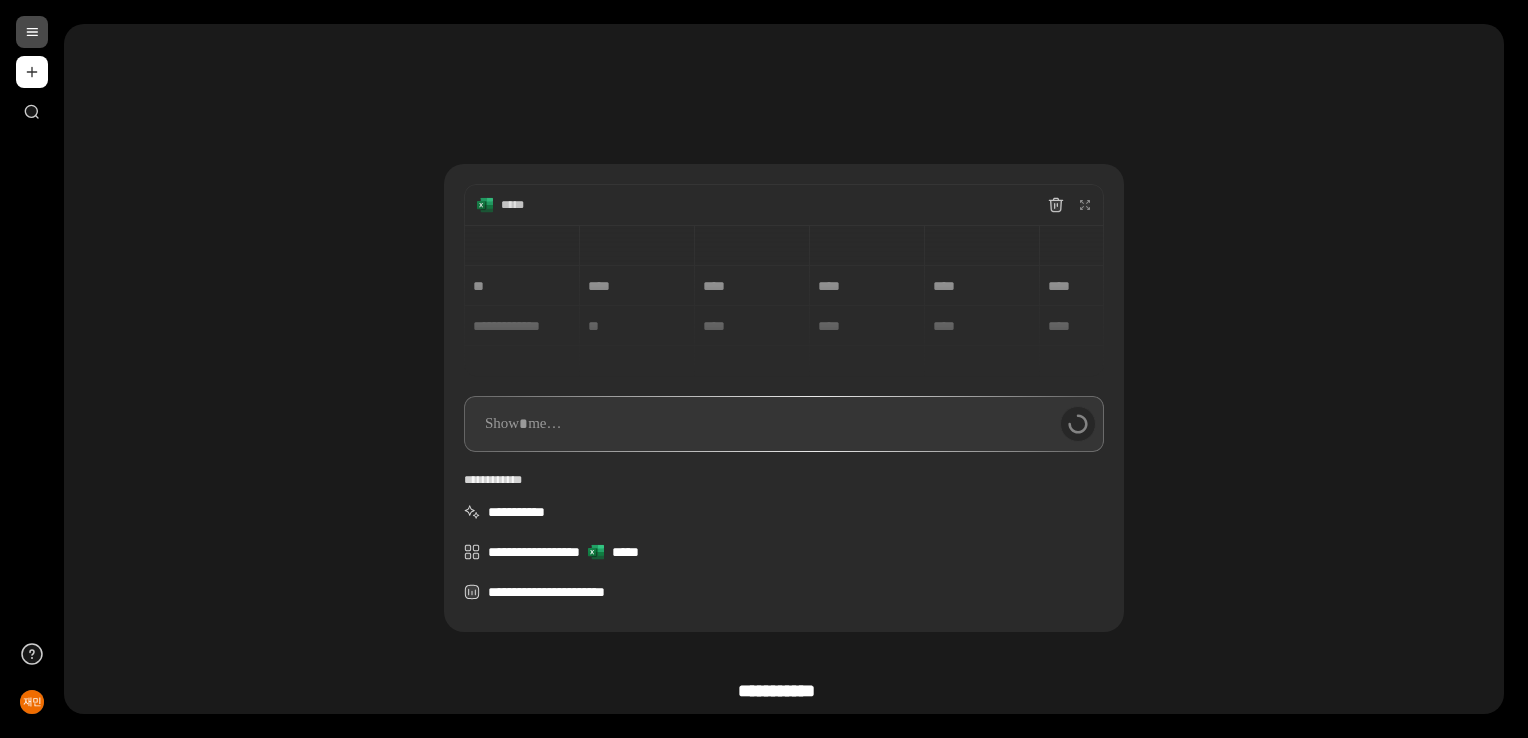 click on "**********" at bounding box center (784, 344) 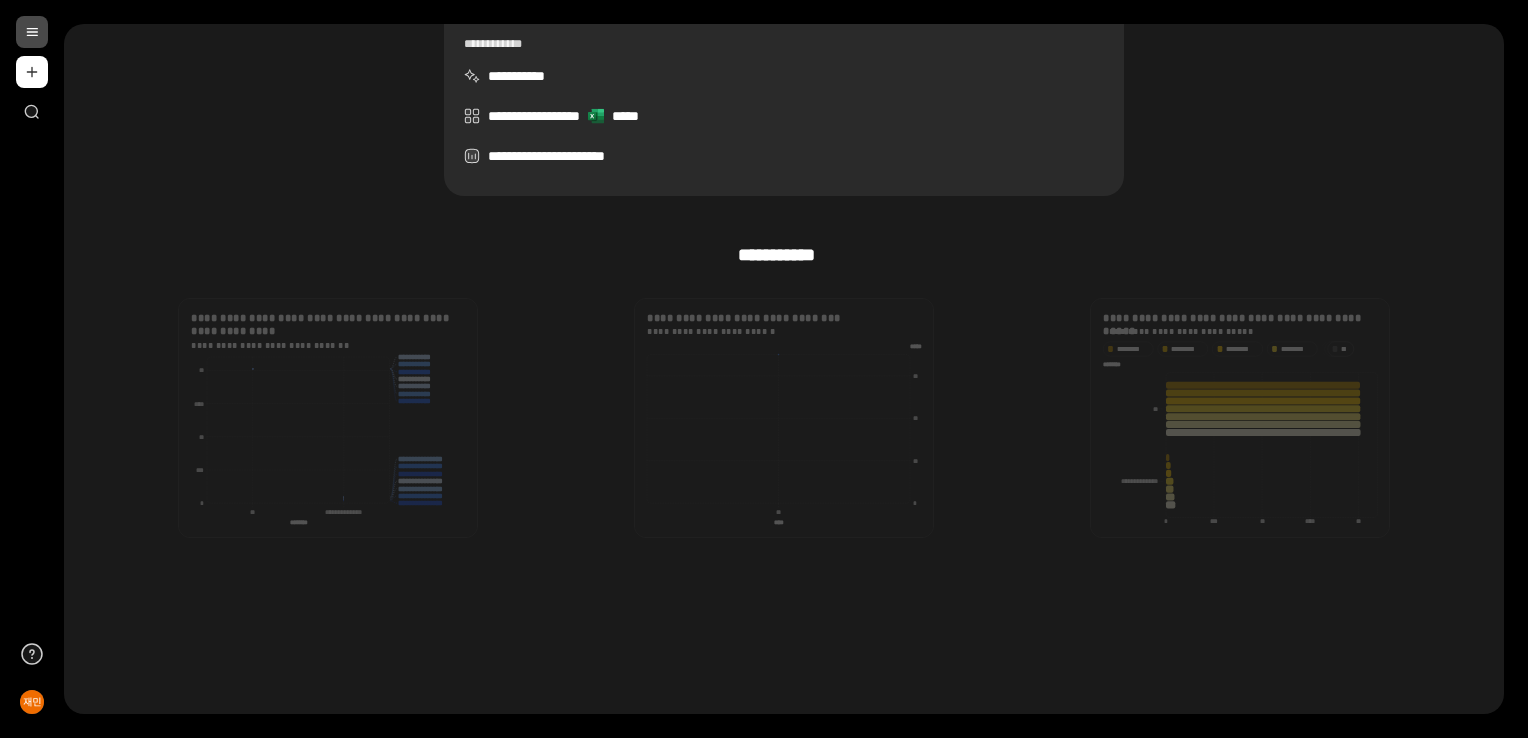 scroll, scrollTop: 499, scrollLeft: 0, axis: vertical 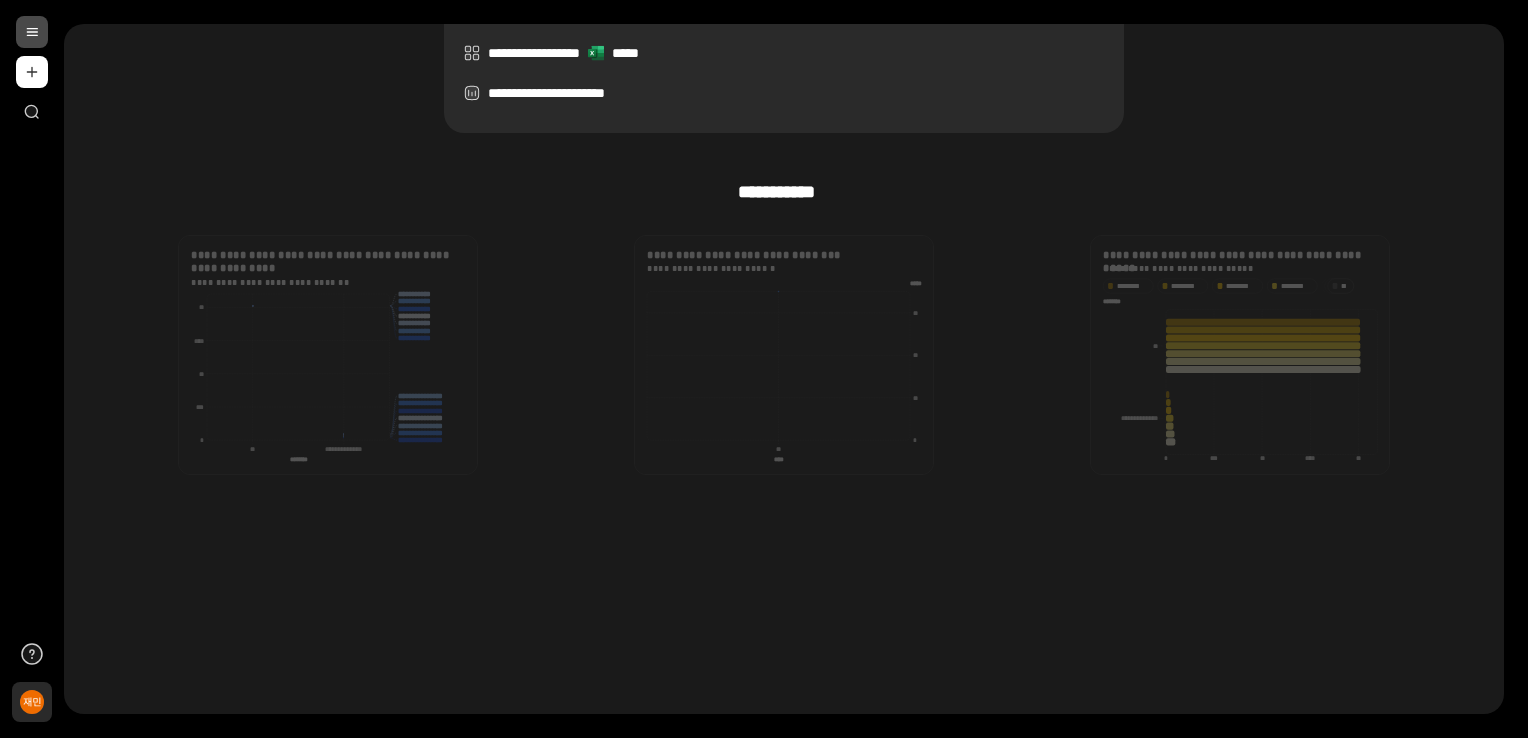 click on "**" at bounding box center [32, 702] 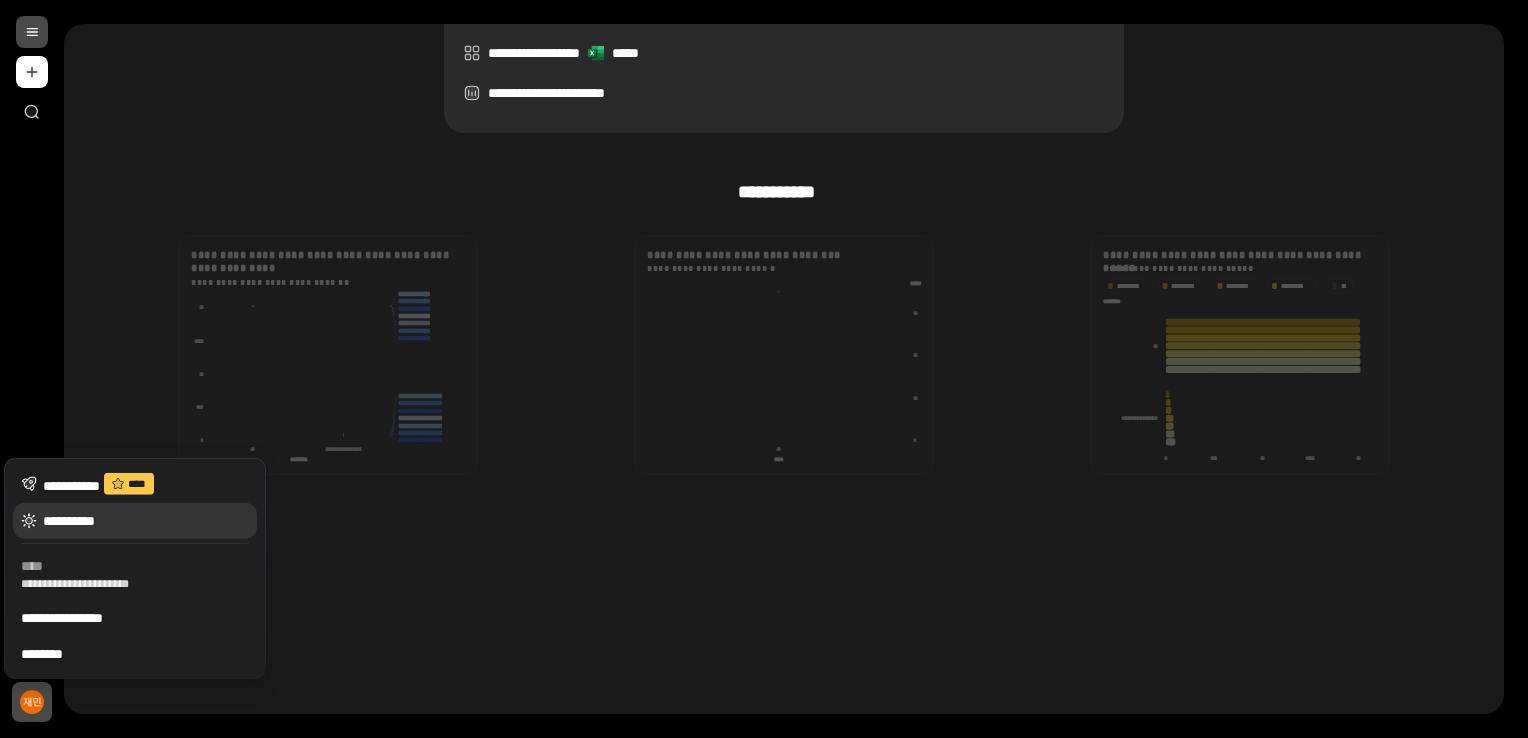 click on "**********" at bounding box center (146, 521) 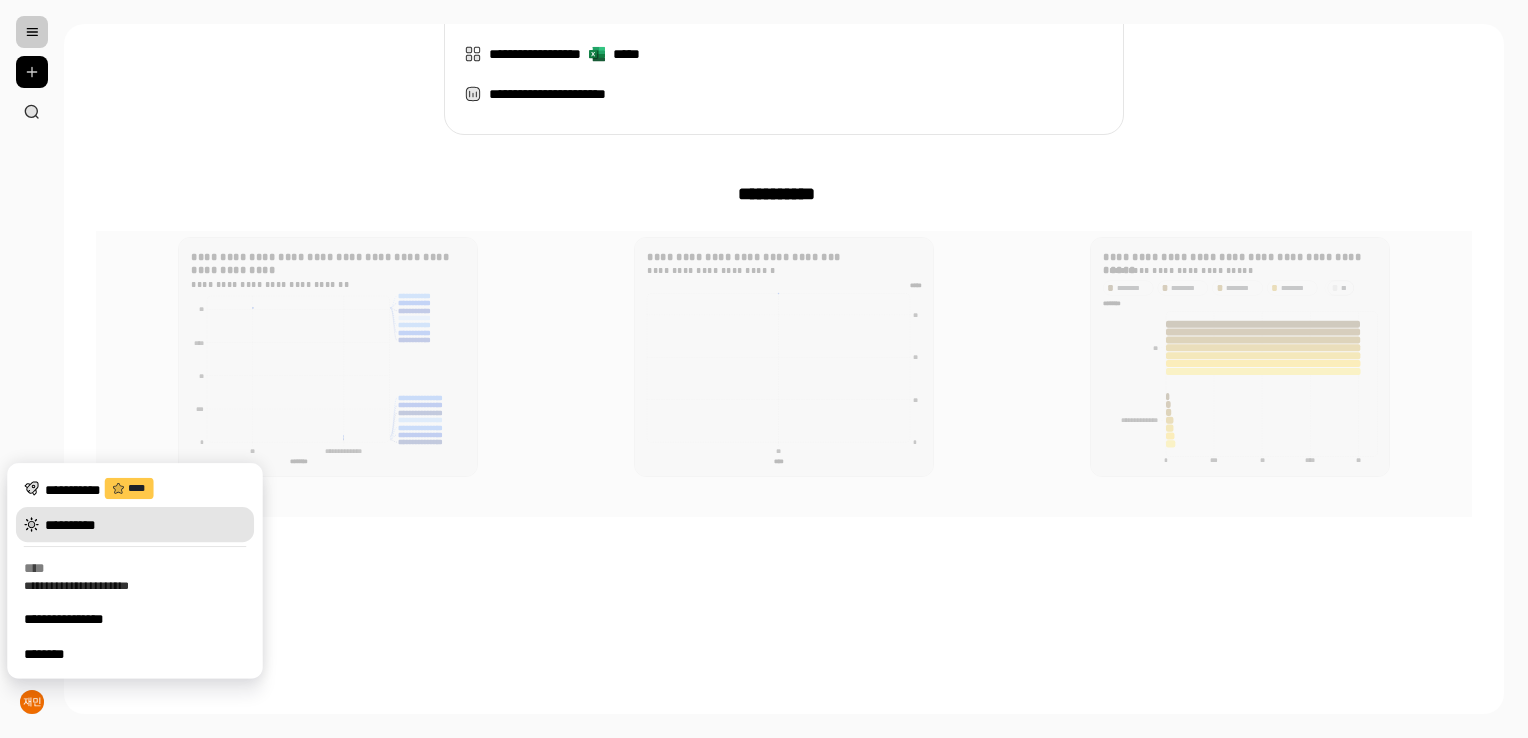 scroll, scrollTop: 500, scrollLeft: 0, axis: vertical 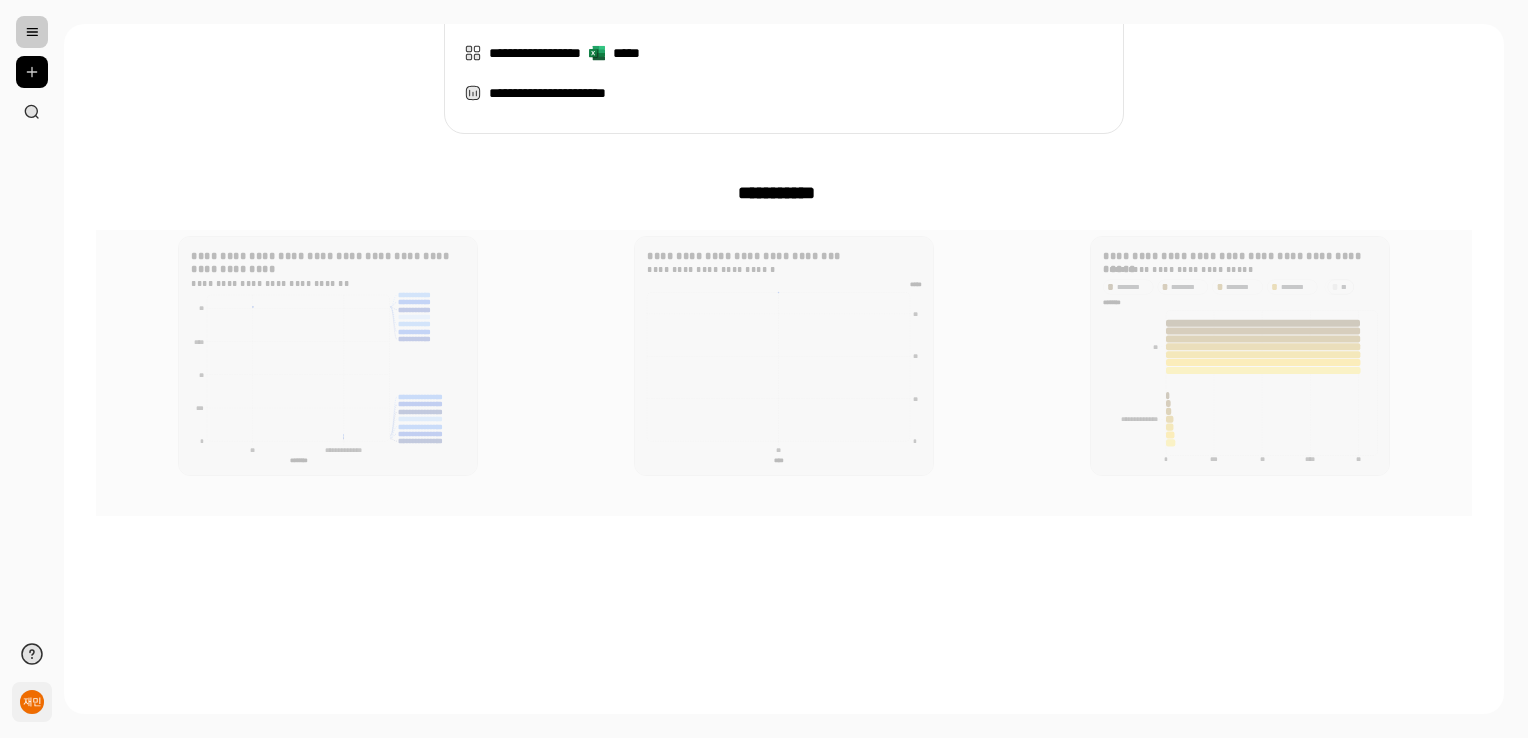 click on "**" at bounding box center [32, 702] 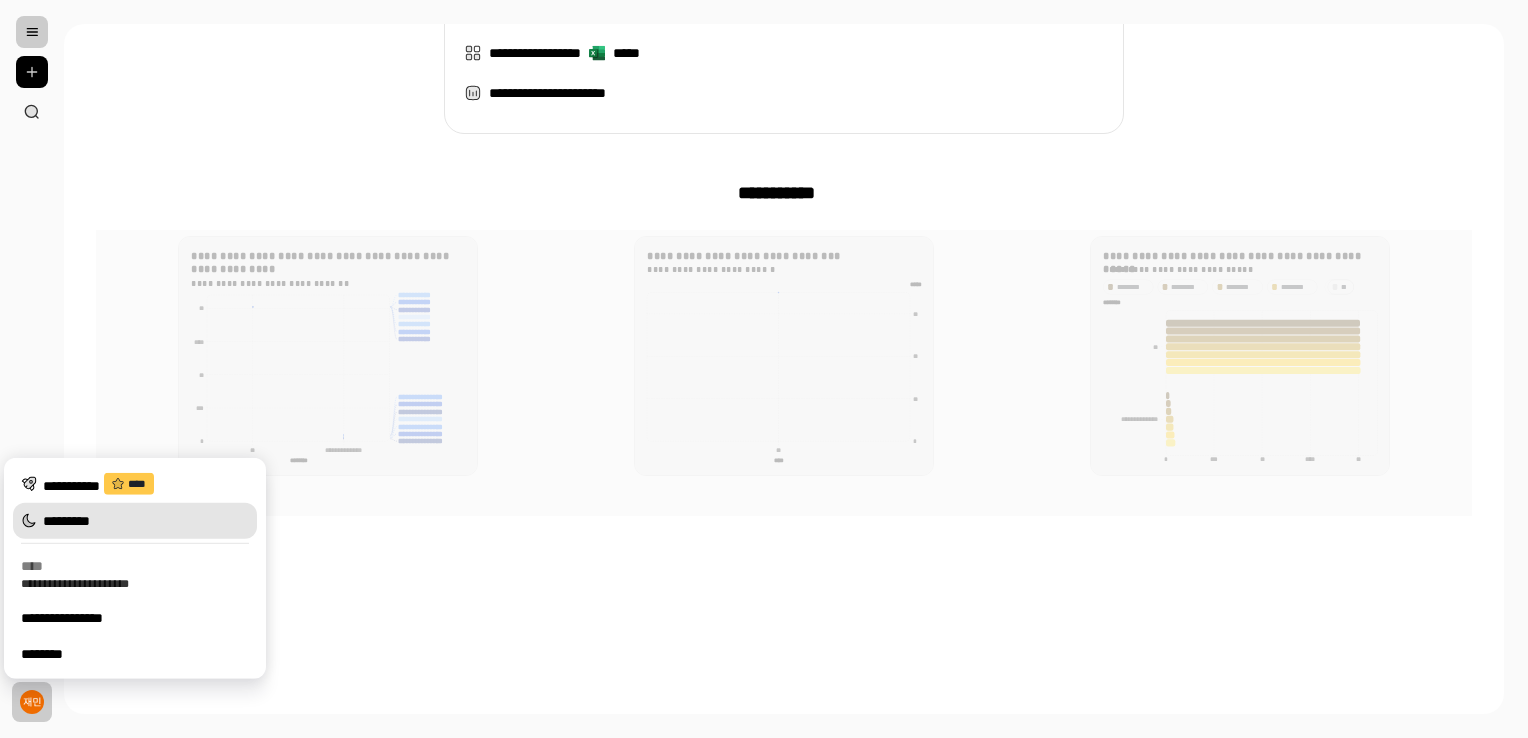 click on "*********" at bounding box center (146, 521) 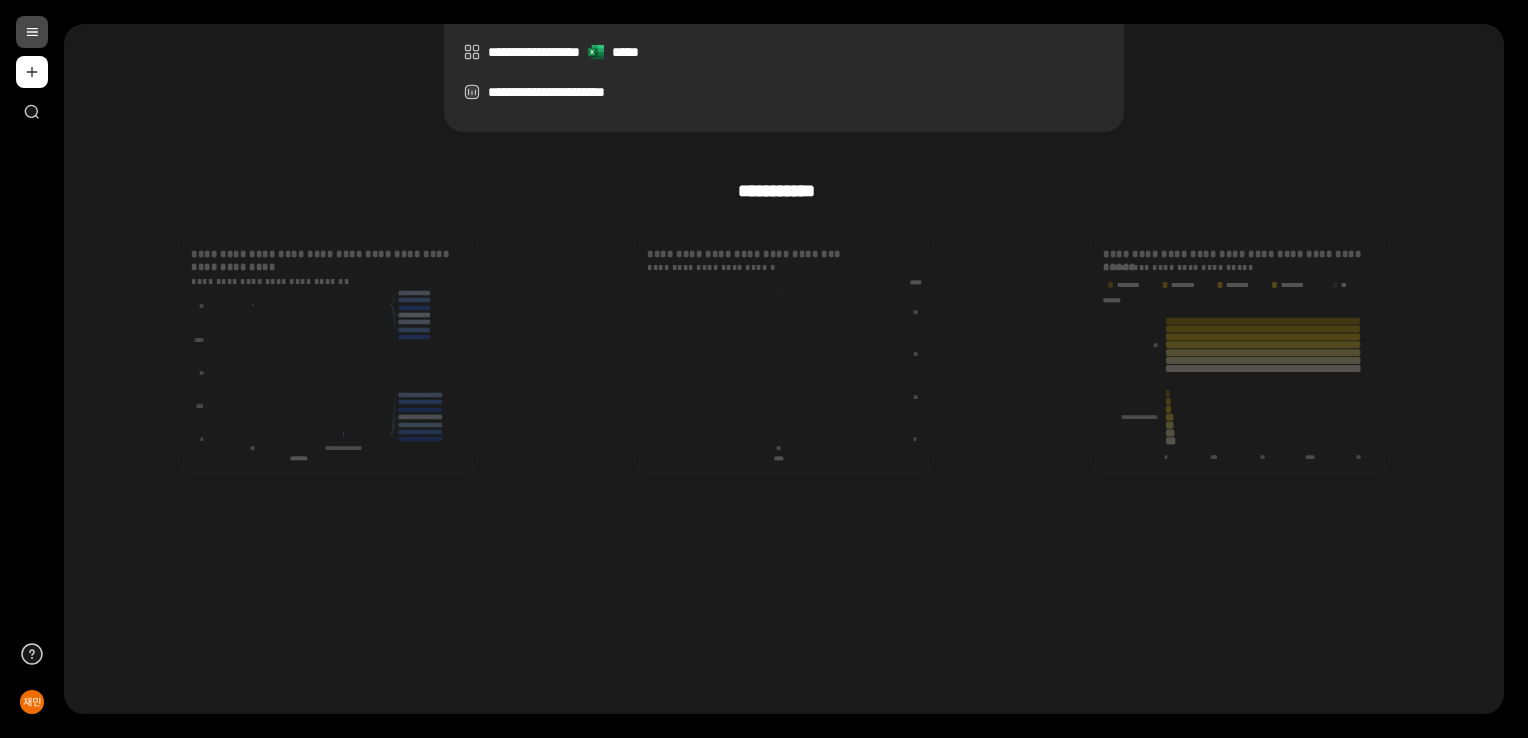 scroll, scrollTop: 499, scrollLeft: 0, axis: vertical 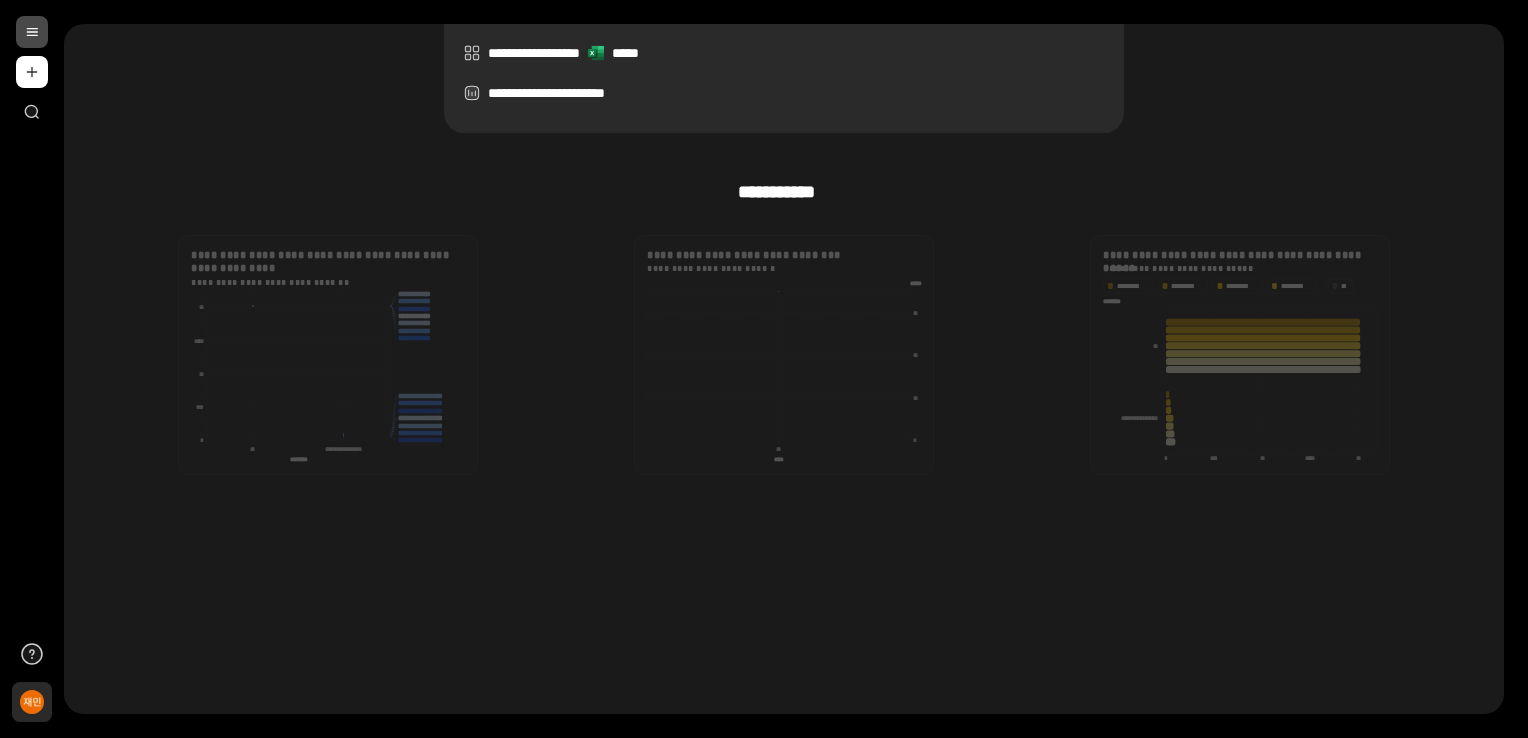 click on "**" at bounding box center [32, 702] 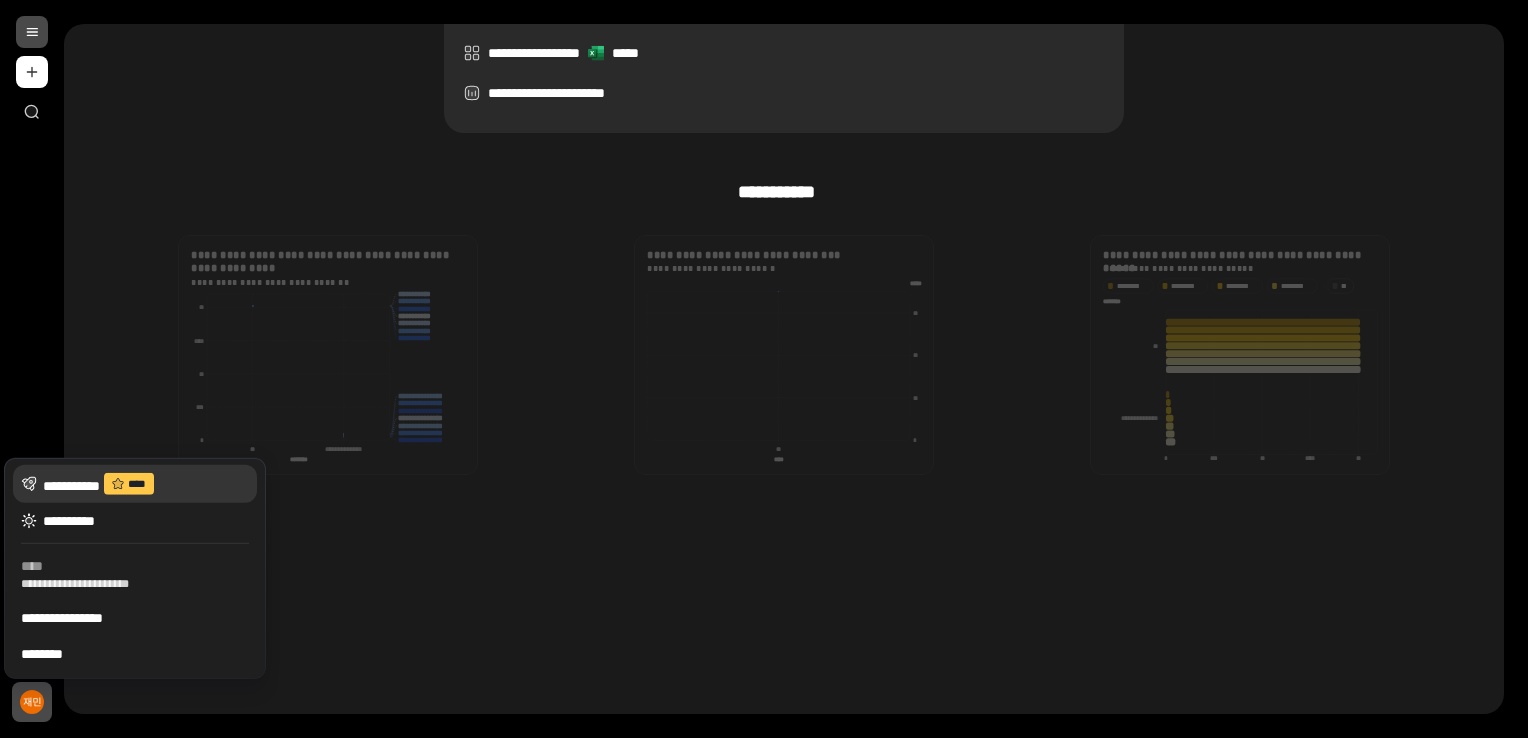 click on "**********" at bounding box center (135, 484) 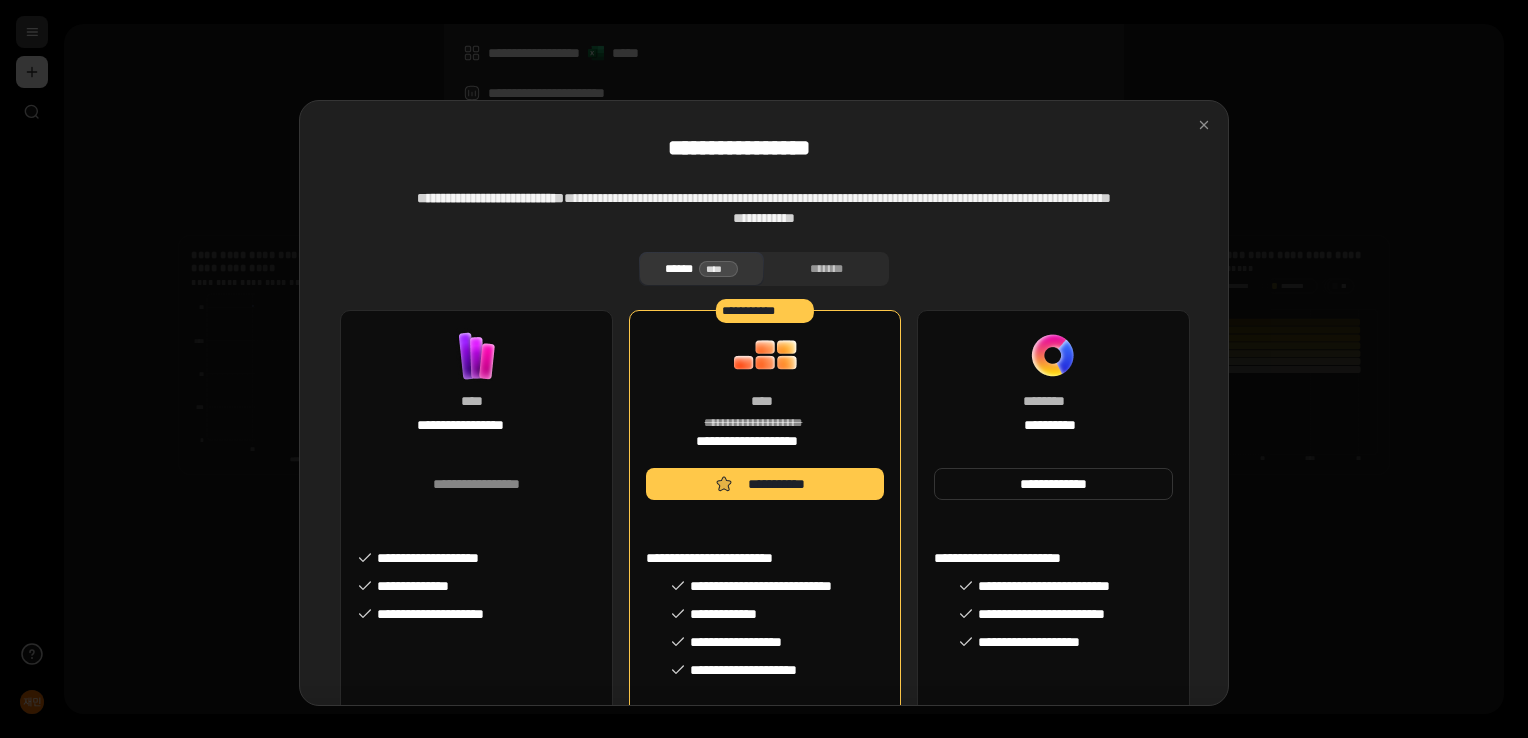 click on "**********" at bounding box center (764, 446) 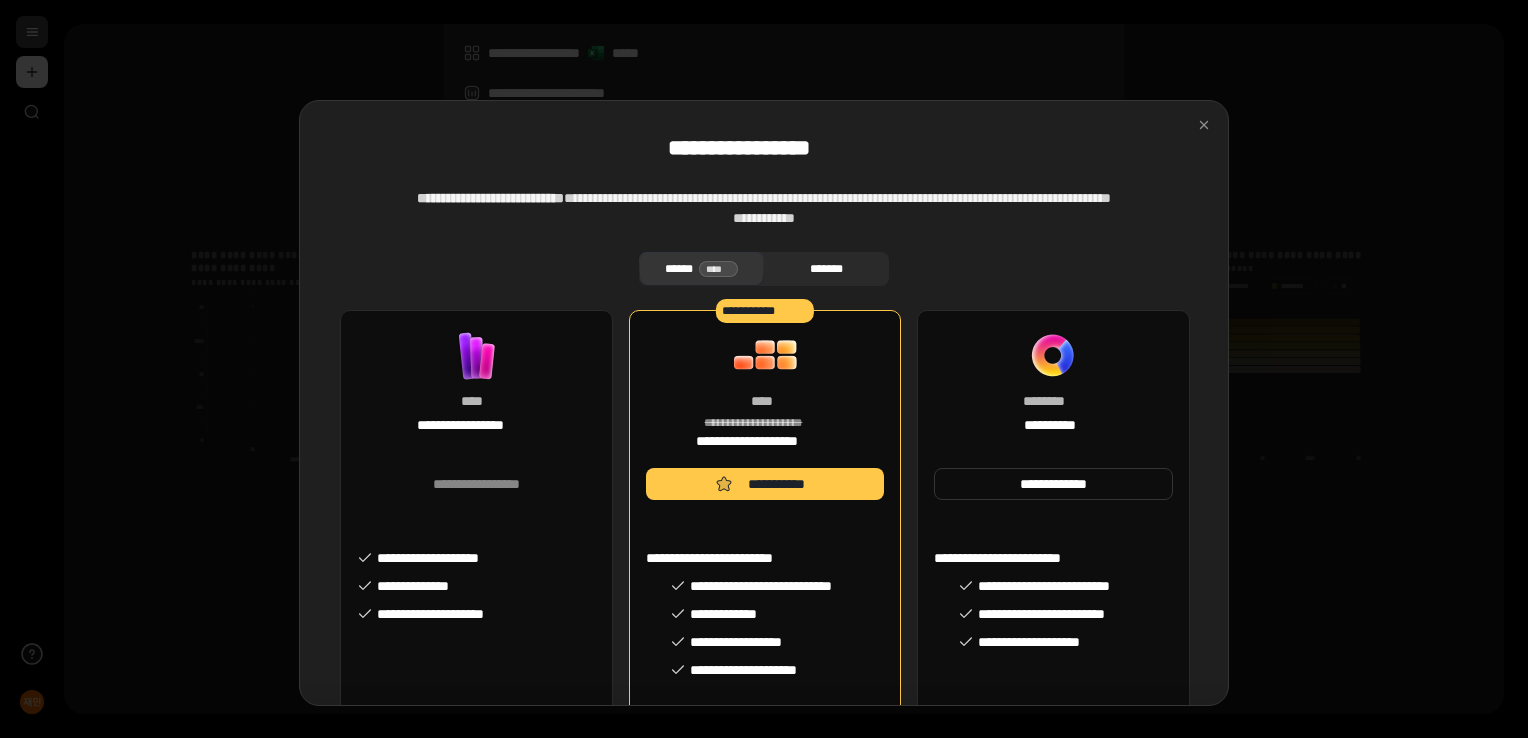 click on "*******" at bounding box center (826, 269) 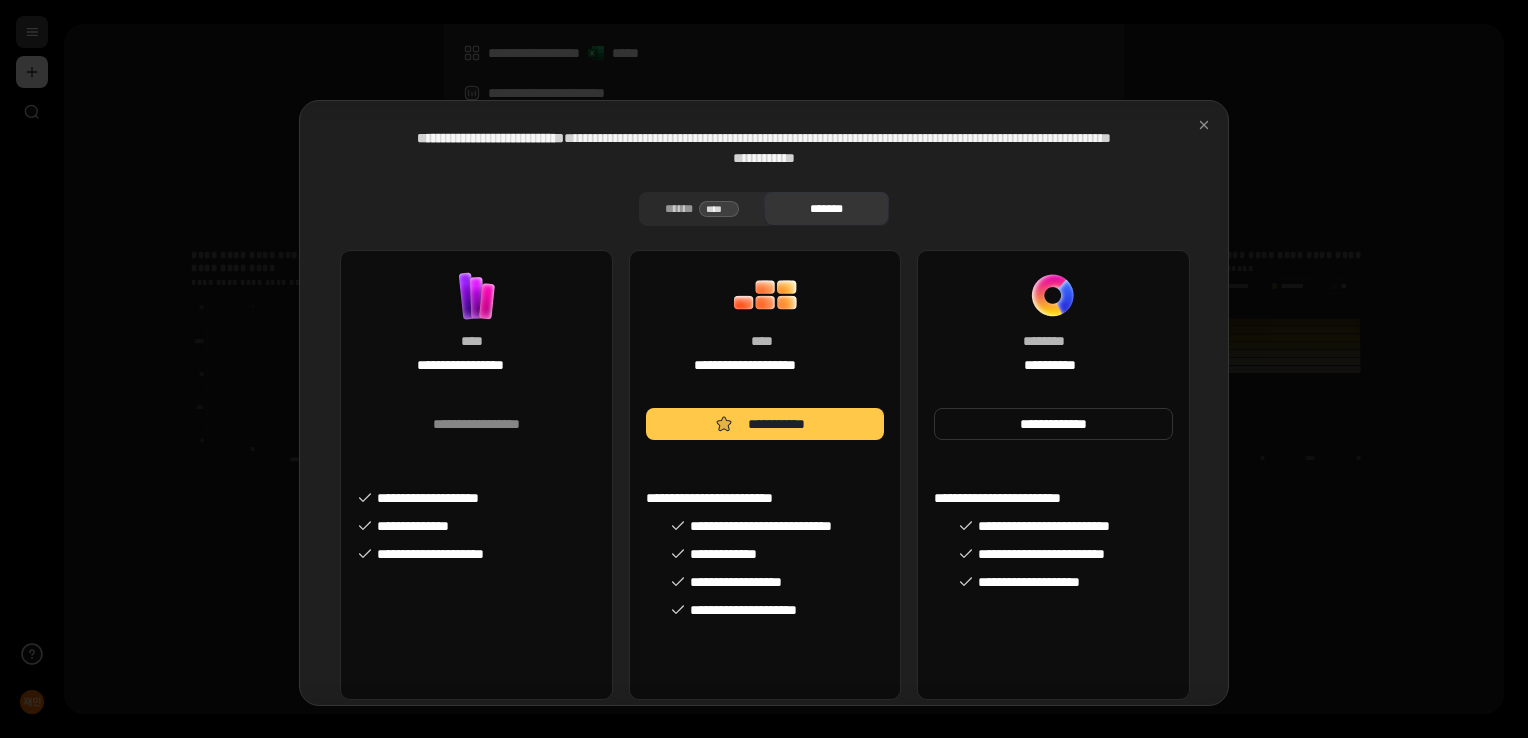 scroll, scrollTop: 86, scrollLeft: 0, axis: vertical 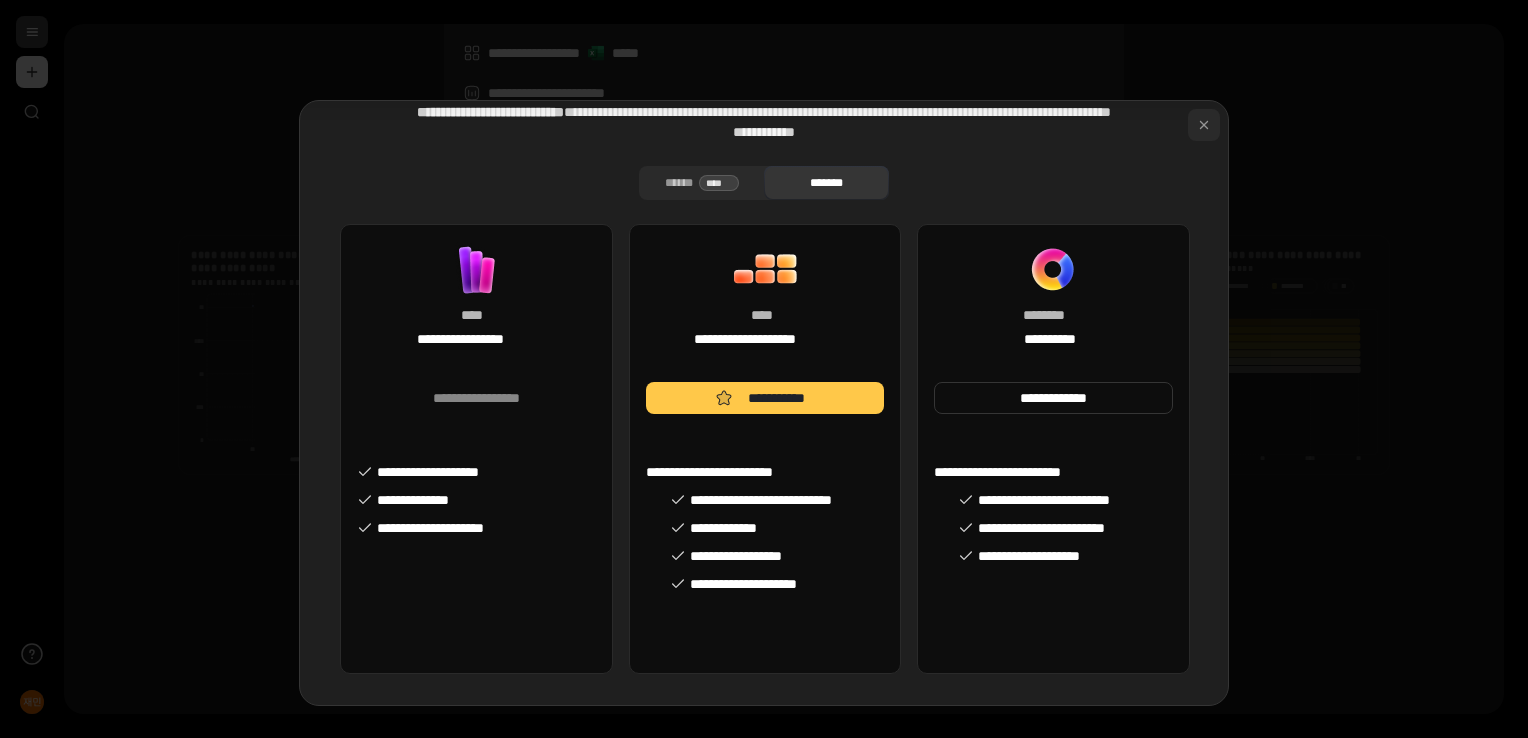 click at bounding box center (1204, 125) 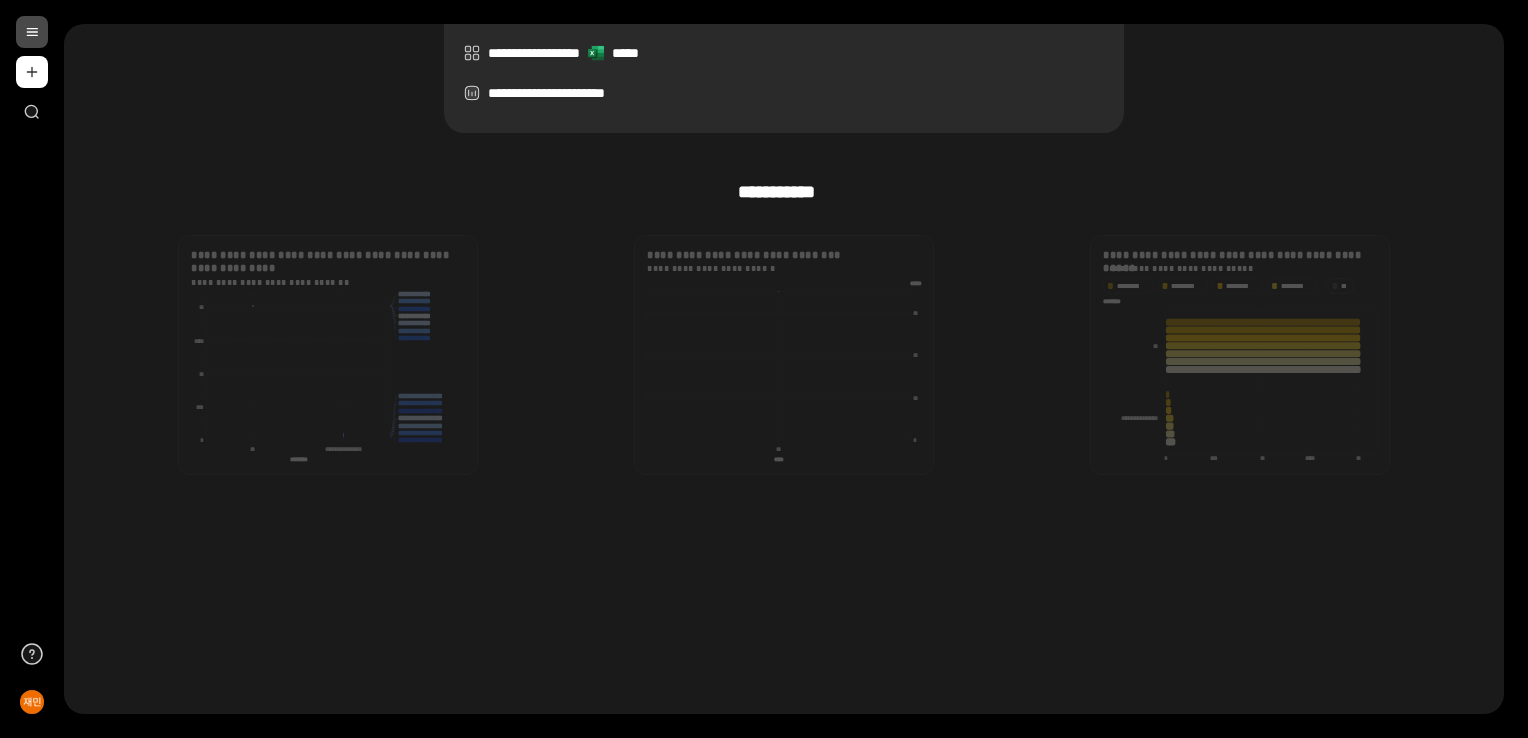 drag, startPoint x: 891, startPoint y: 226, endPoint x: 736, endPoint y: 461, distance: 281.51376 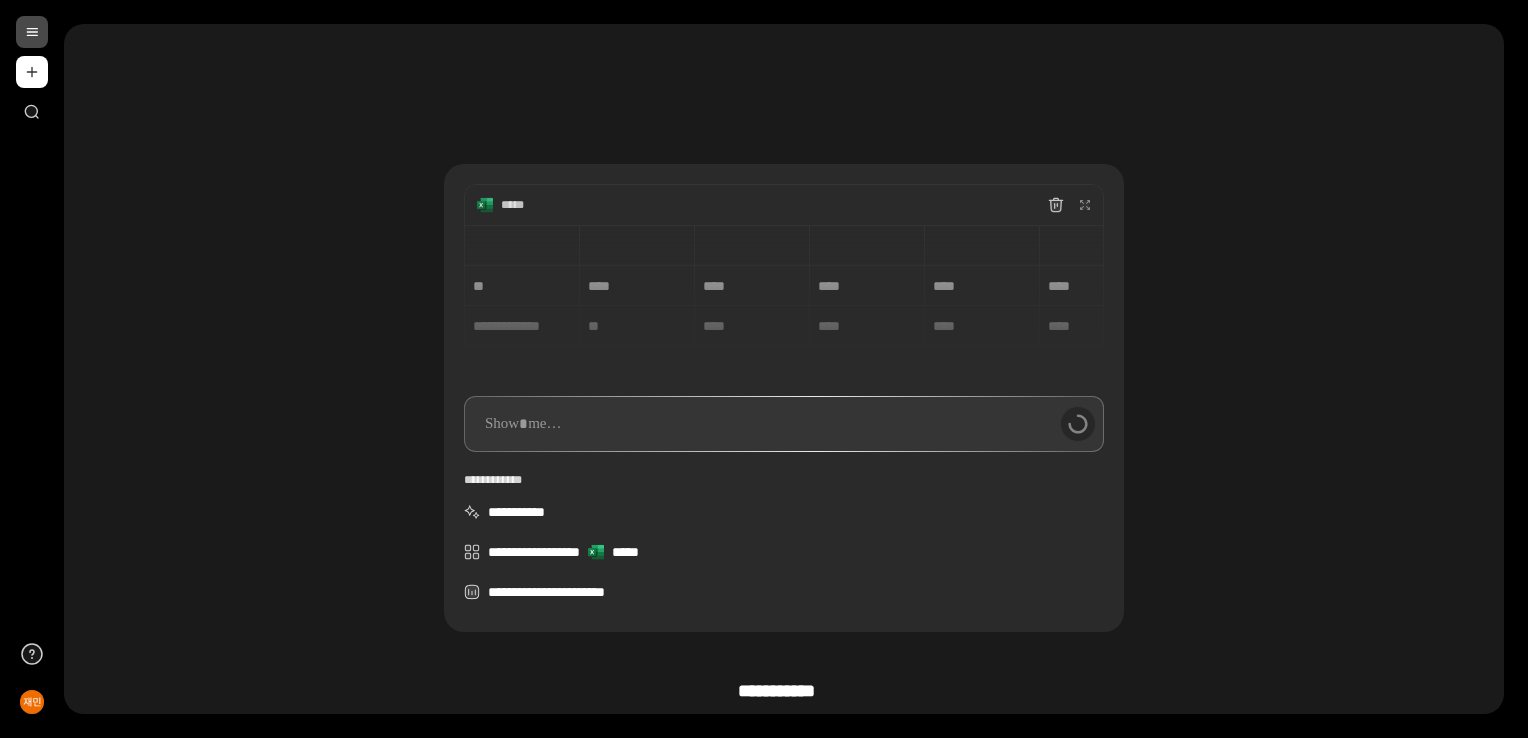 drag, startPoint x: 790, startPoint y: 277, endPoint x: 884, endPoint y: 404, distance: 158.00316 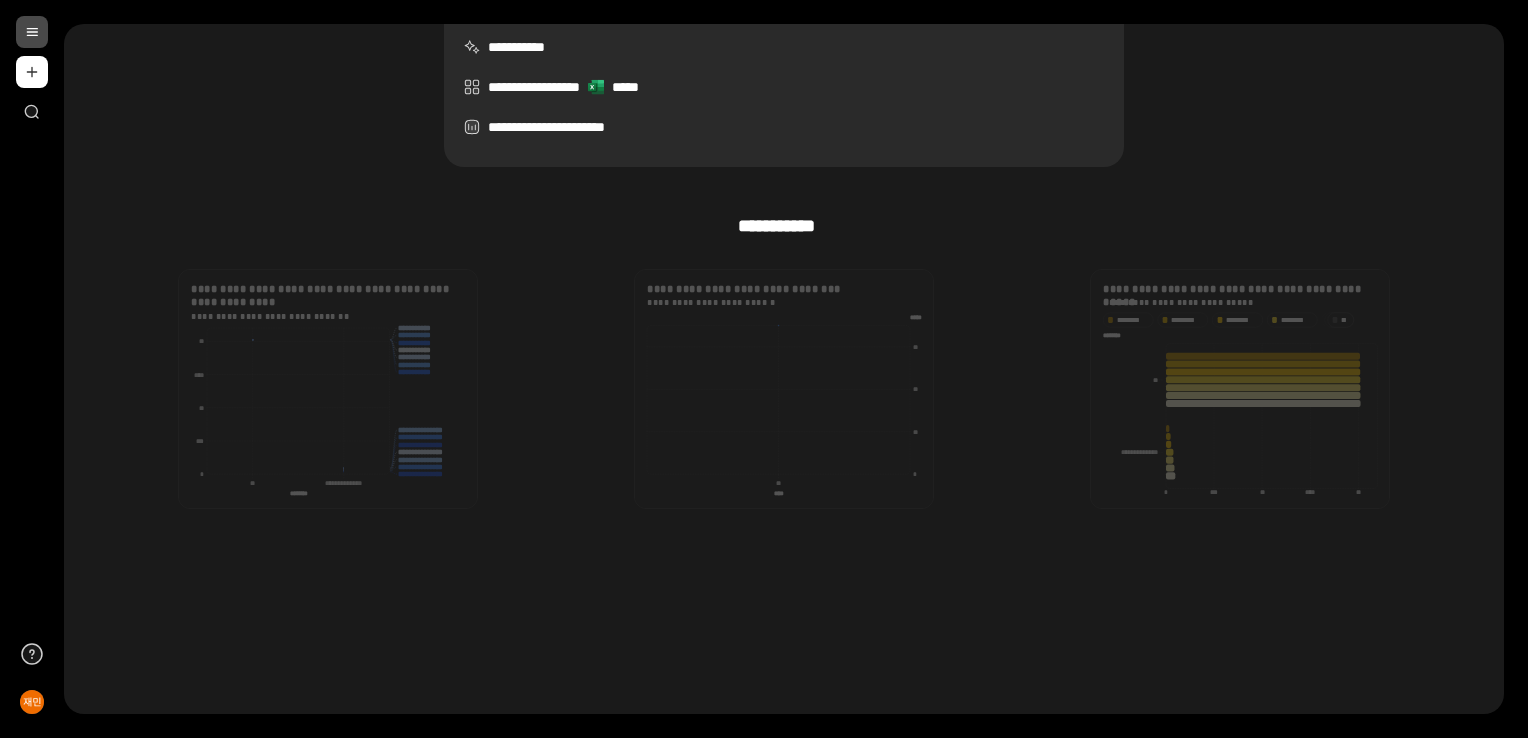 scroll, scrollTop: 499, scrollLeft: 0, axis: vertical 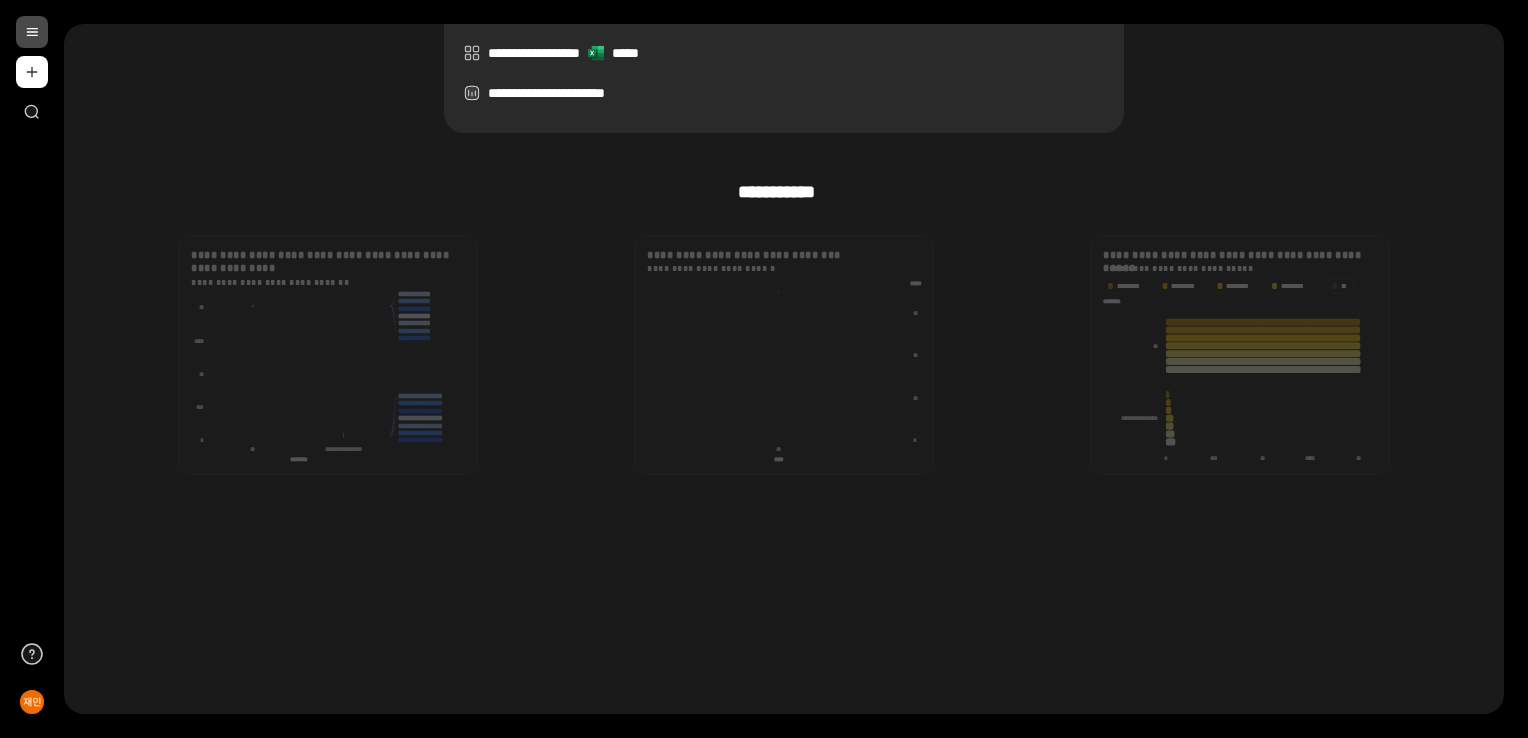 click on "**********" at bounding box center [784, 120] 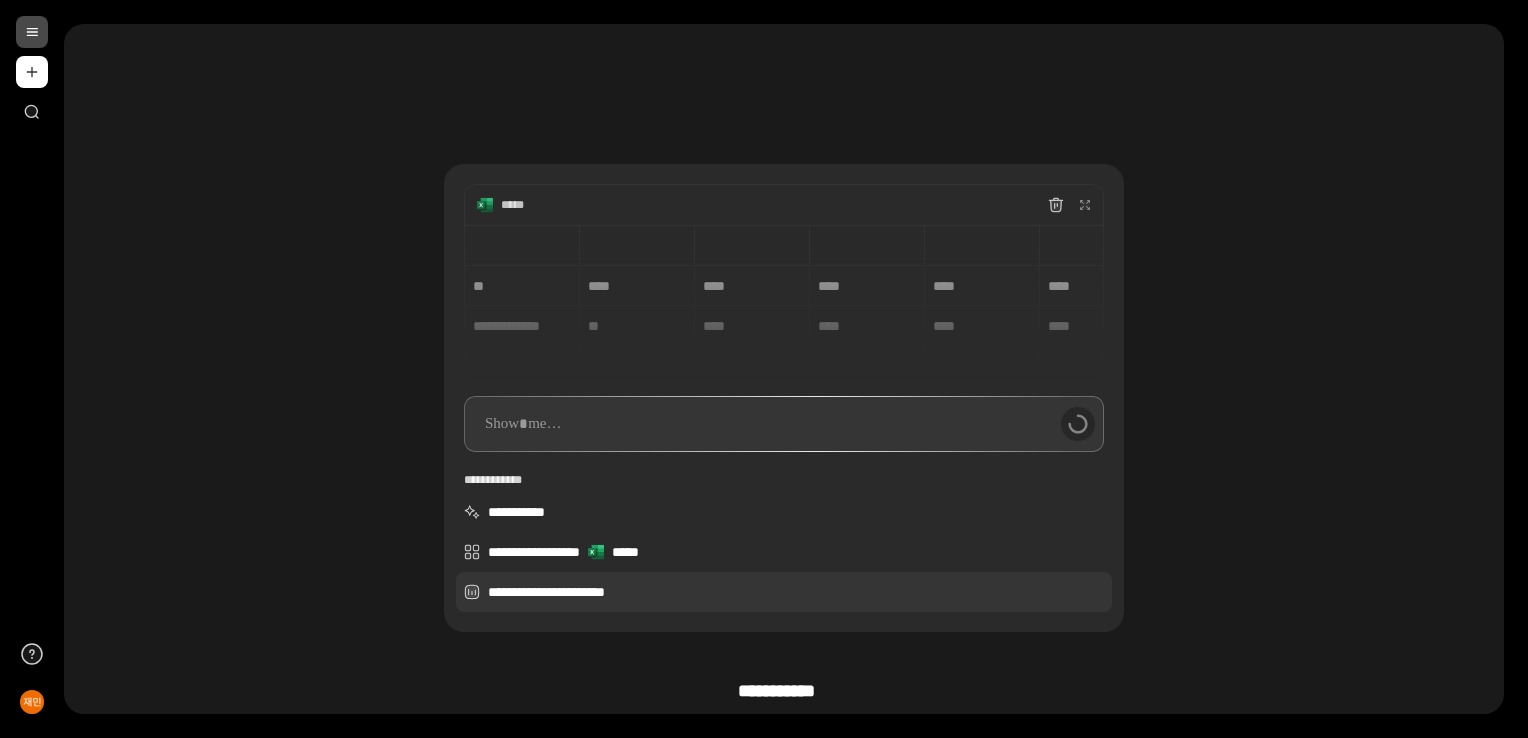 click on "**********" at bounding box center (784, 592) 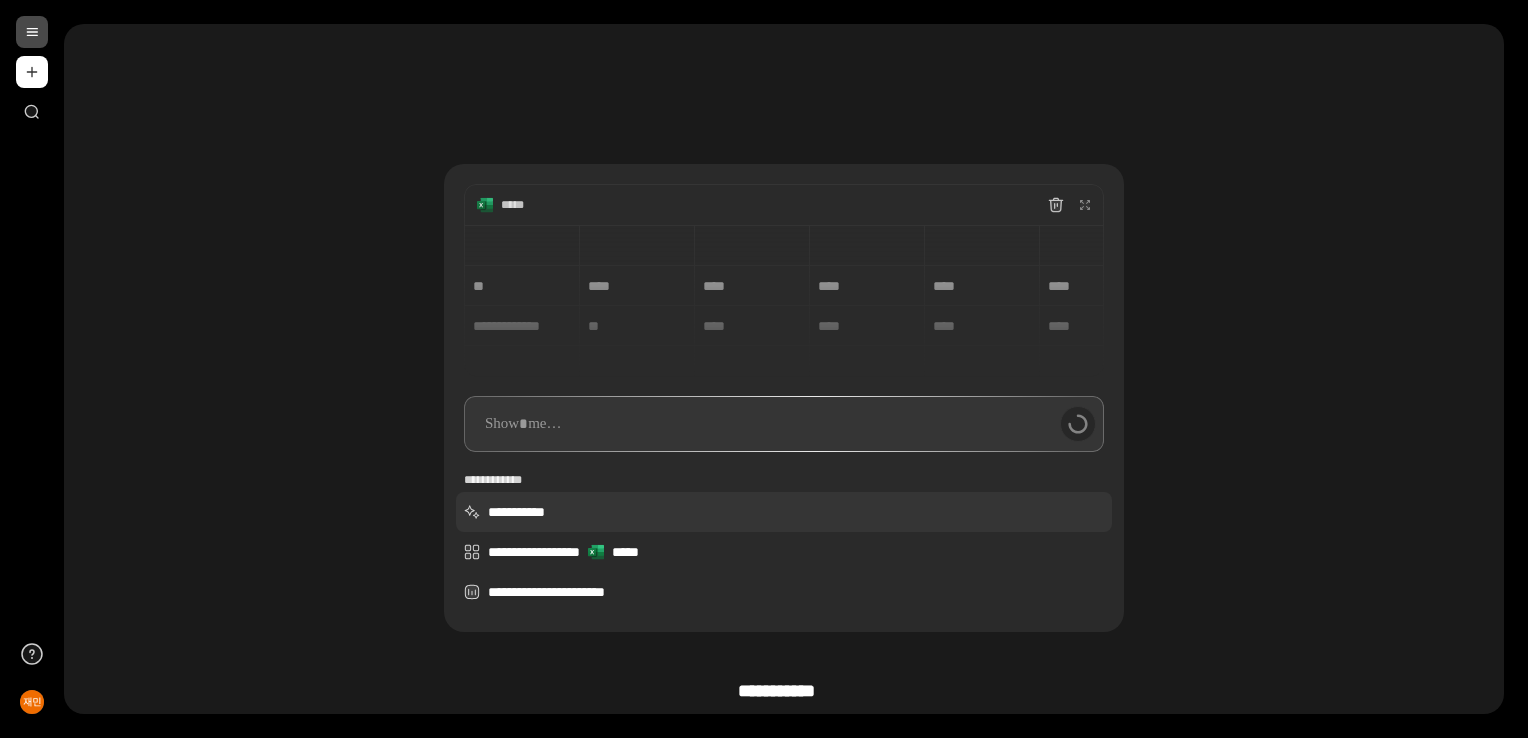 click on "**********" at bounding box center [784, 512] 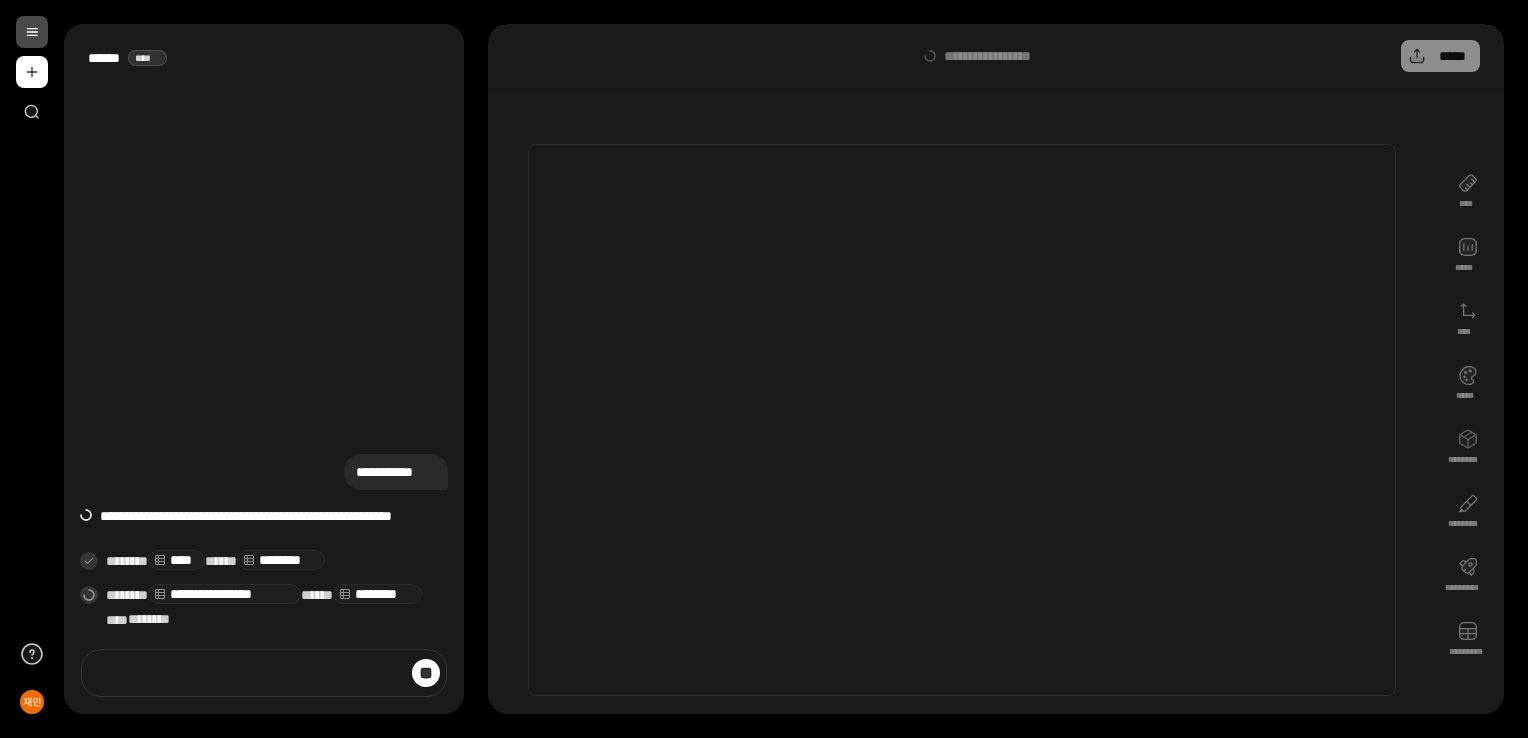 click on "**** ***** **** ***** ******** ******** ********* *********" at bounding box center [1468, 420] 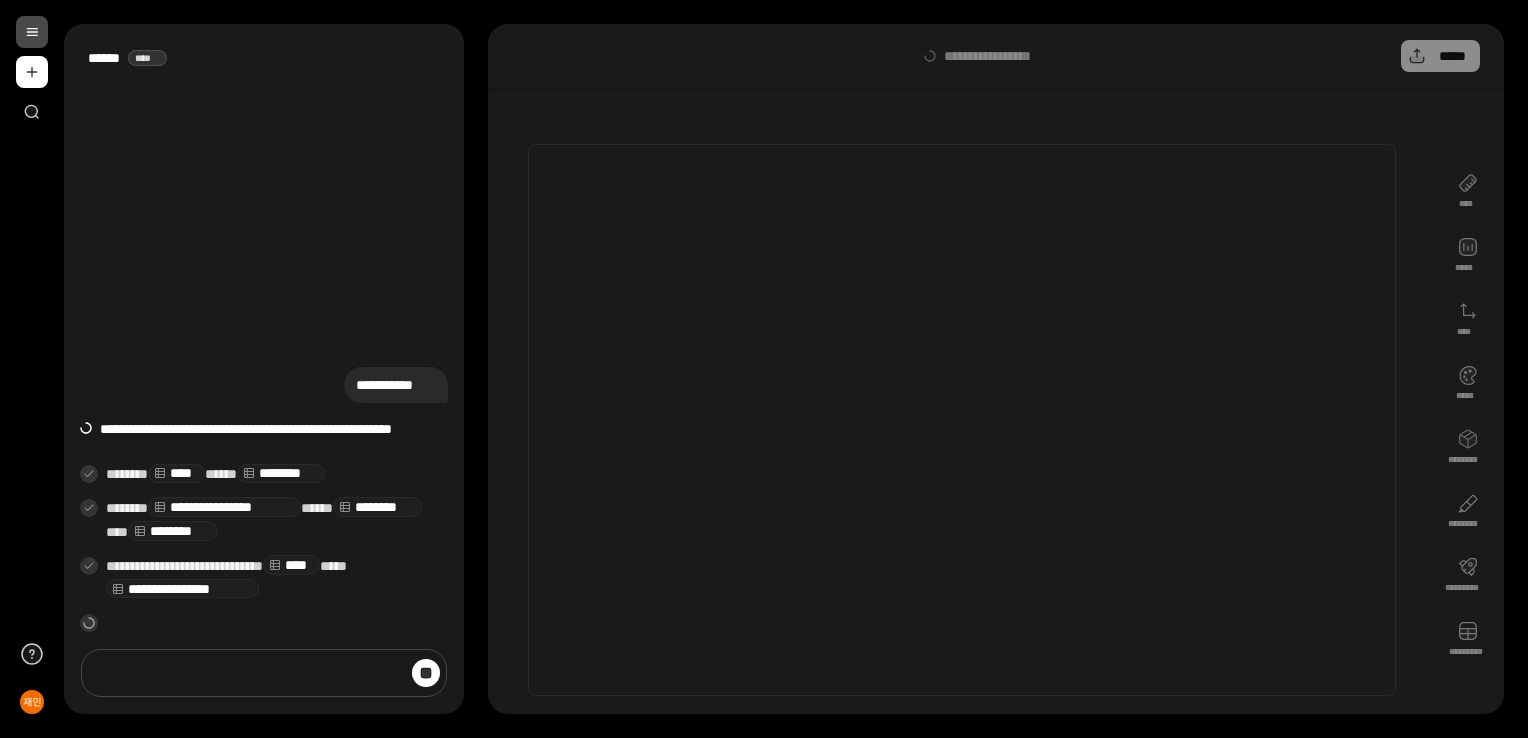 click at bounding box center [264, 673] 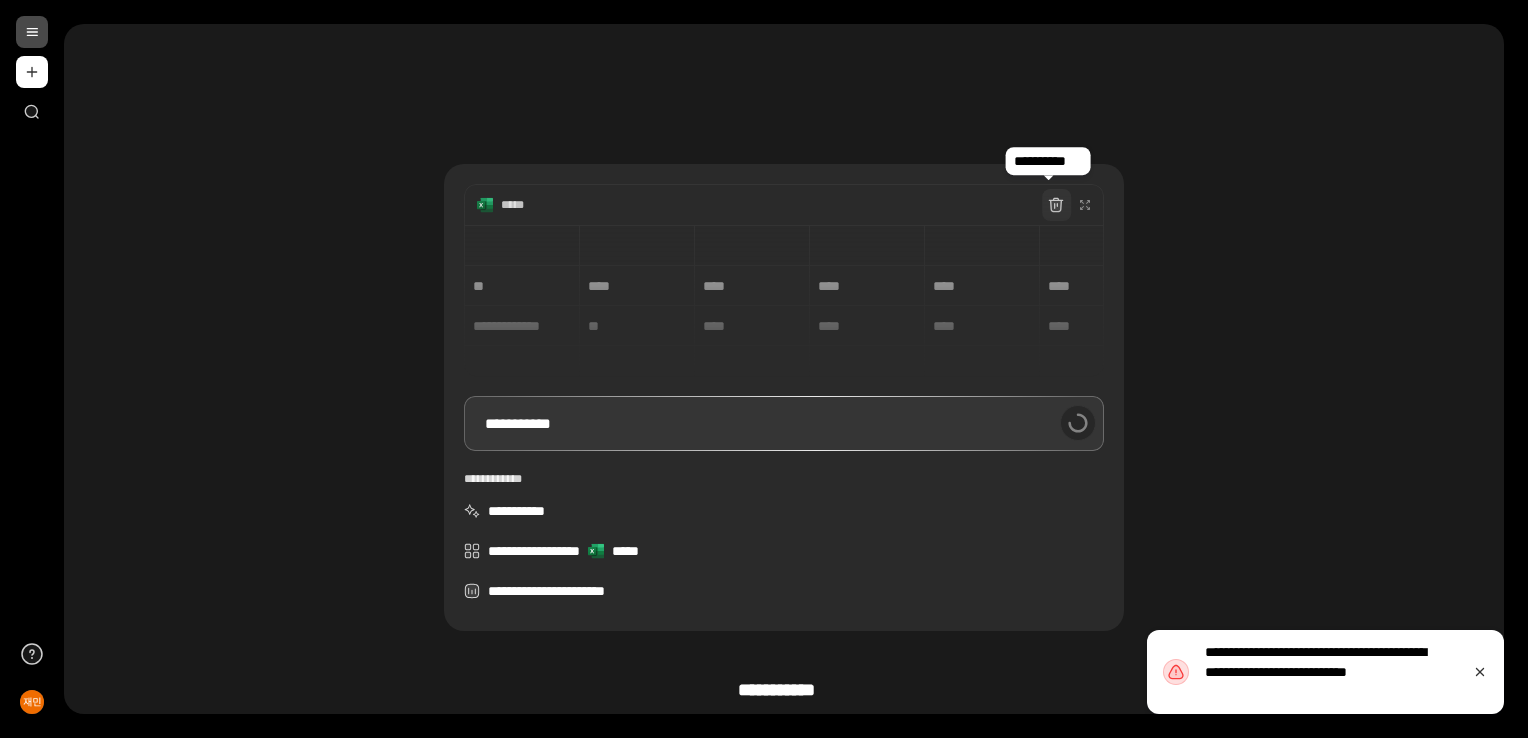 click 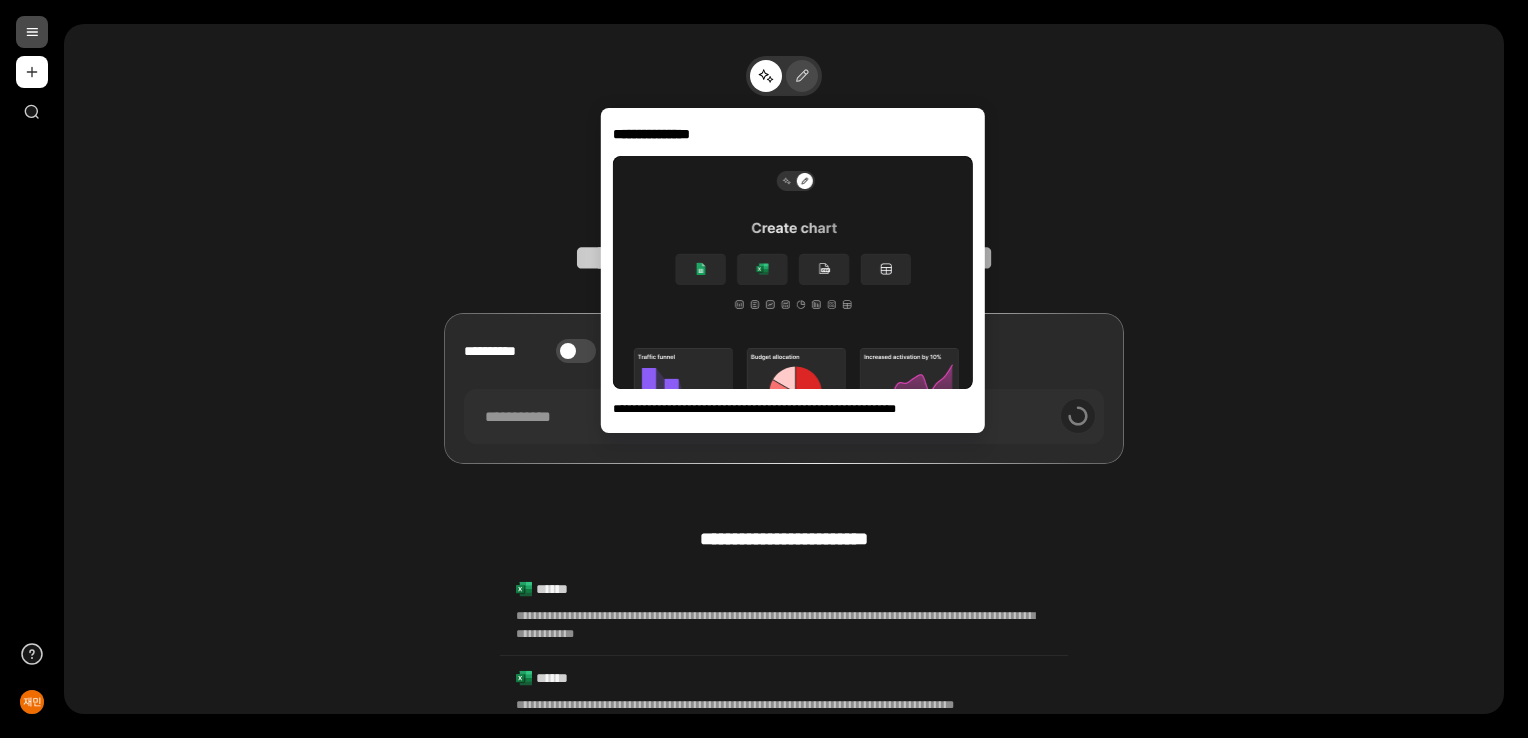 click at bounding box center [802, 76] 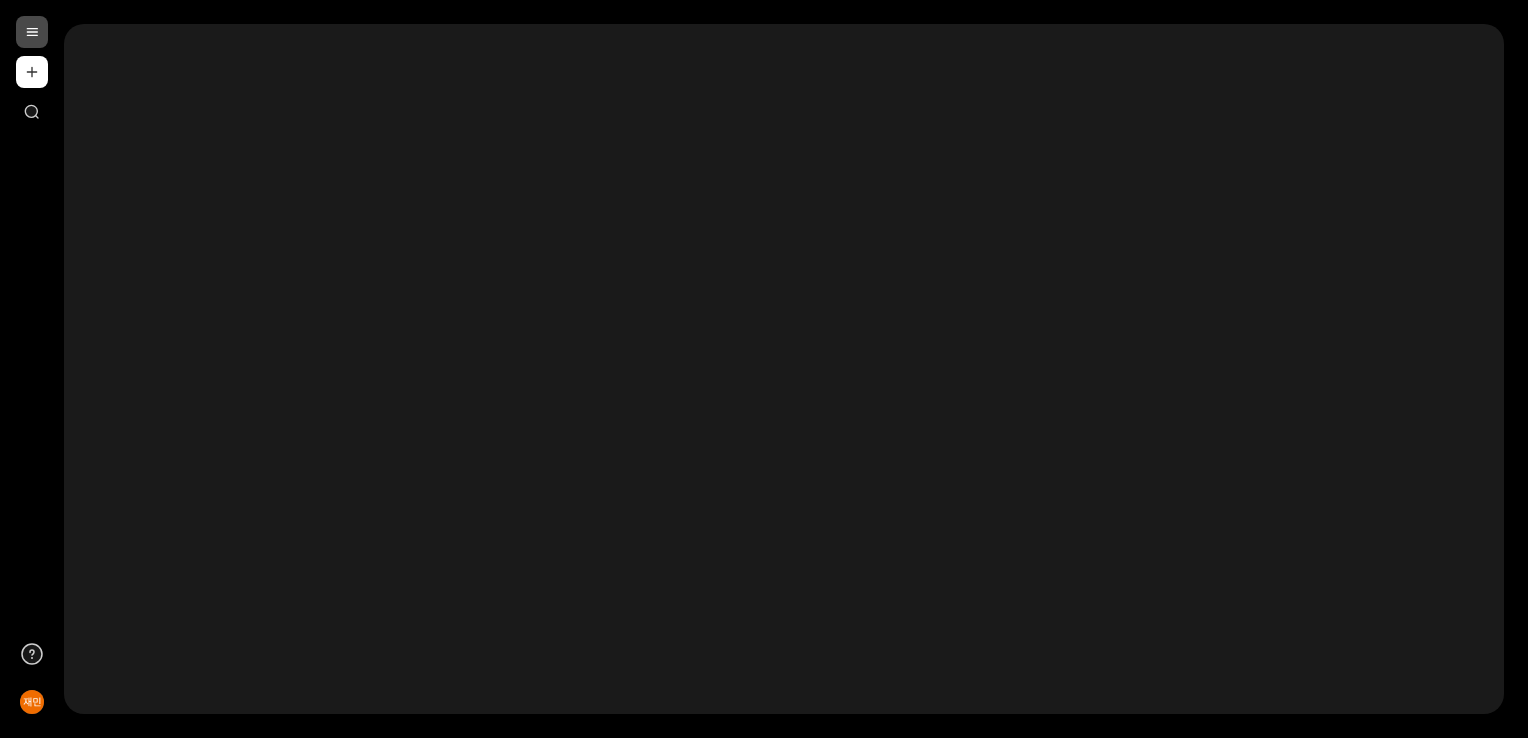 scroll, scrollTop: 0, scrollLeft: 0, axis: both 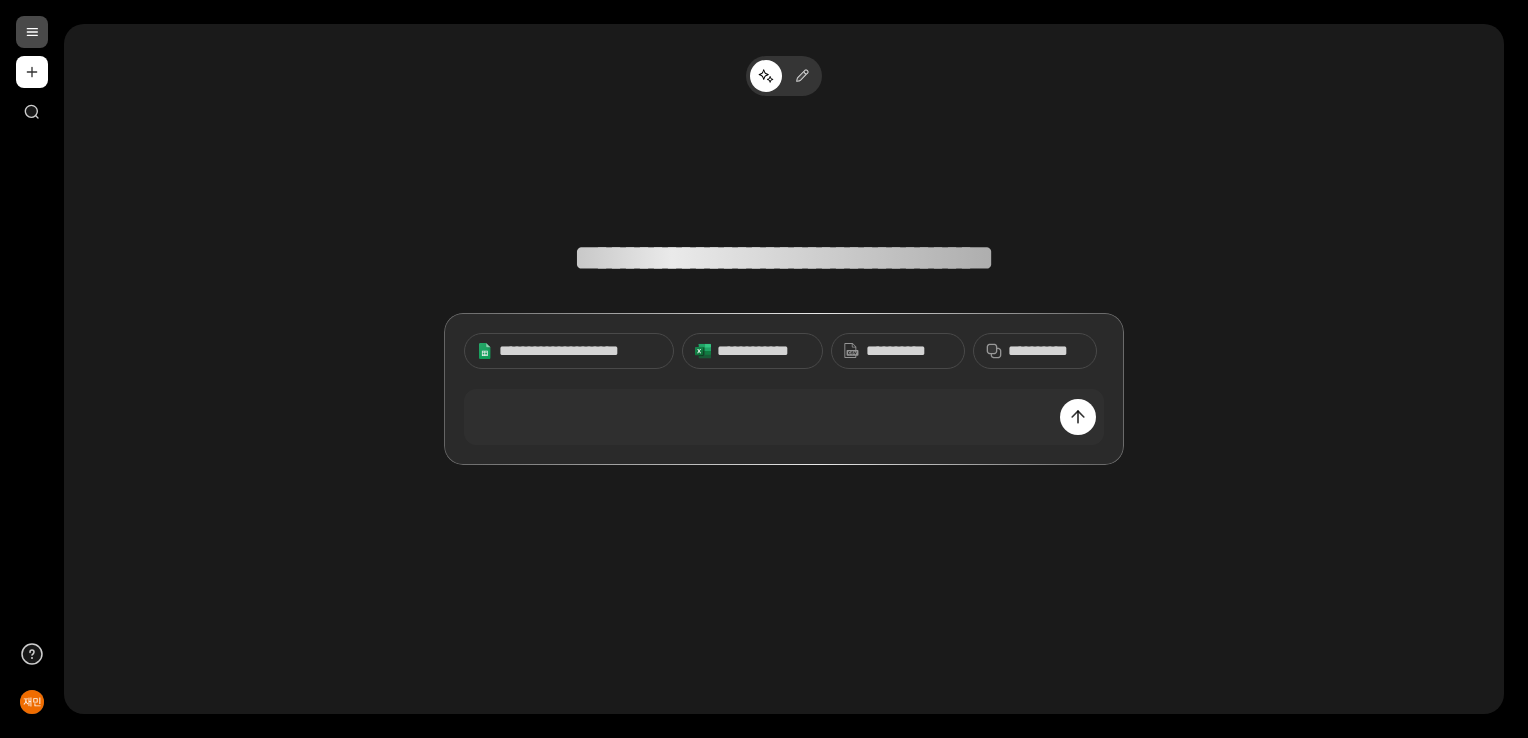 click at bounding box center [784, 76] 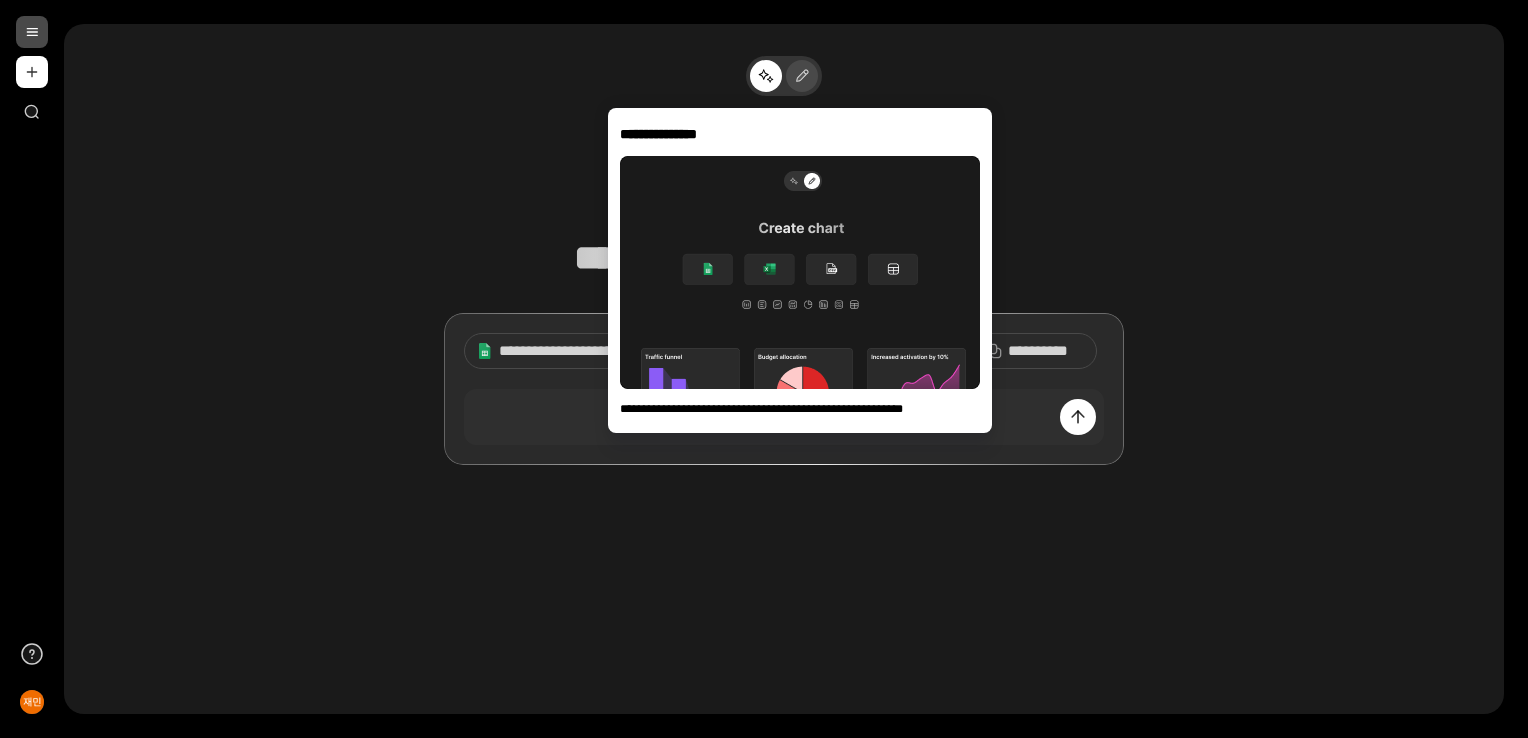click 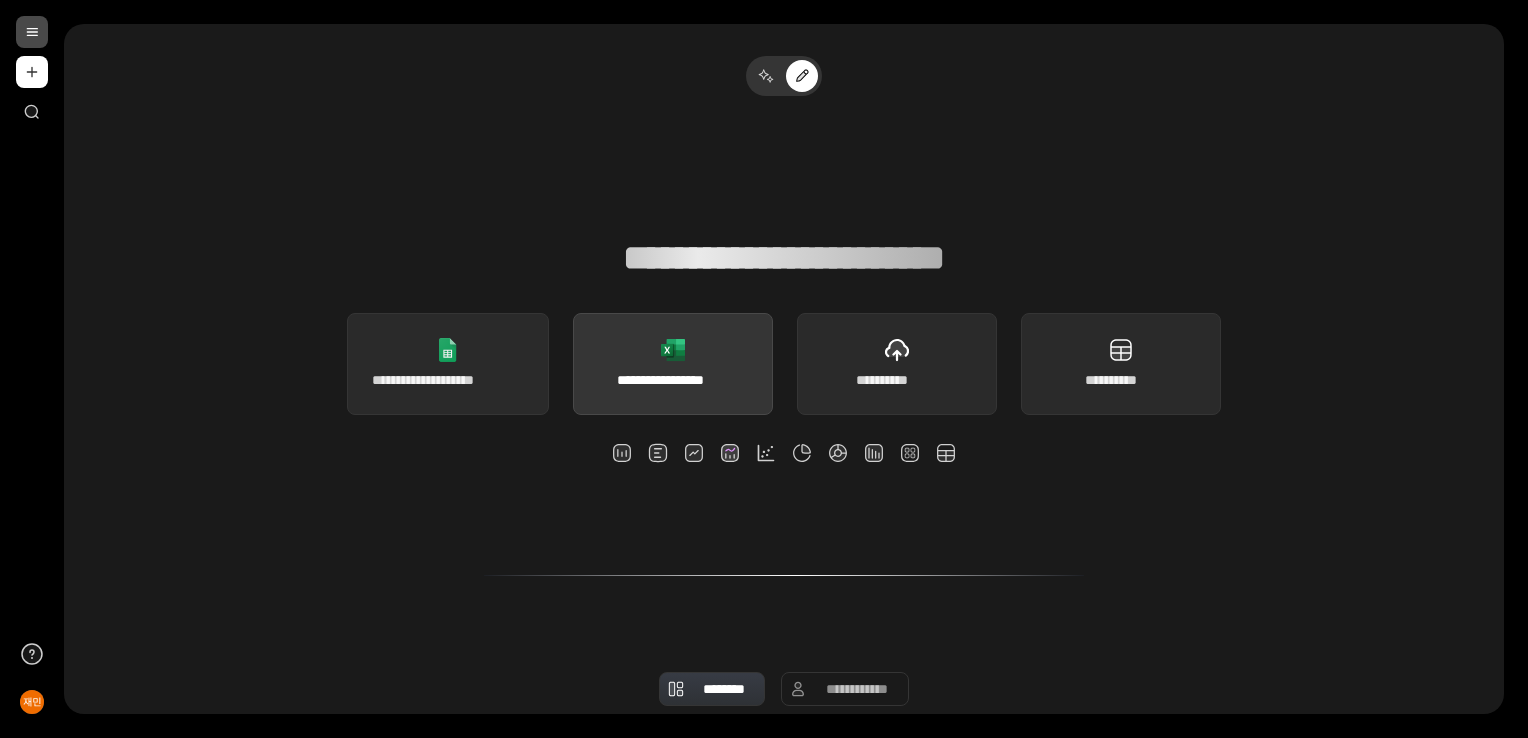 click on "**********" at bounding box center [673, 364] 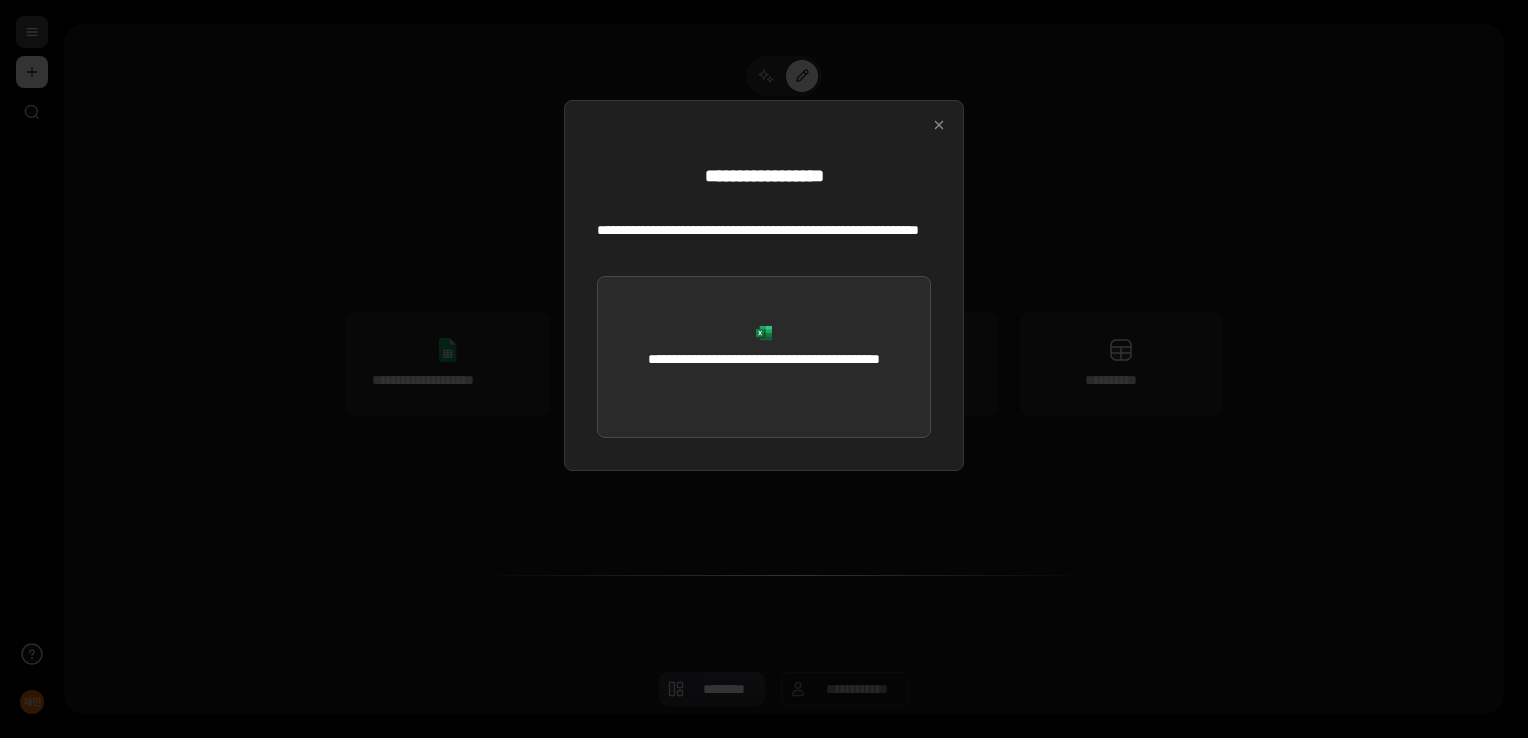 click 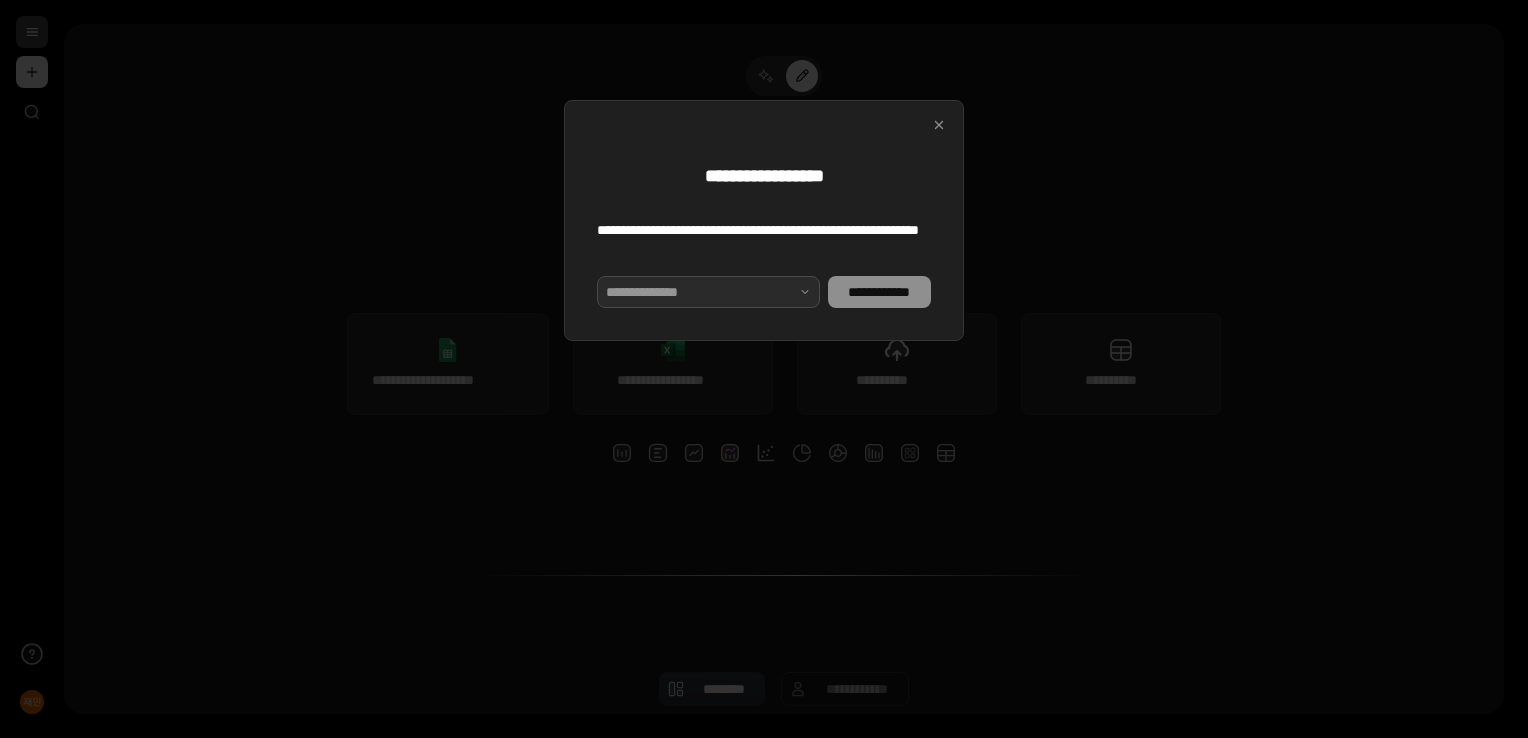 click at bounding box center (708, 292) 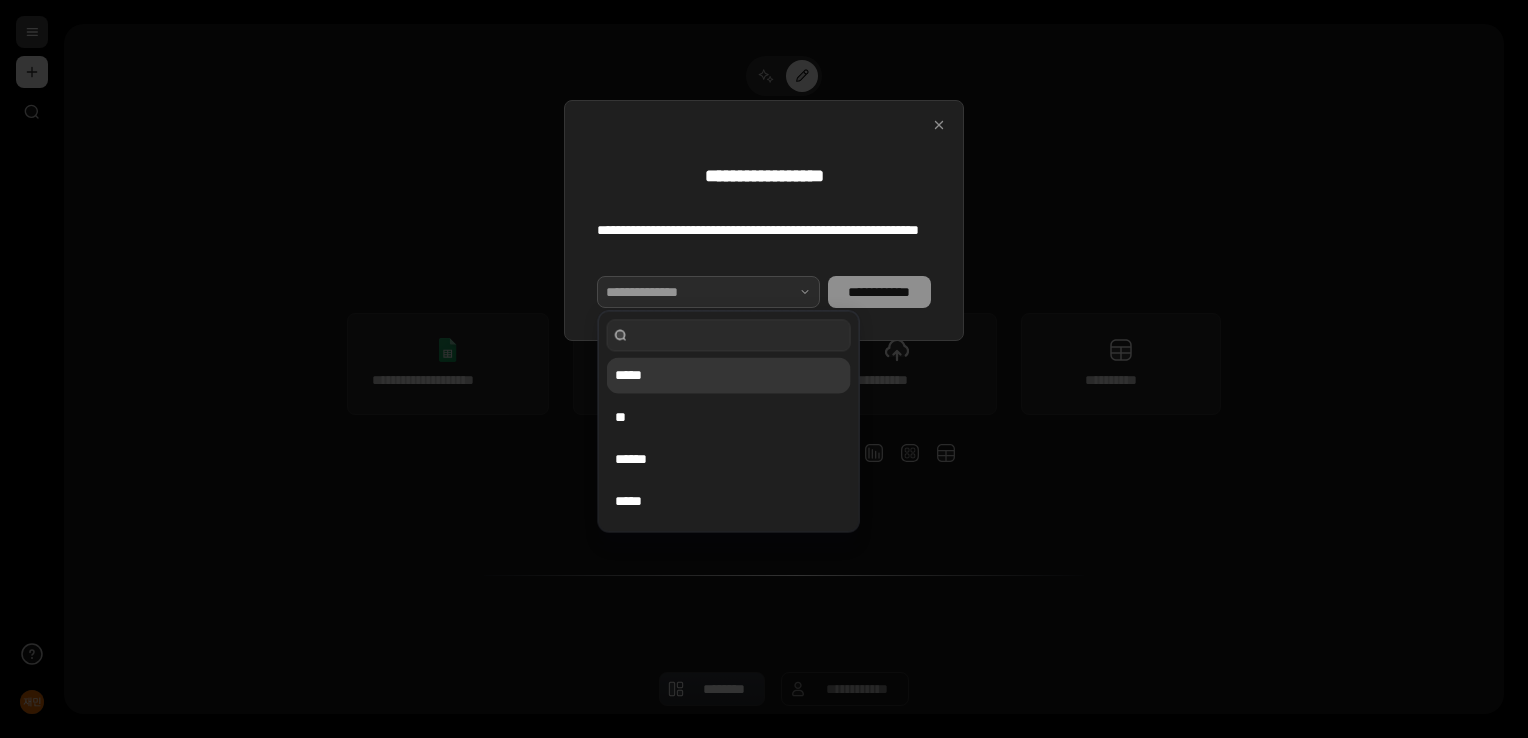 click on "*****" at bounding box center (729, 375) 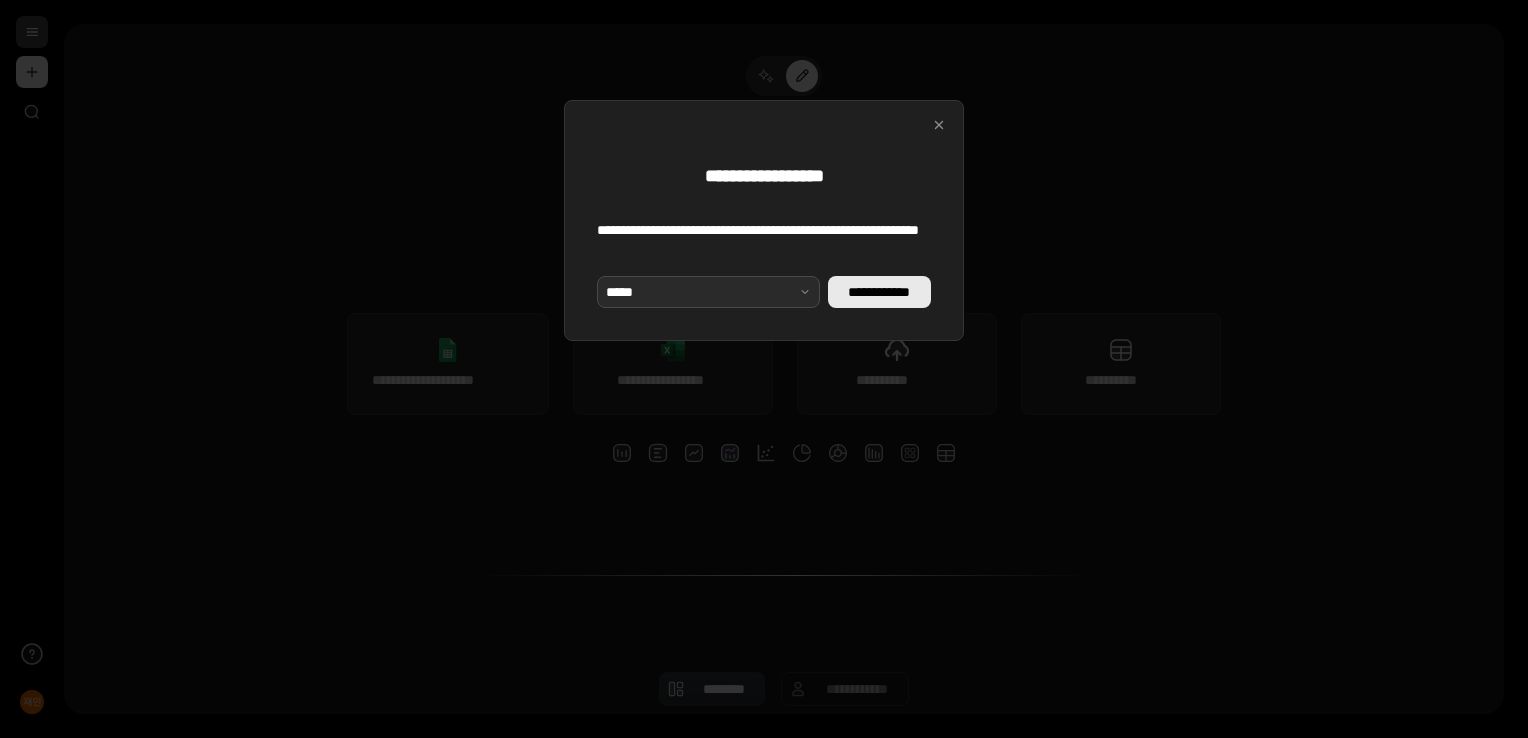 click on "**********" at bounding box center (879, 292) 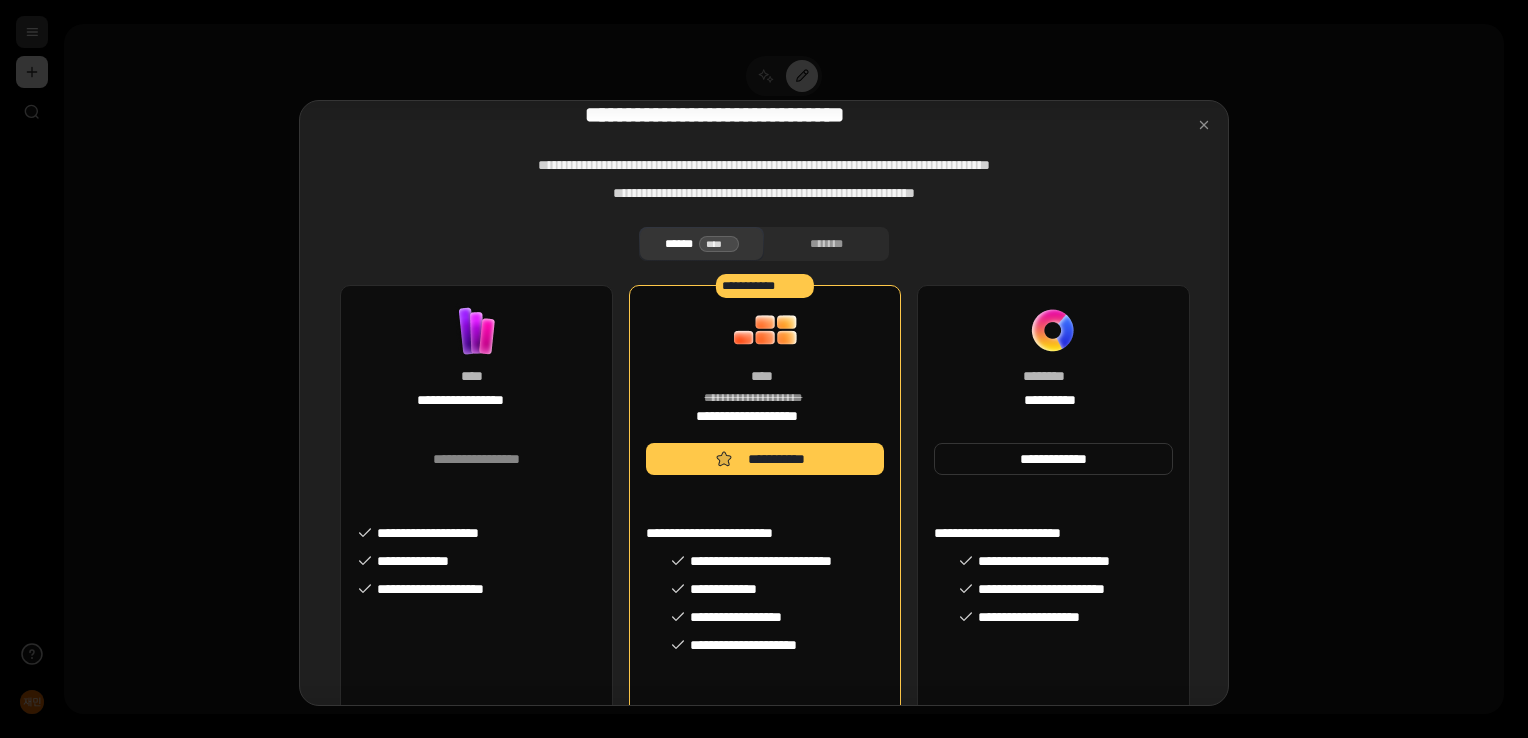 scroll, scrollTop: 0, scrollLeft: 0, axis: both 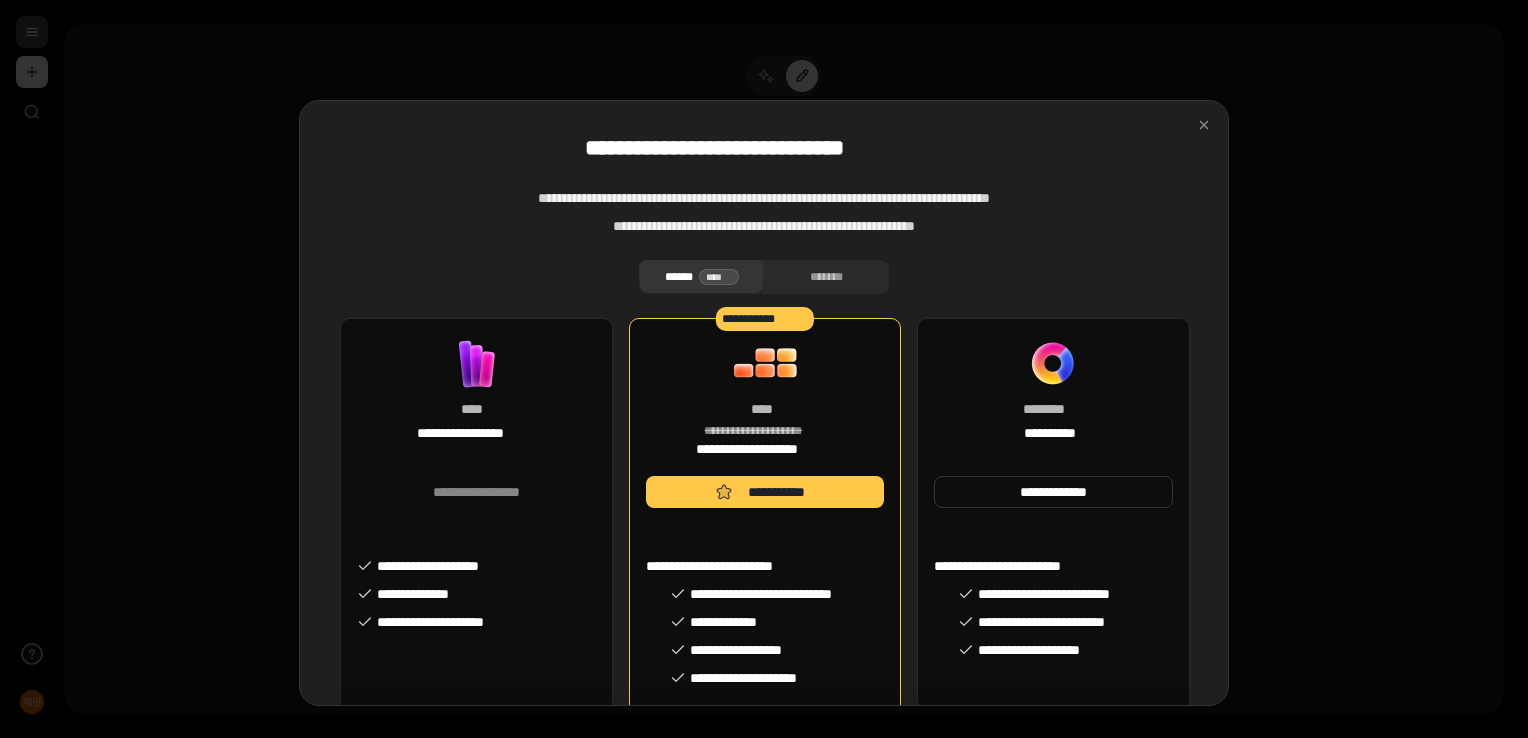 click on "**********" at bounding box center (476, 543) 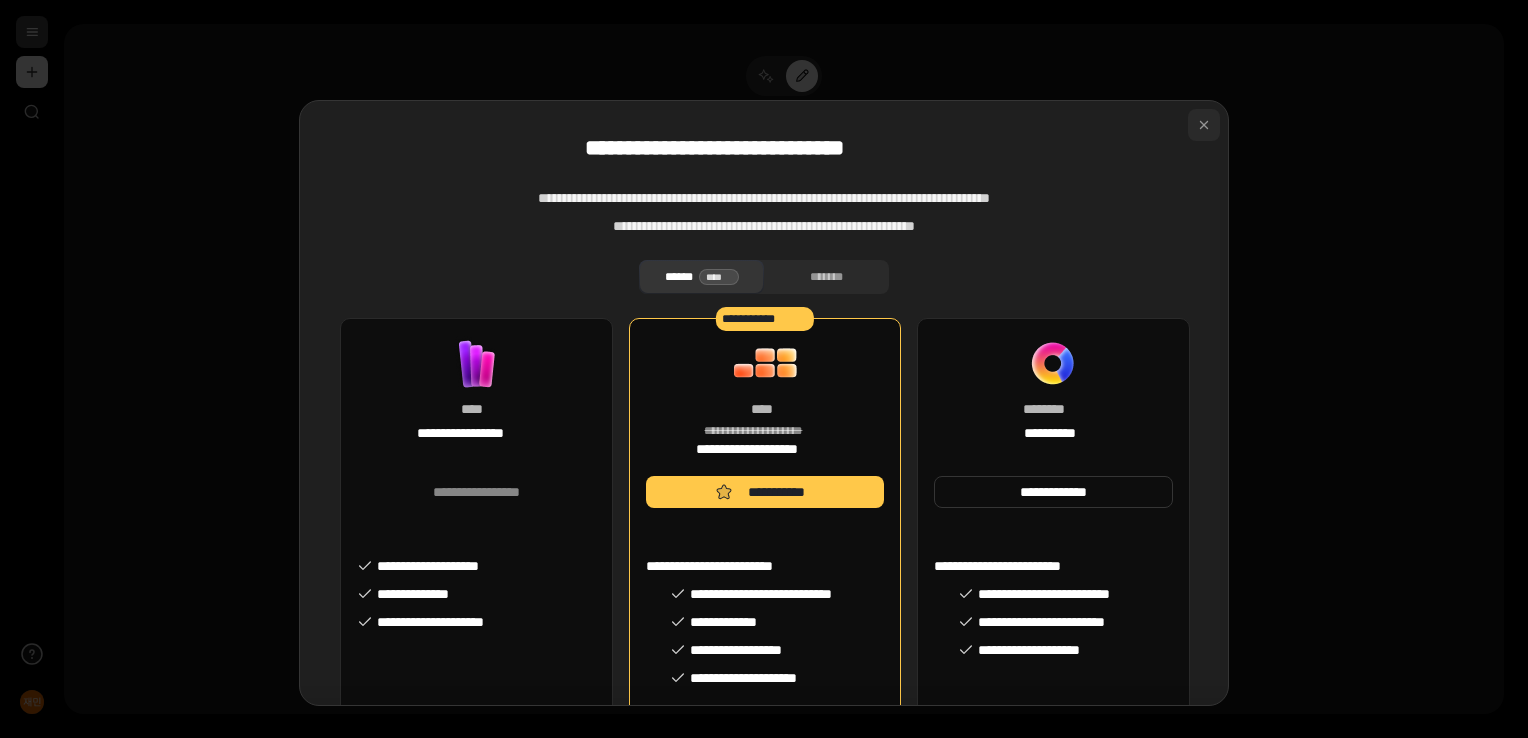 click at bounding box center [1204, 125] 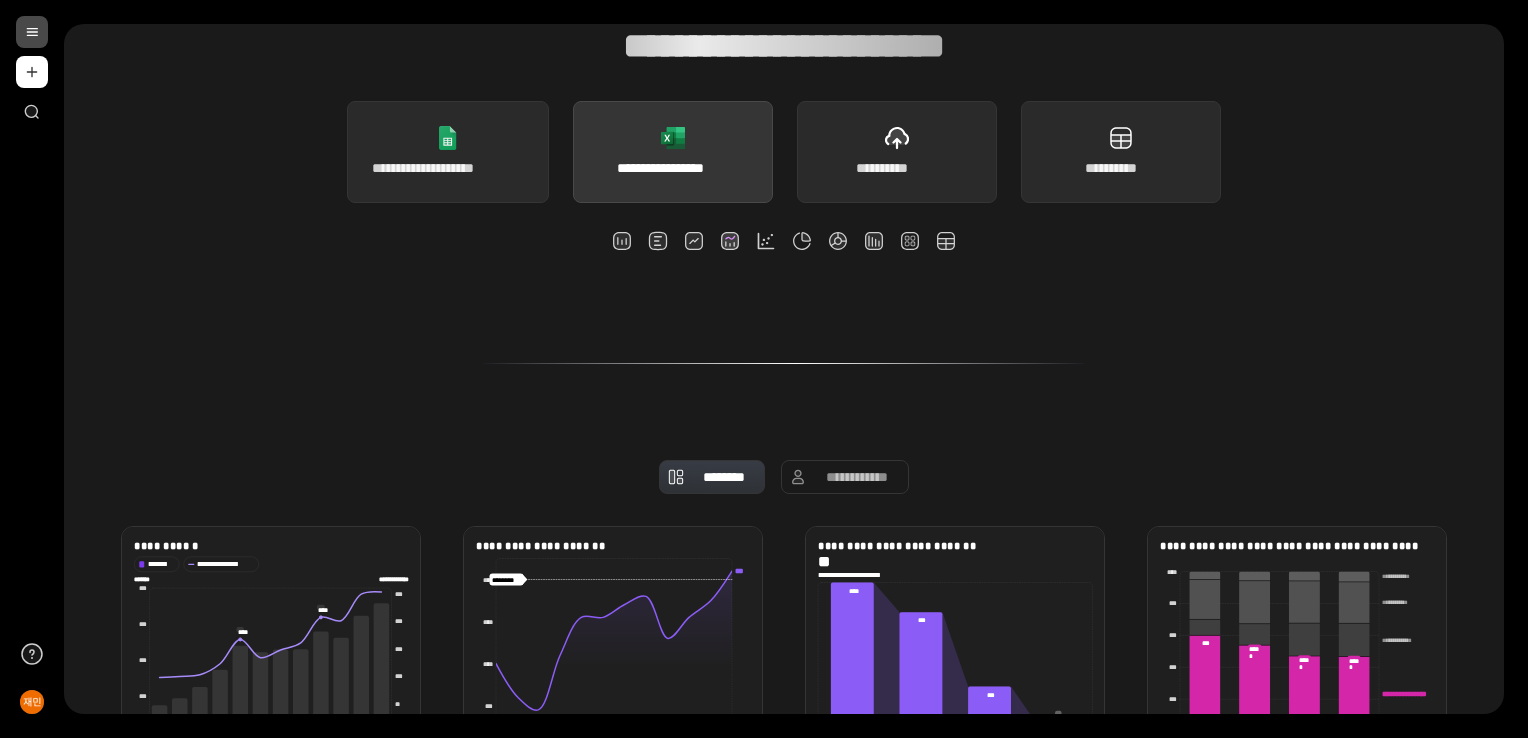 scroll, scrollTop: 100, scrollLeft: 0, axis: vertical 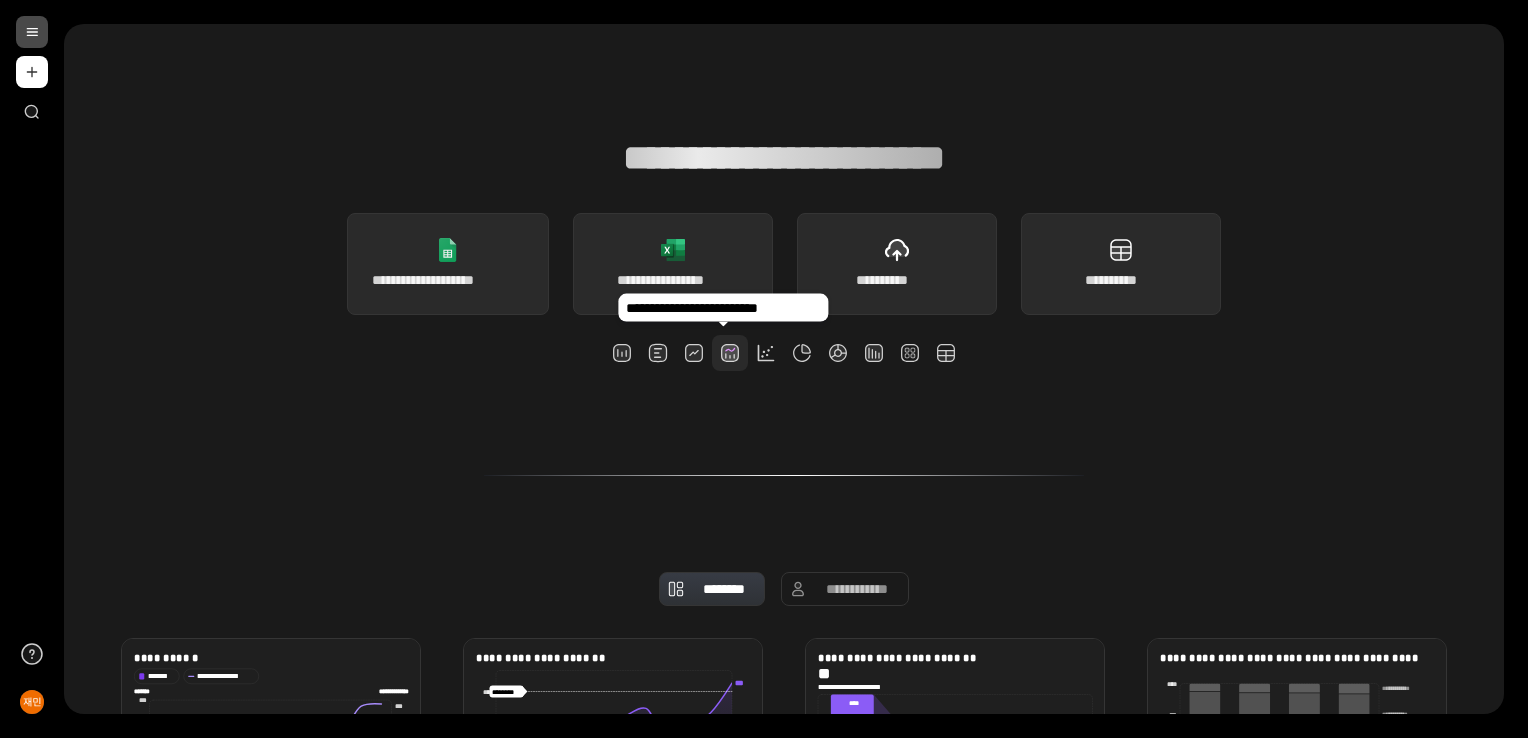 click at bounding box center [730, 353] 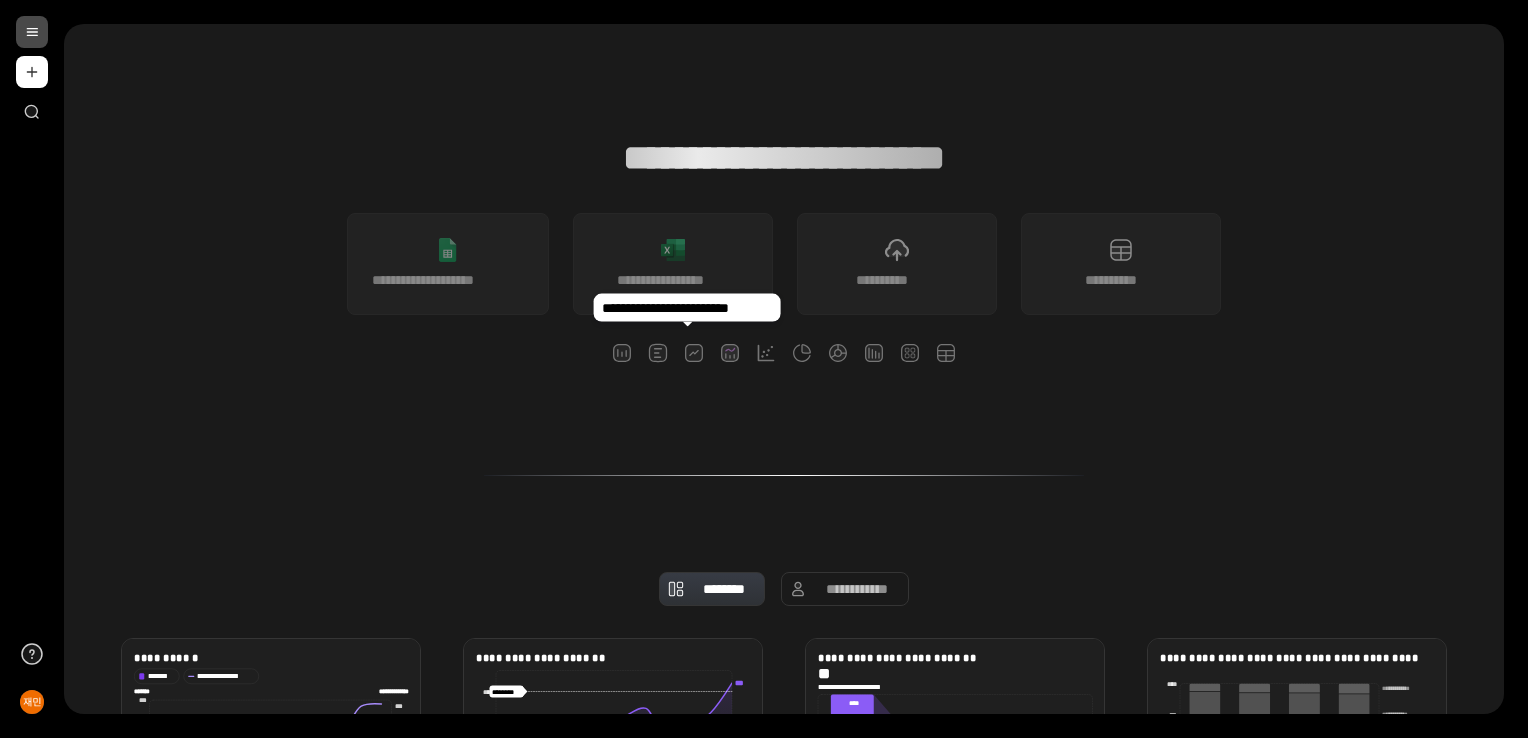 scroll, scrollTop: 34, scrollLeft: 0, axis: vertical 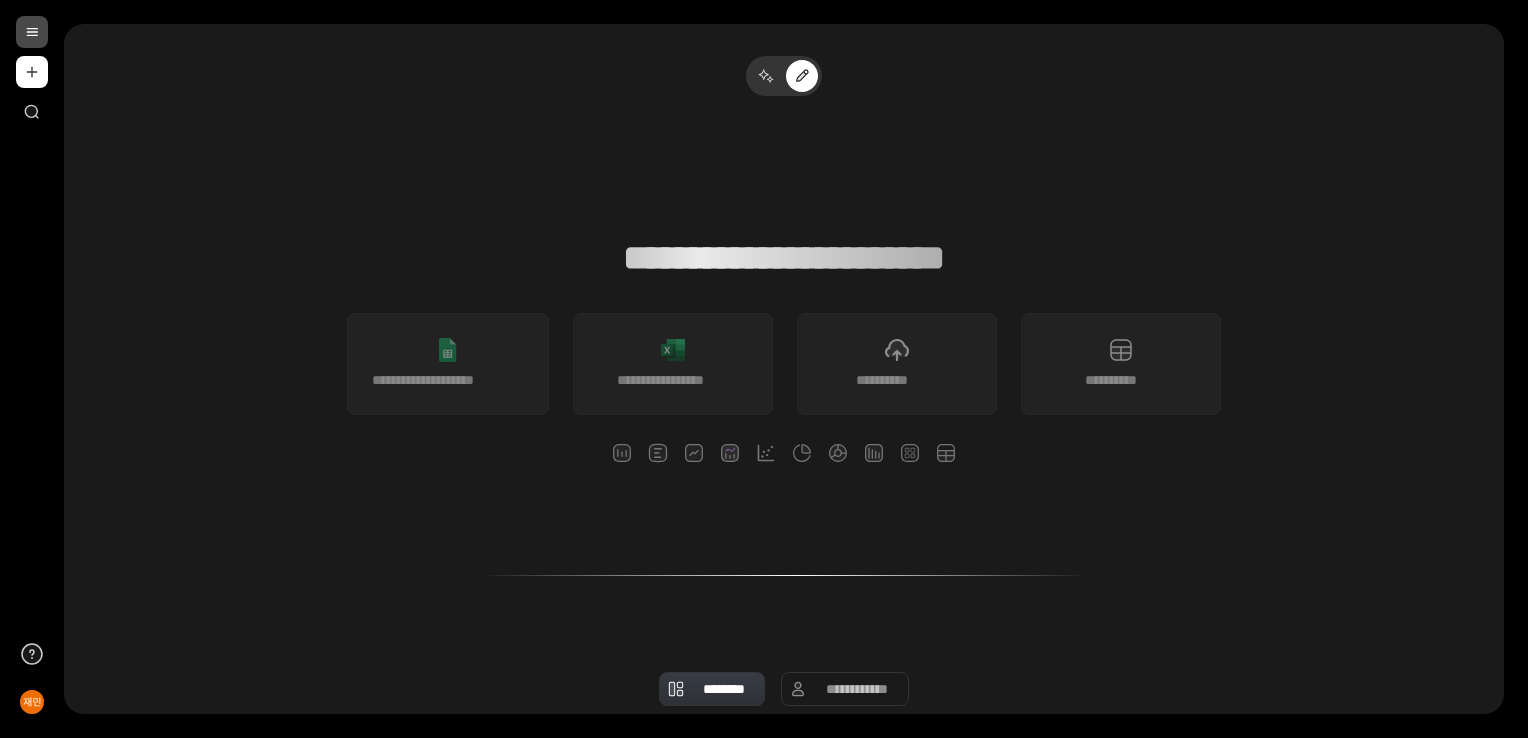 click on "**********" at bounding box center (764, 369) 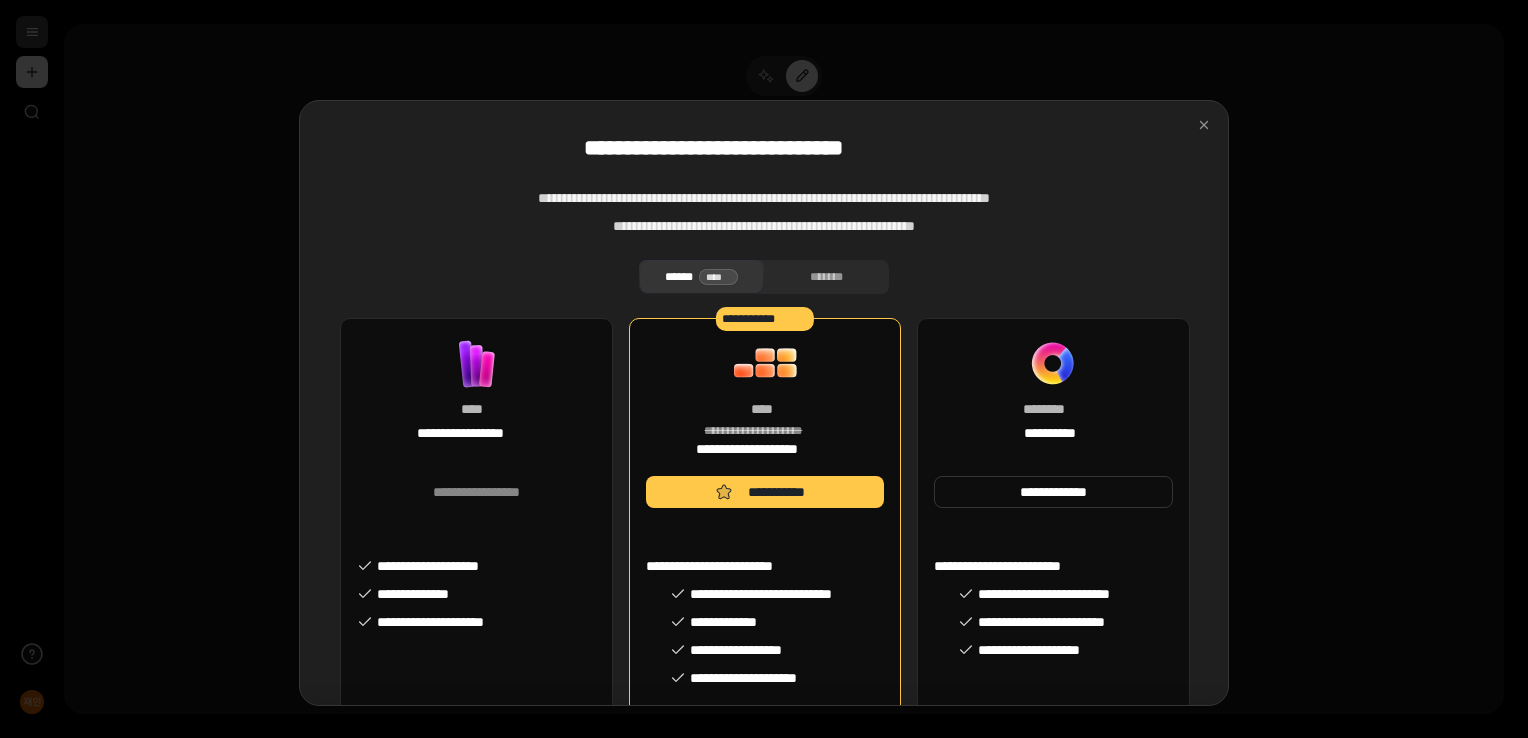 click on "**********" at bounding box center (764, 403) 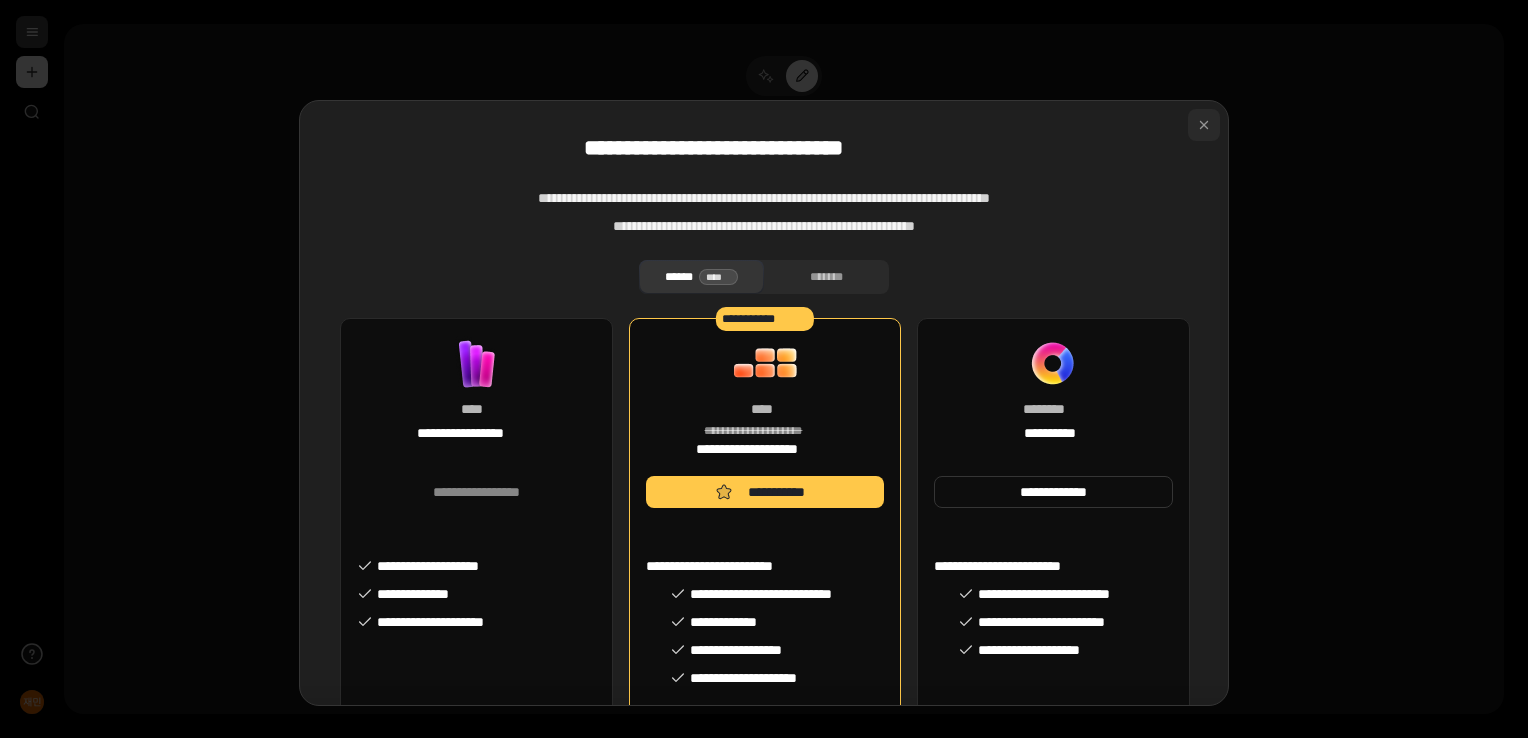 click at bounding box center (1204, 125) 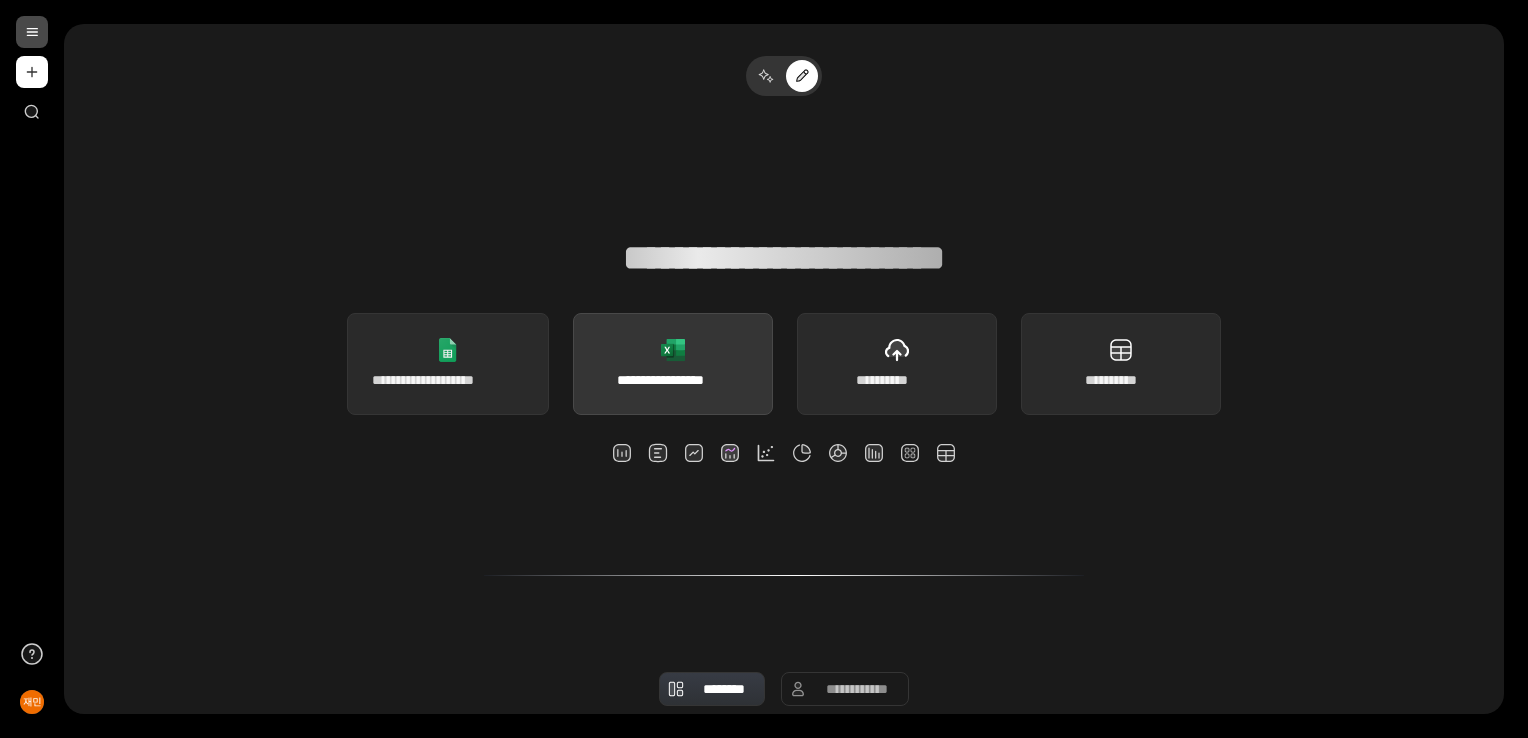 click on "**********" at bounding box center (673, 364) 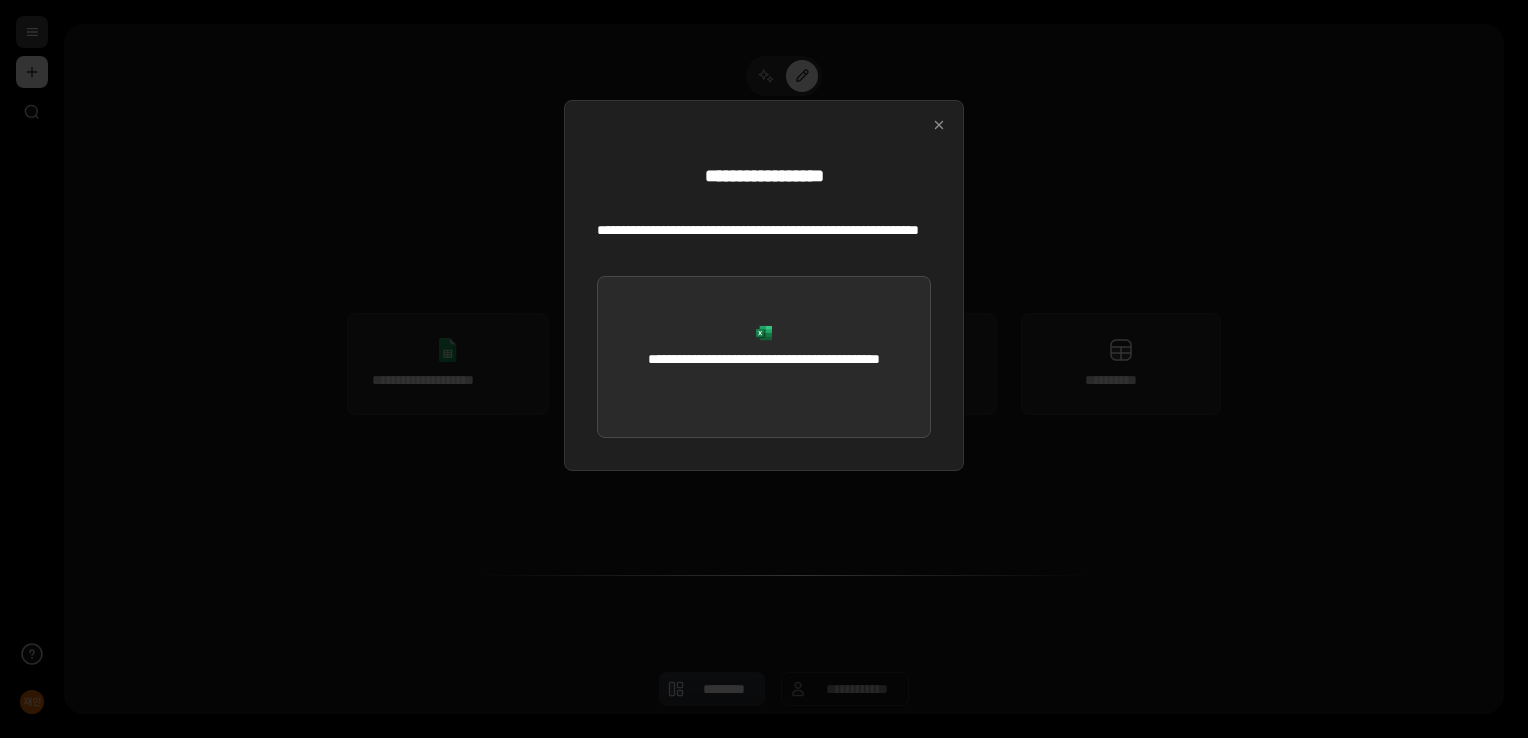 click on "**********" at bounding box center (764, 357) 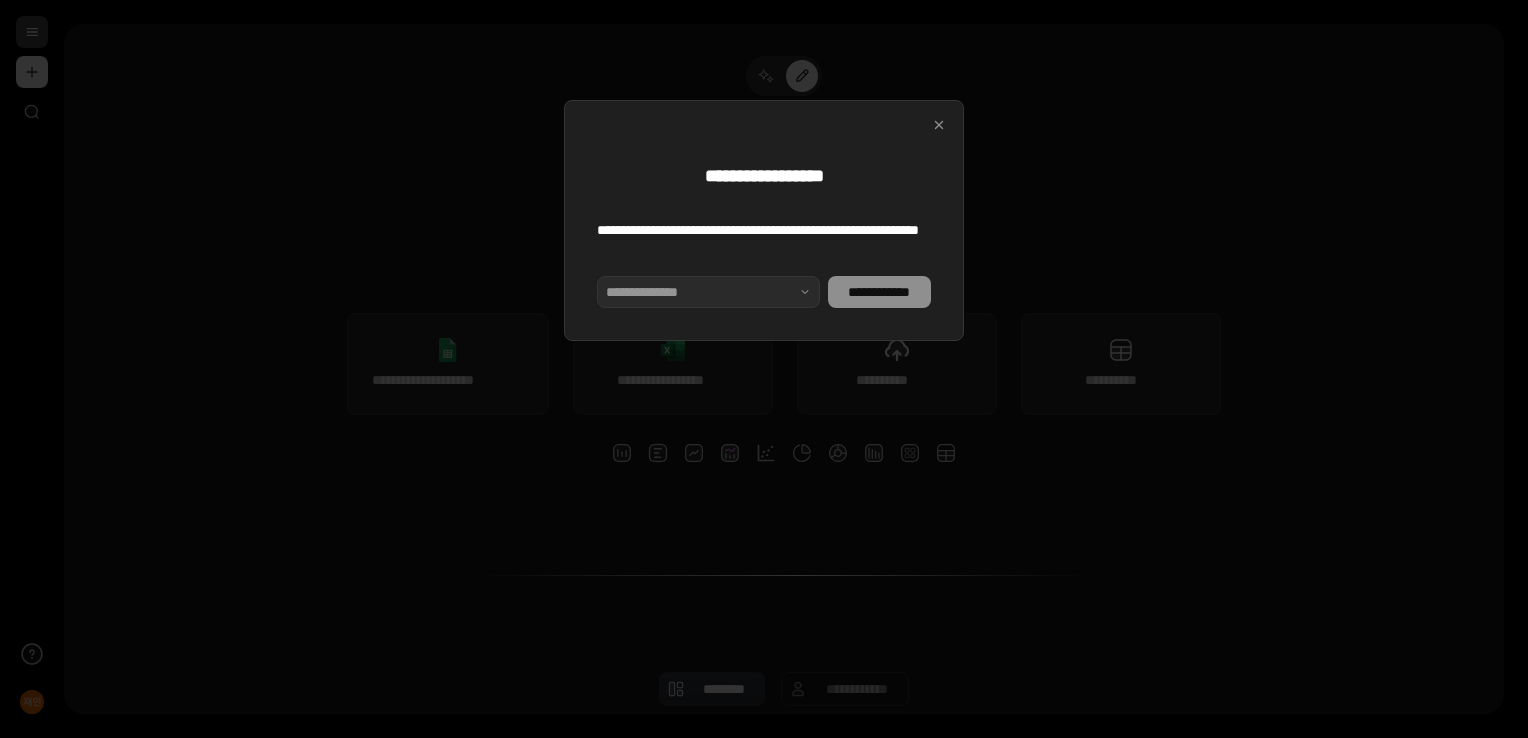 click on "**********" at bounding box center [764, 272] 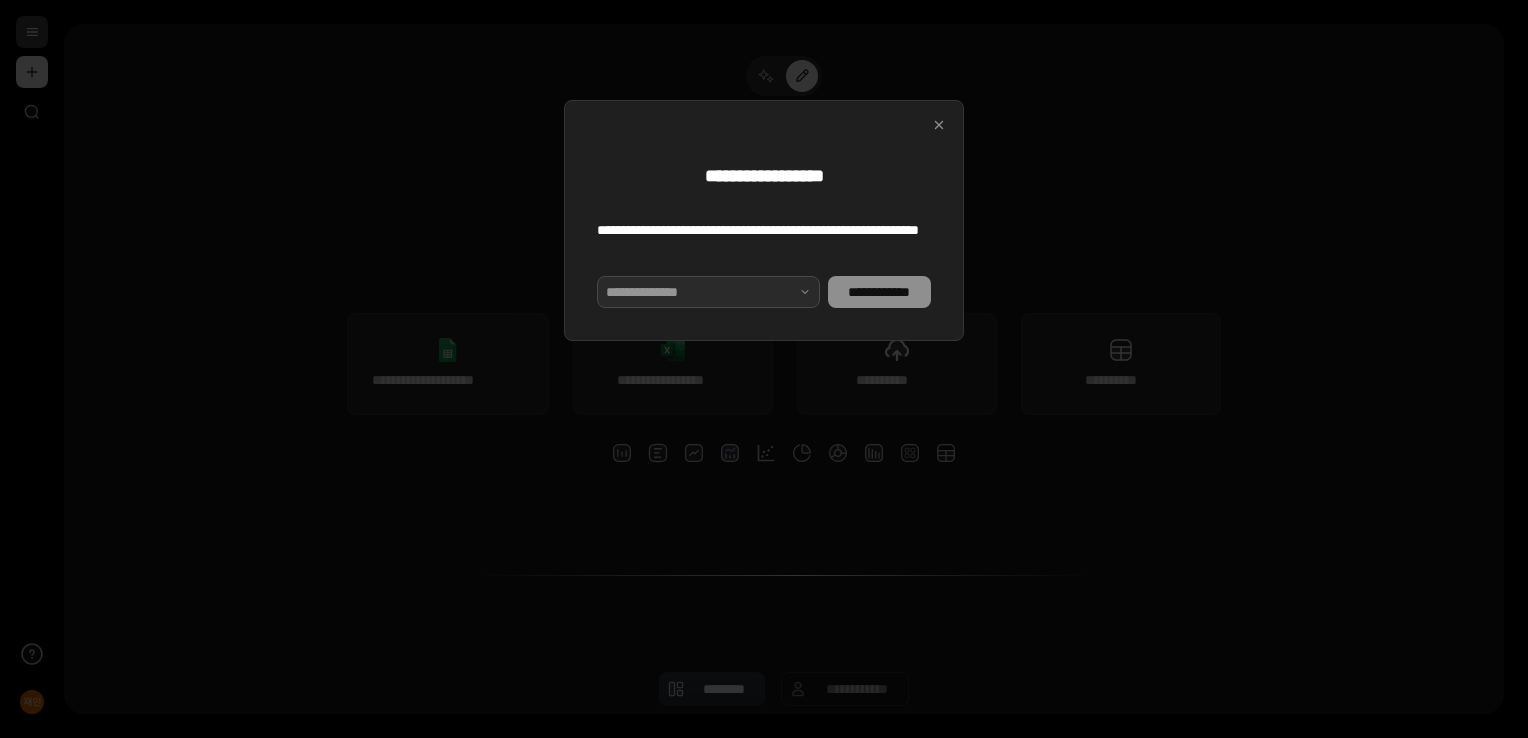 click at bounding box center (708, 292) 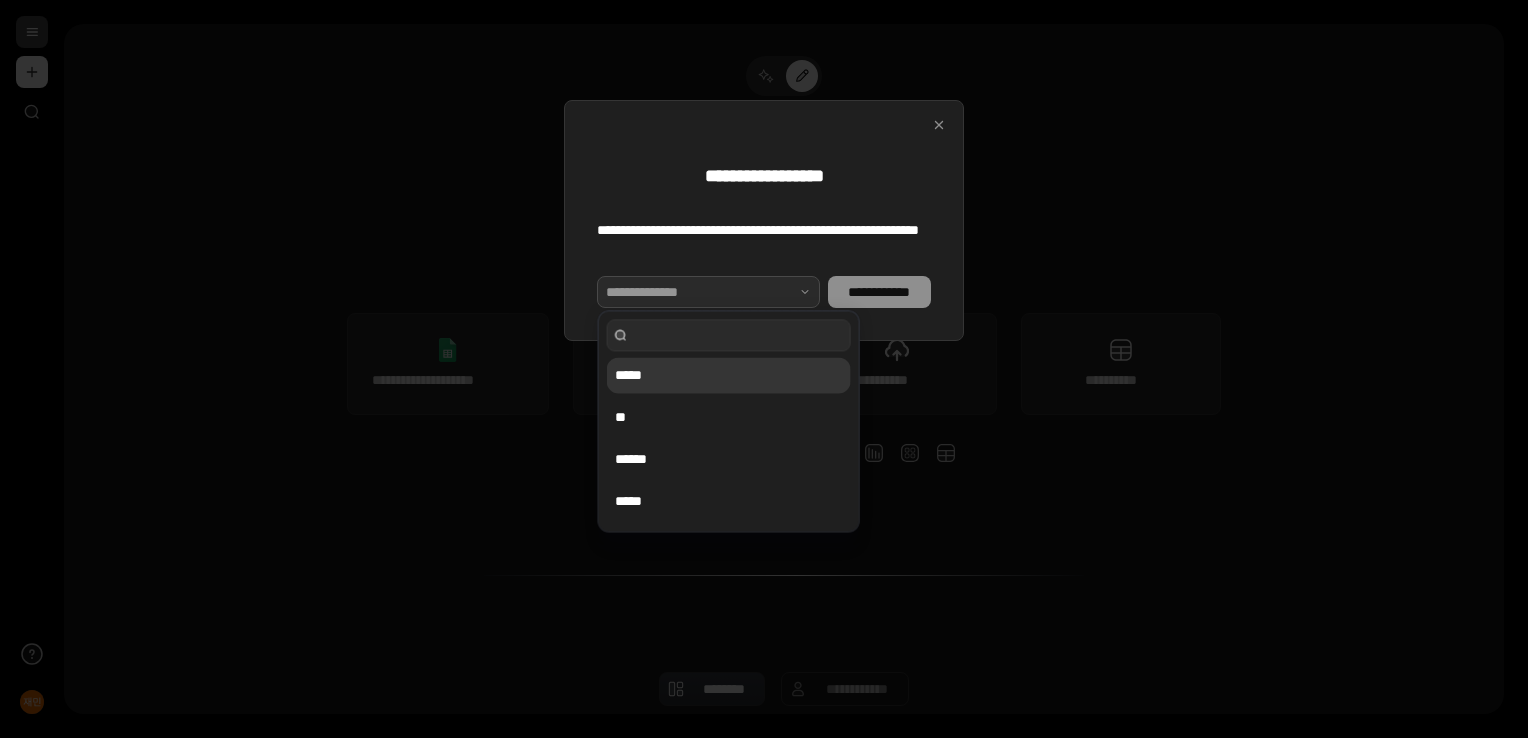 click on "*****" at bounding box center (729, 375) 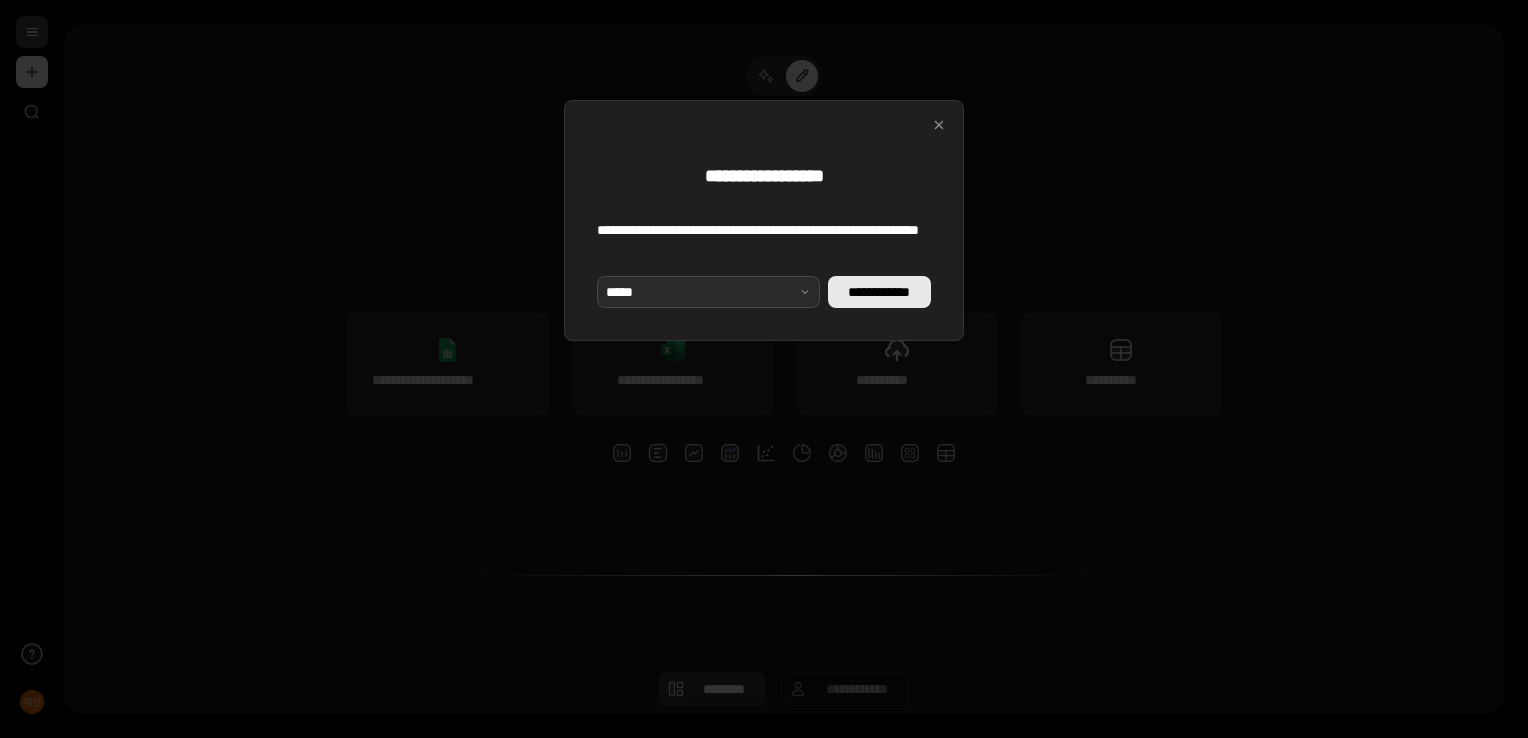 click on "**********" at bounding box center (879, 292) 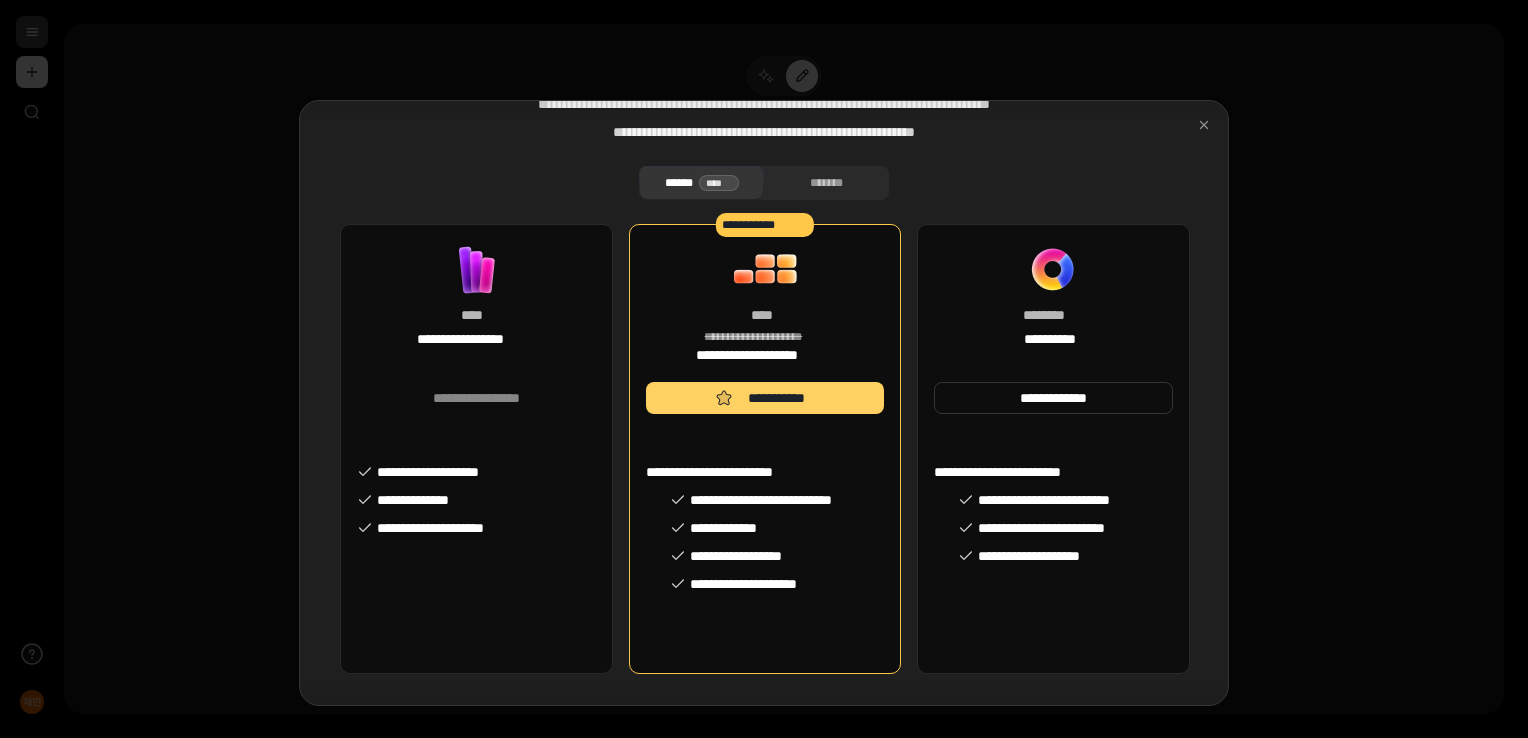scroll, scrollTop: 0, scrollLeft: 0, axis: both 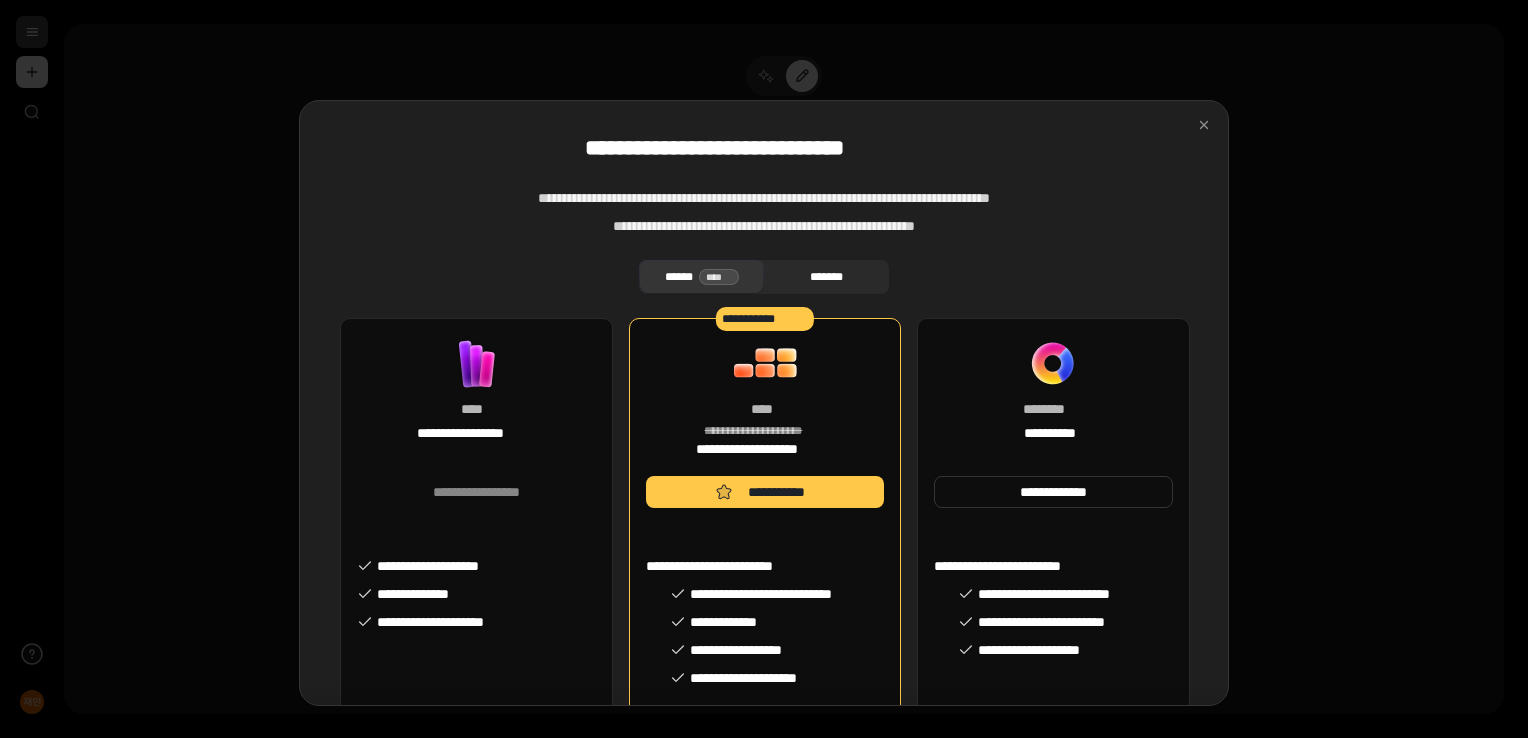click on "*******" at bounding box center (826, 277) 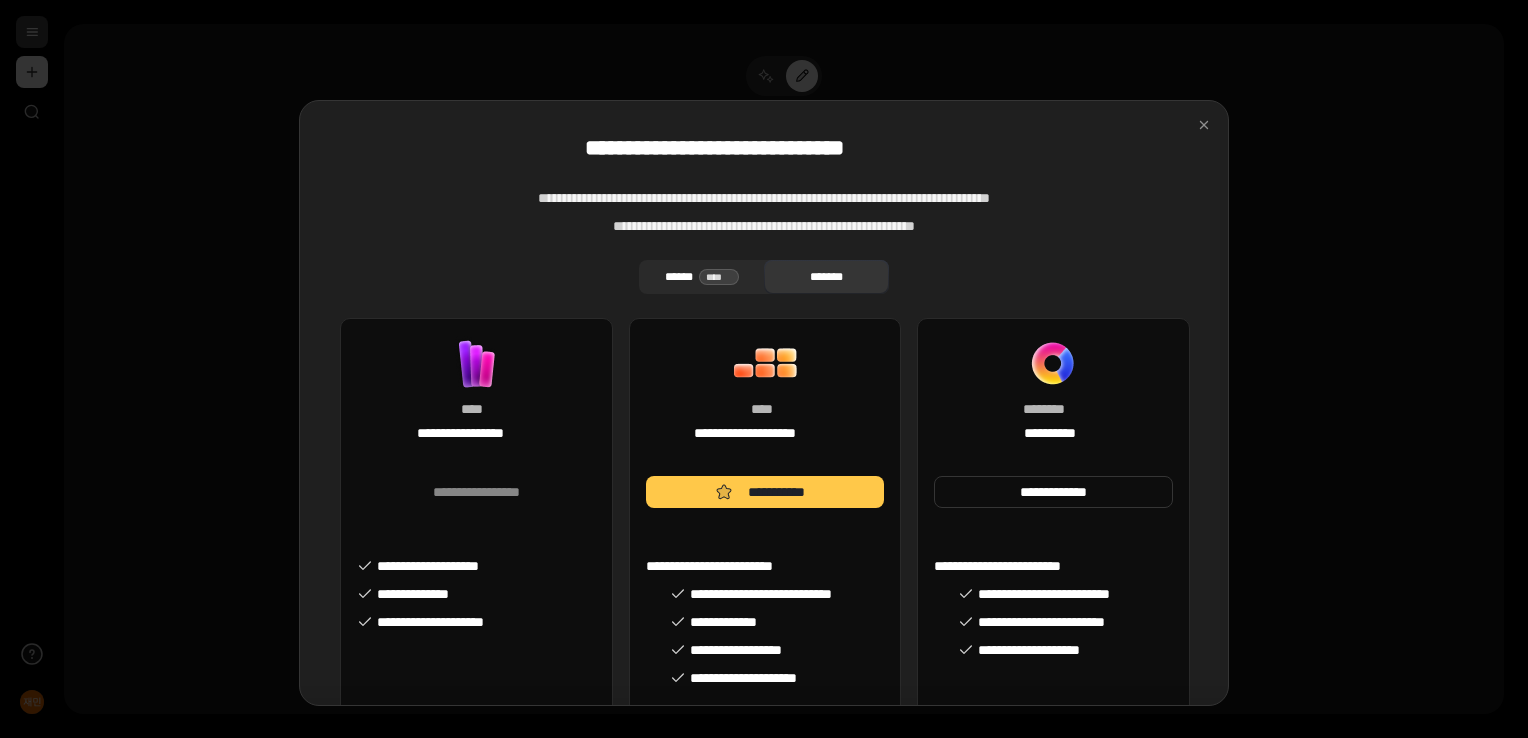click on "****** ****" at bounding box center [701, 277] 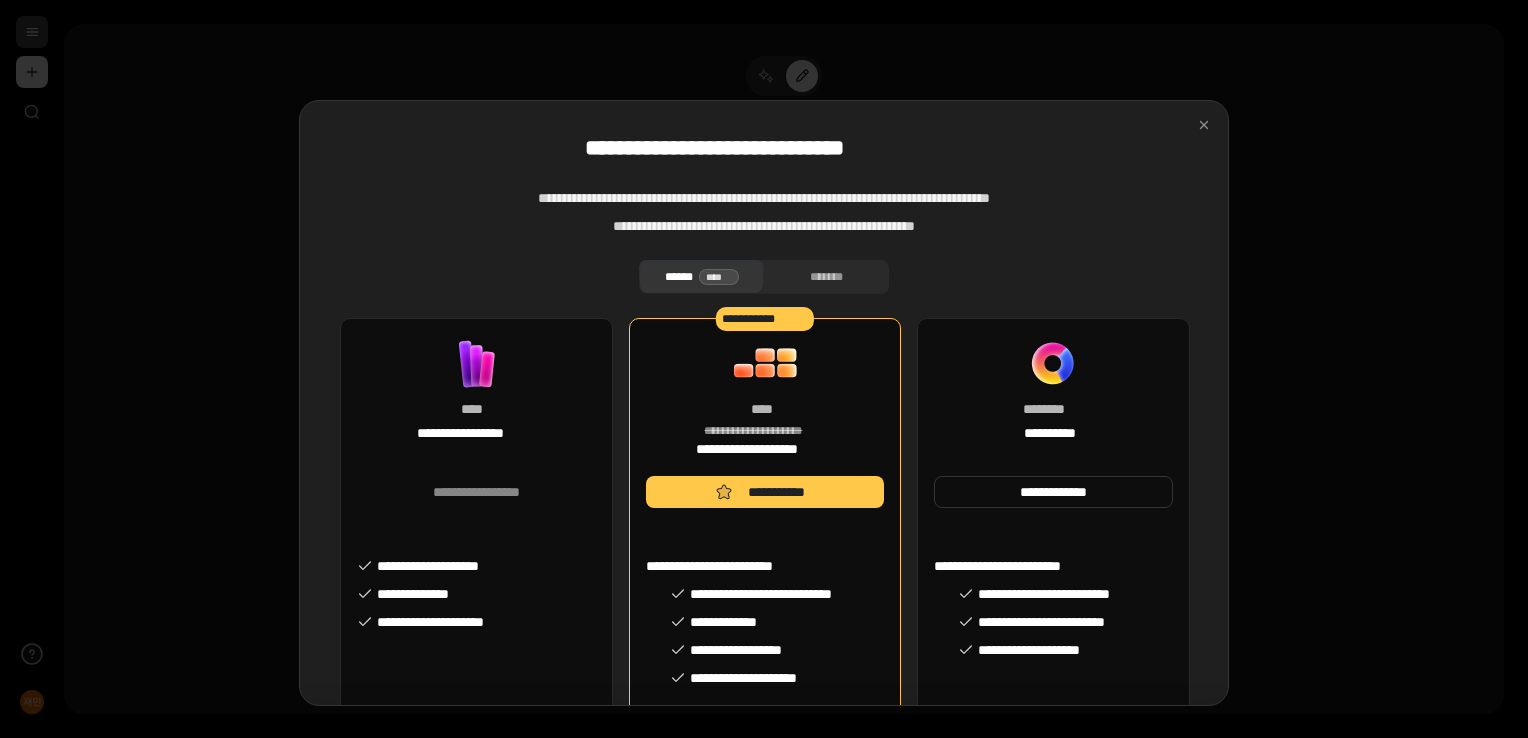 click on "**********" at bounding box center (476, 397) 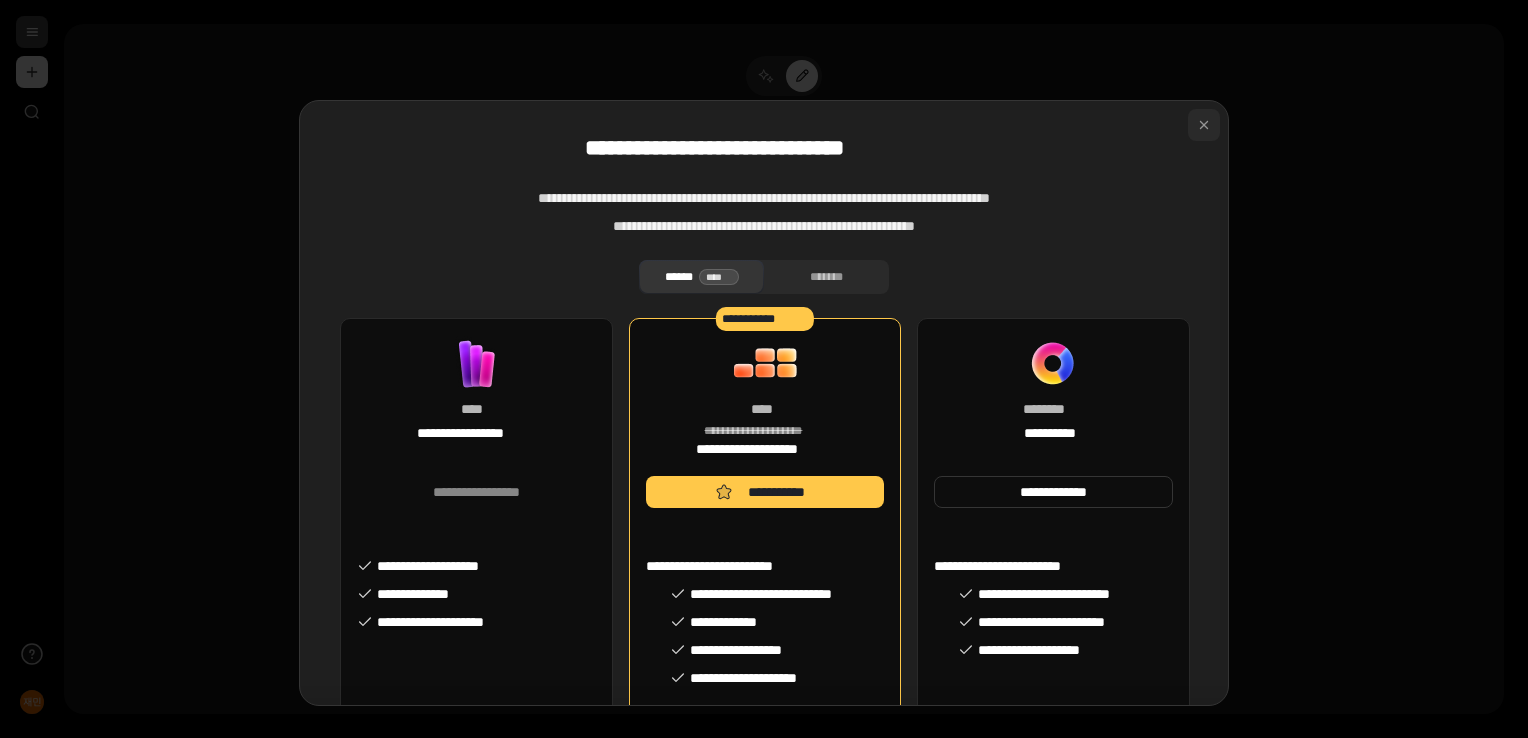 click at bounding box center [1204, 125] 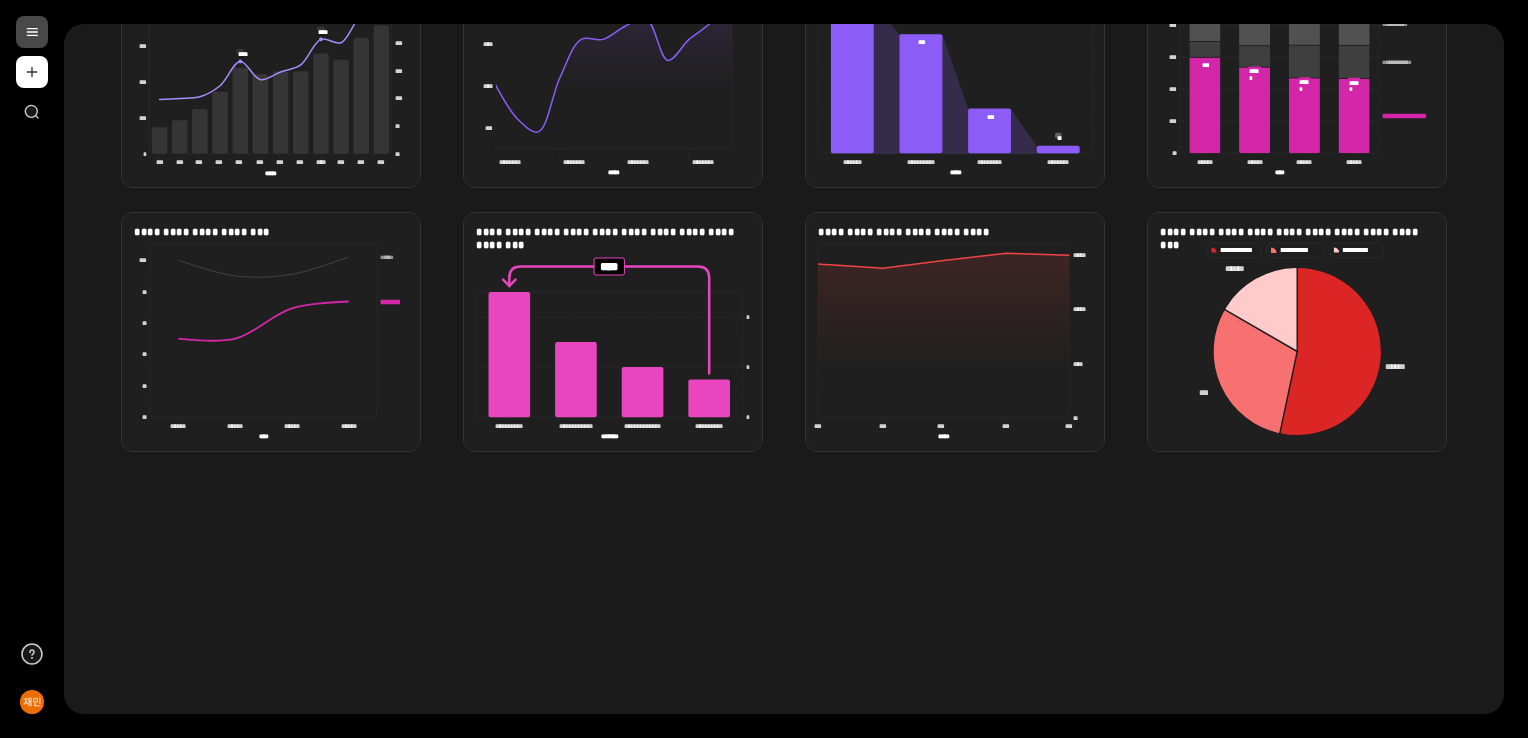 scroll, scrollTop: 0, scrollLeft: 0, axis: both 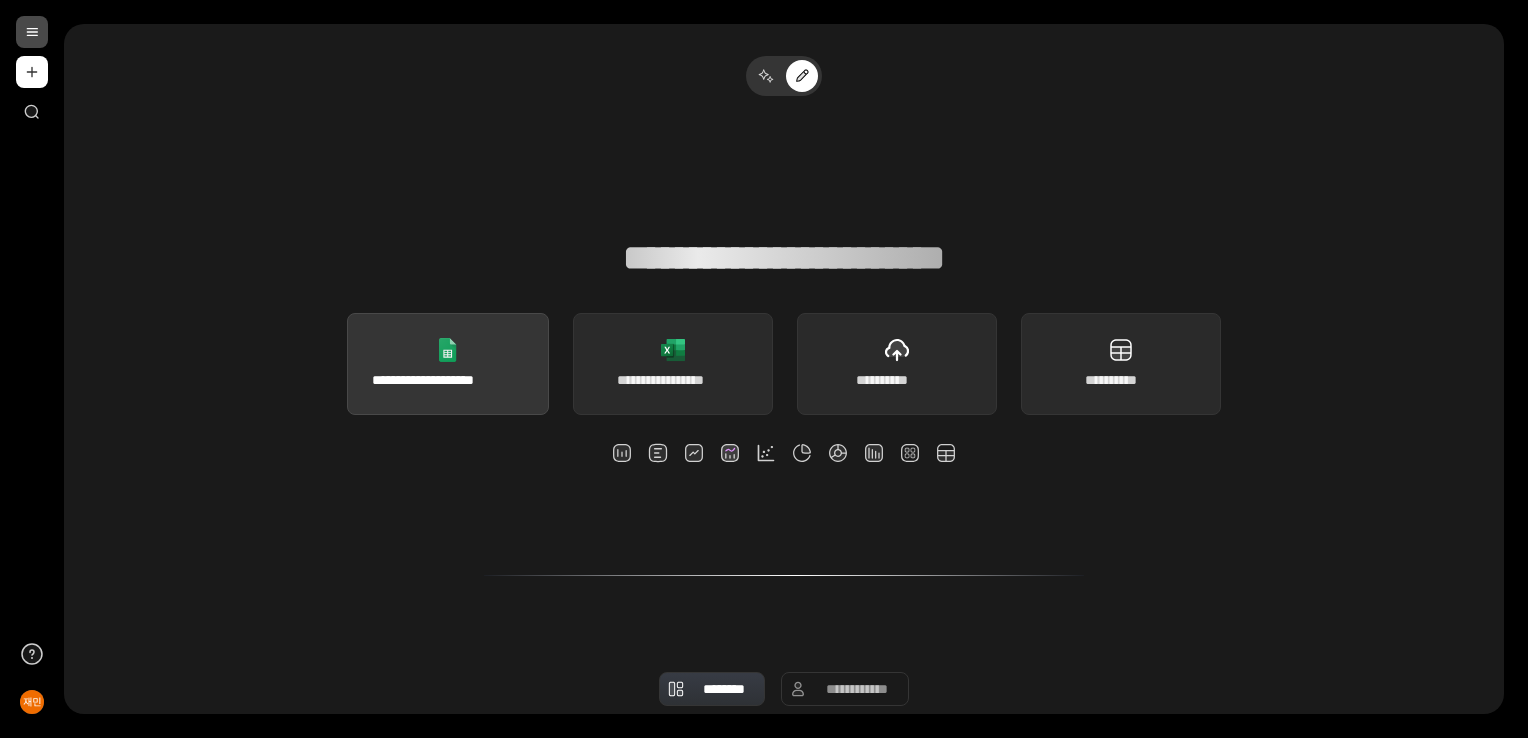click on "**********" at bounding box center [447, 380] 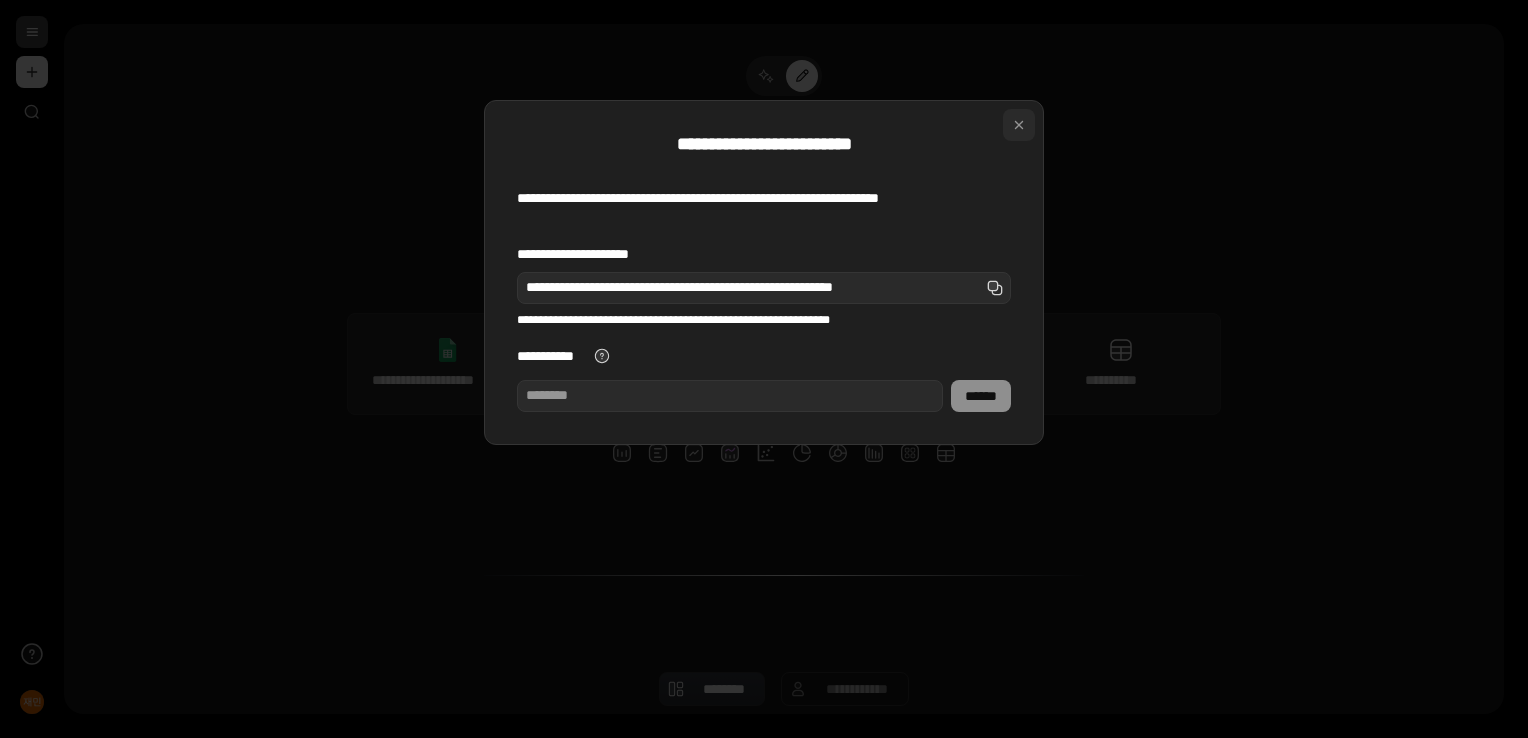 click at bounding box center [1019, 125] 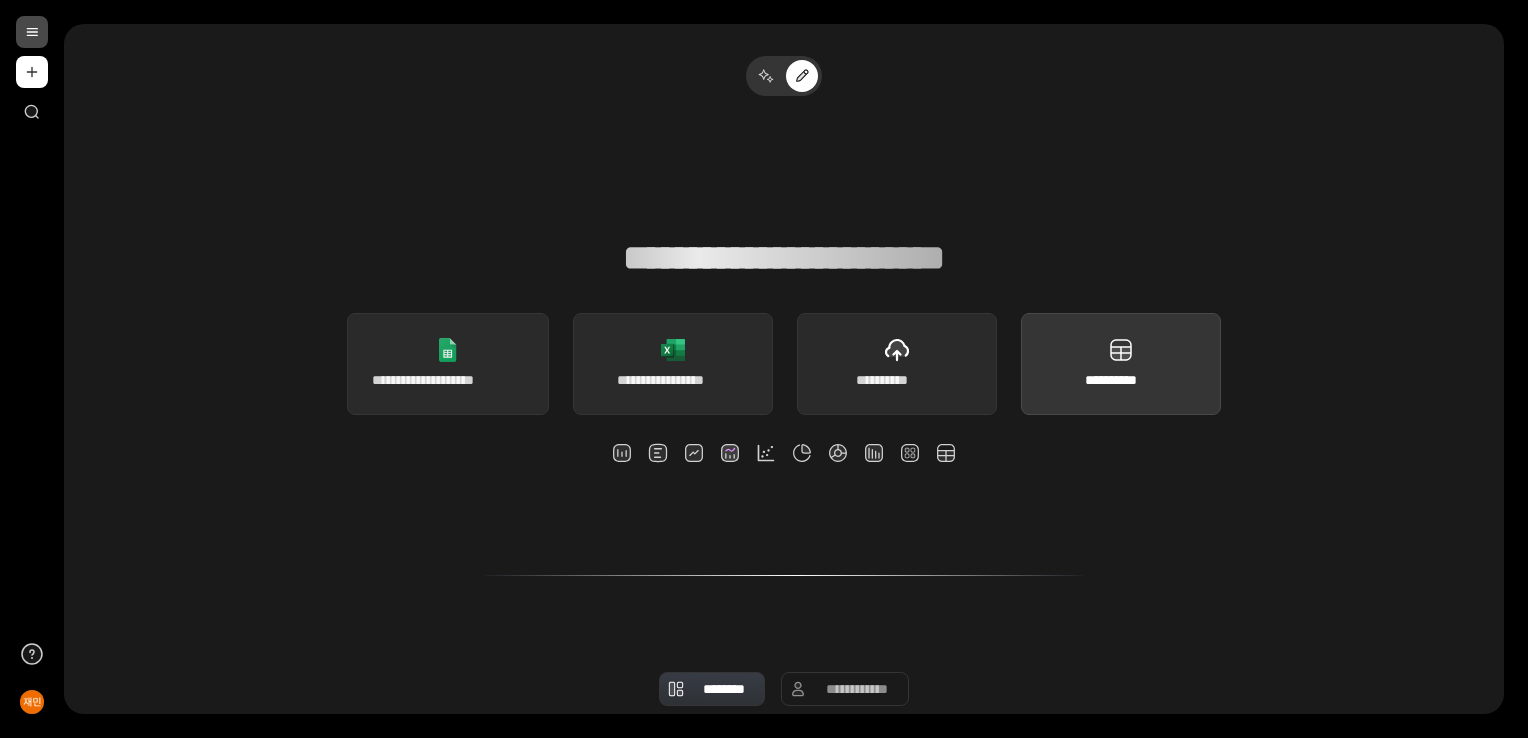 click 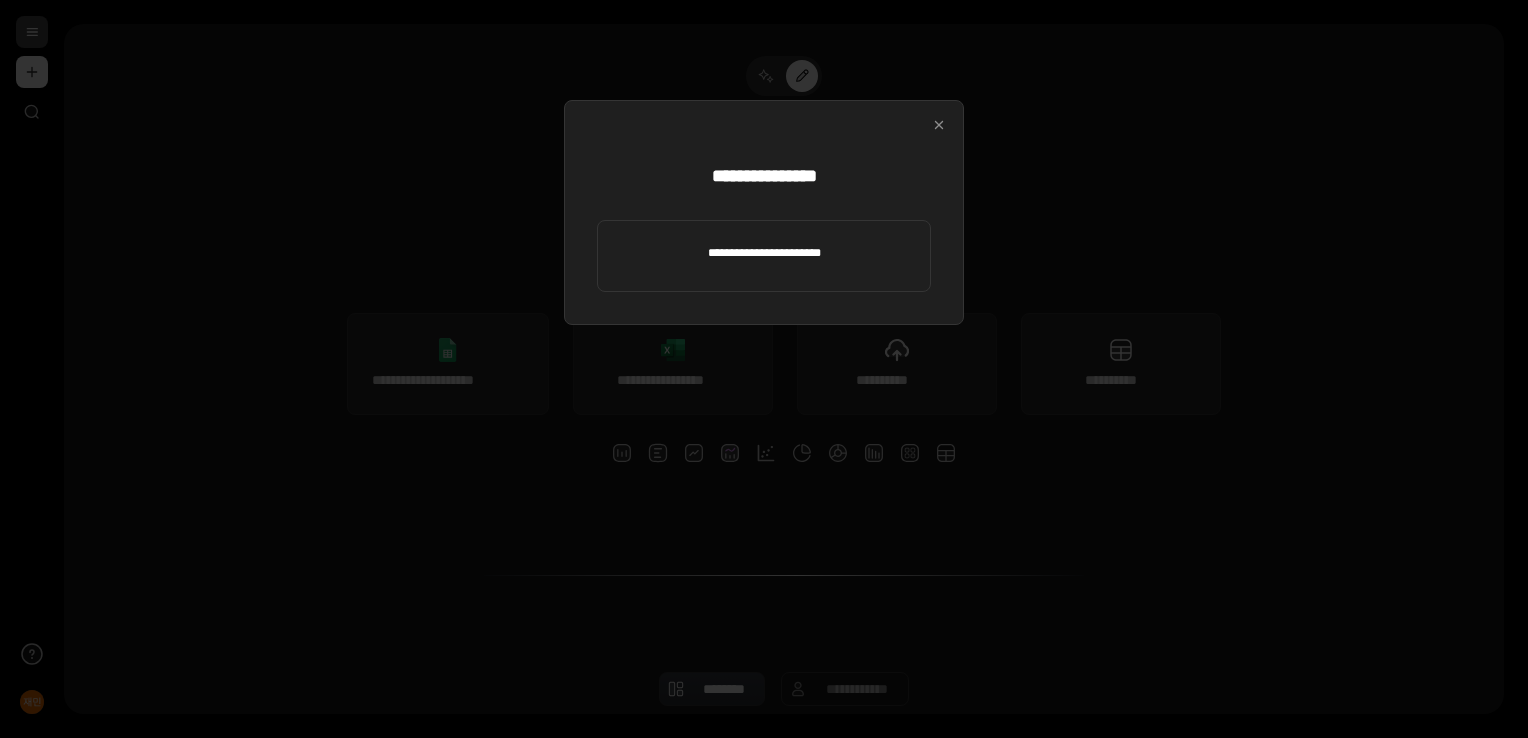 click at bounding box center [764, 253] 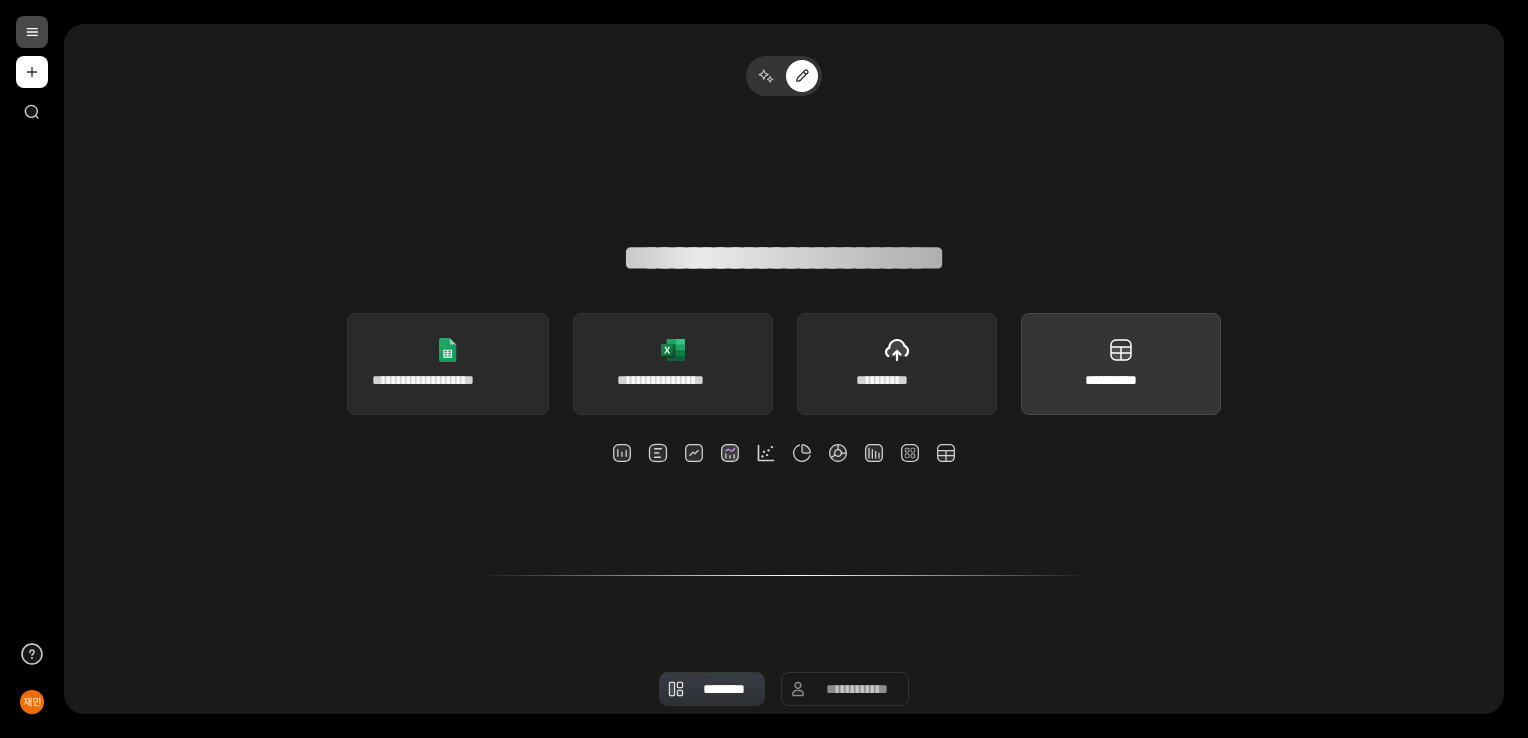 click on "**********" at bounding box center [1121, 364] 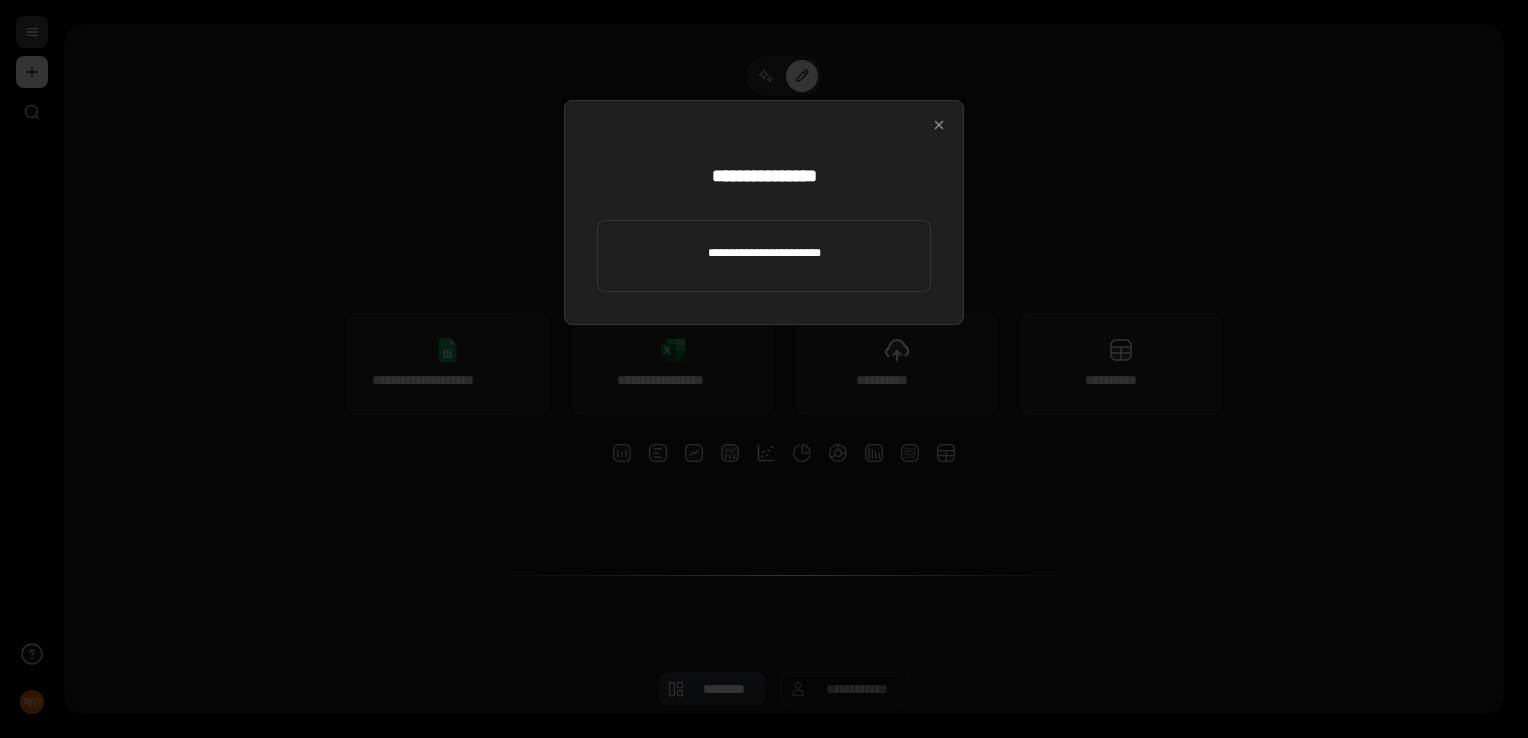 type 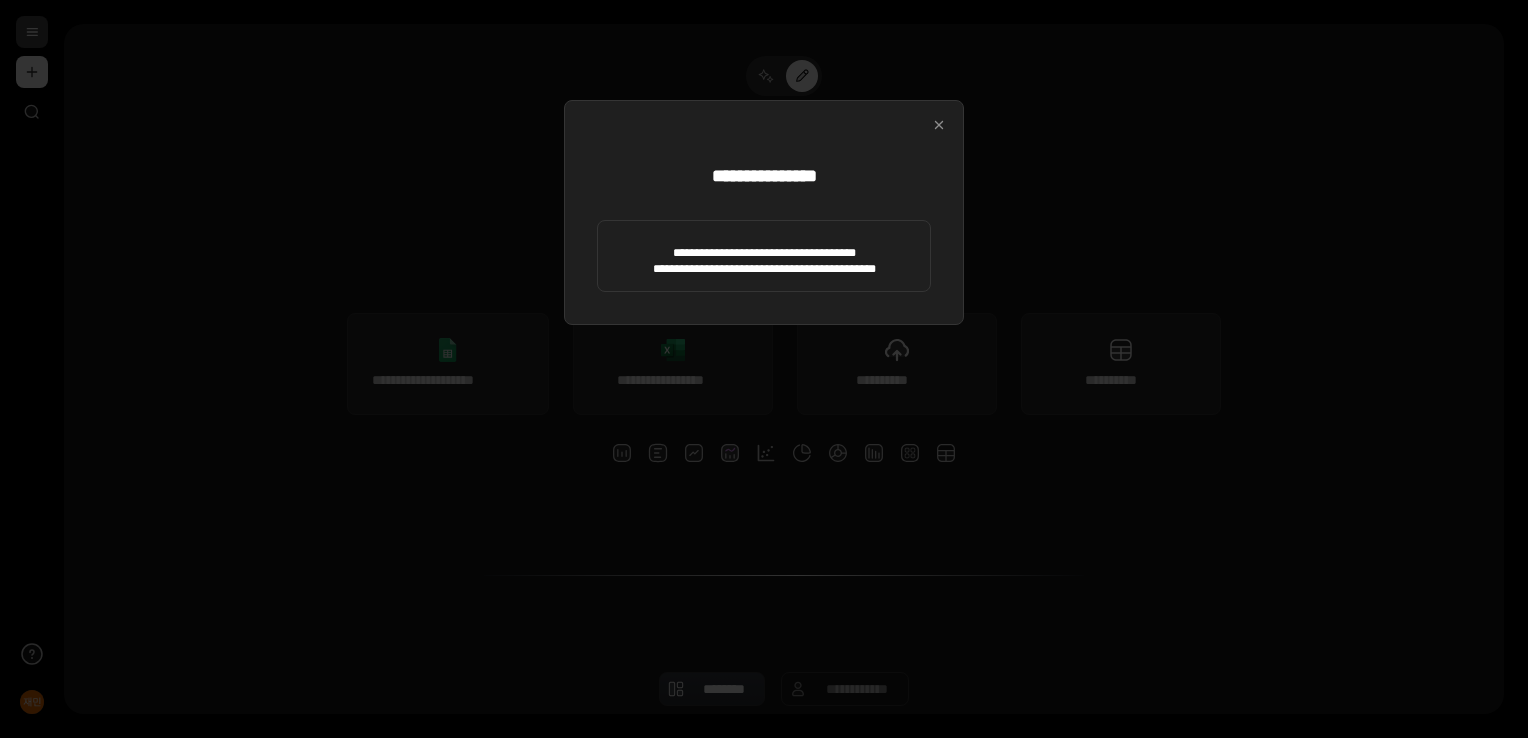 type on "**********" 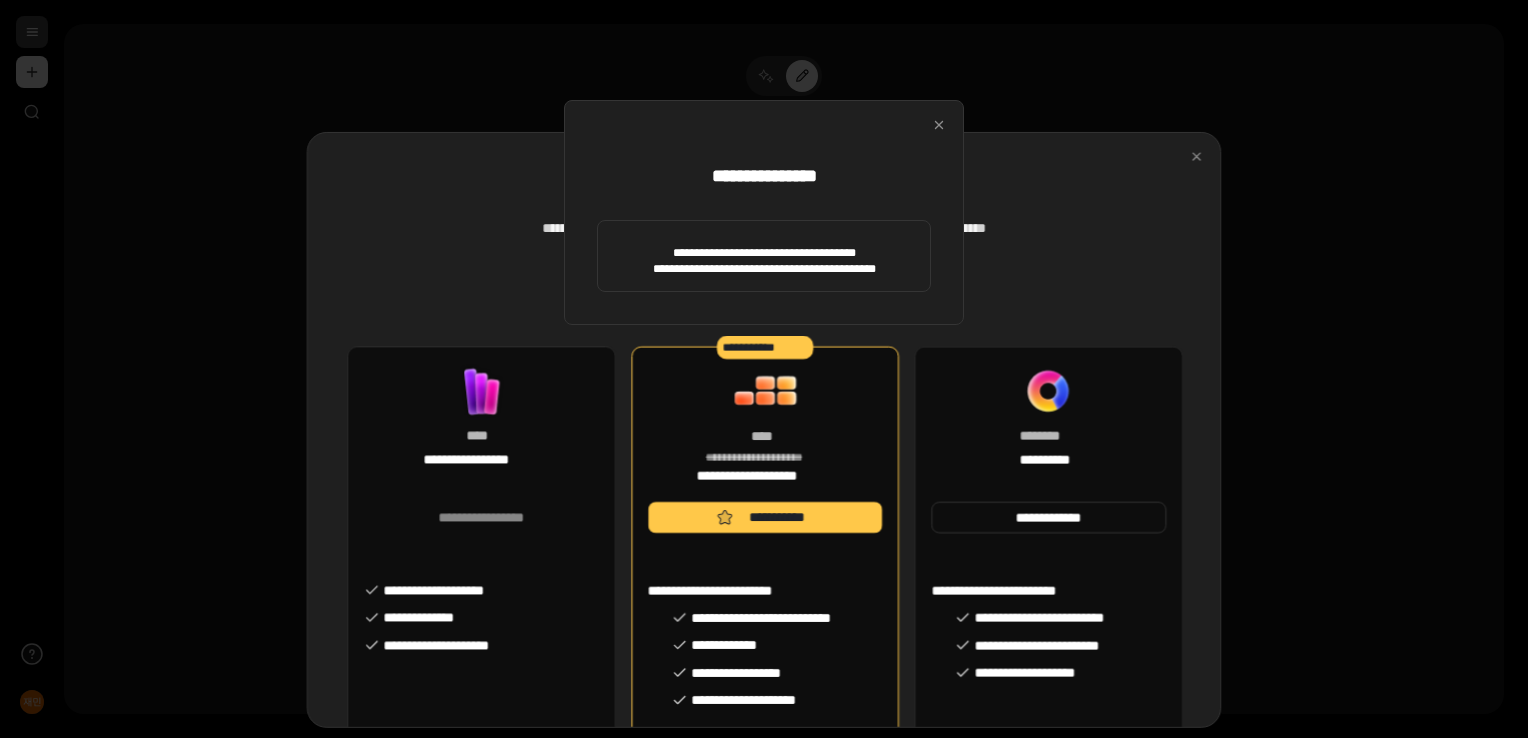 scroll, scrollTop: 64, scrollLeft: 0, axis: vertical 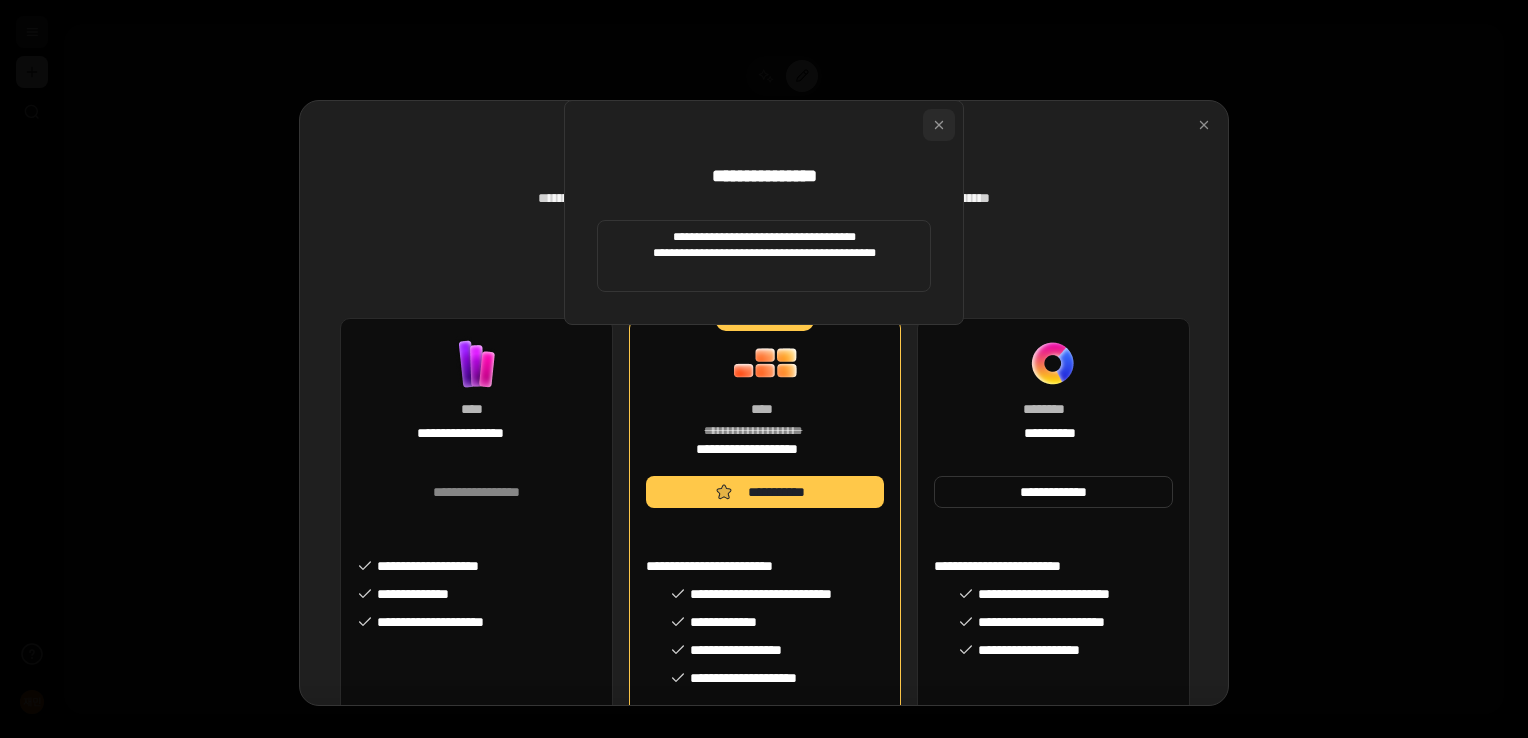 click at bounding box center (939, 125) 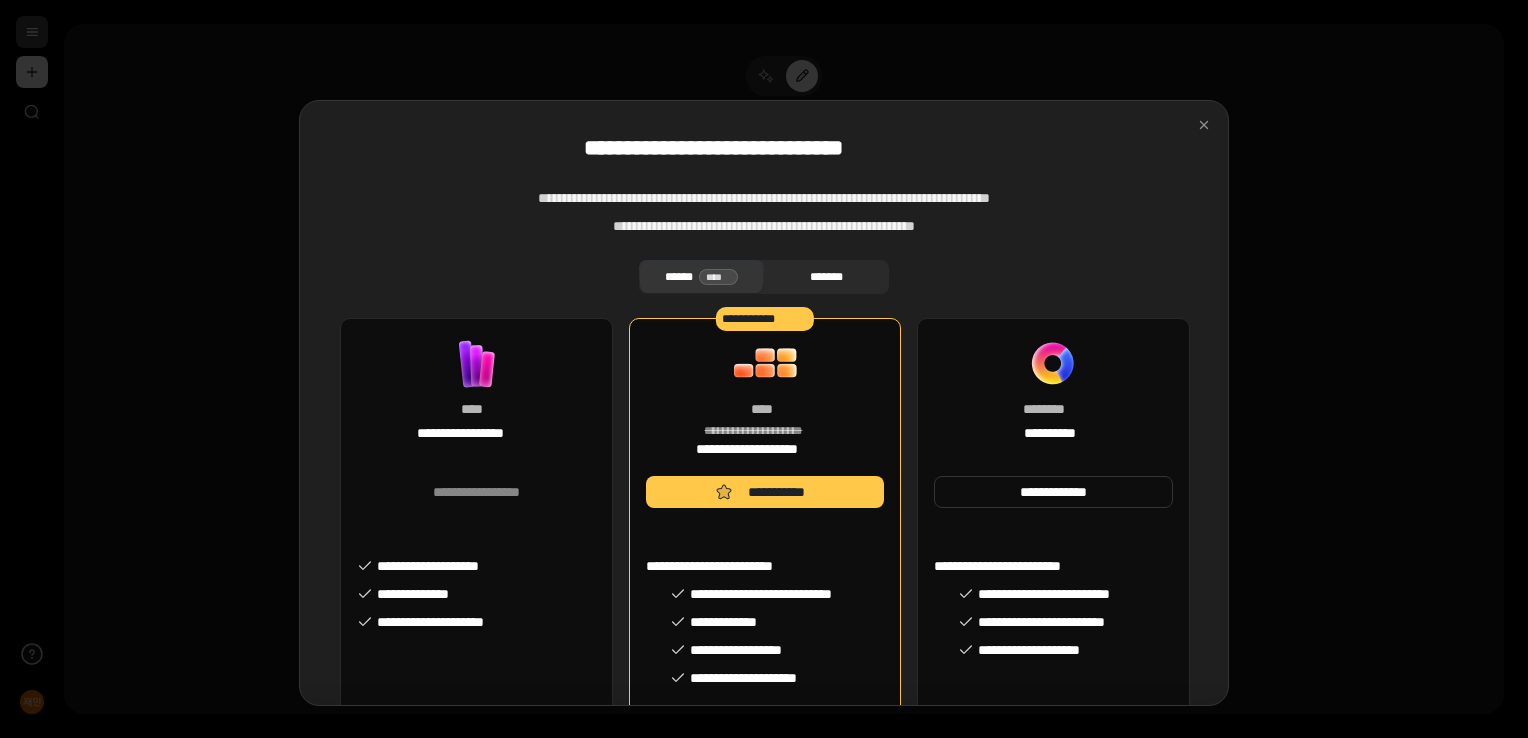 click on "*******" at bounding box center [826, 277] 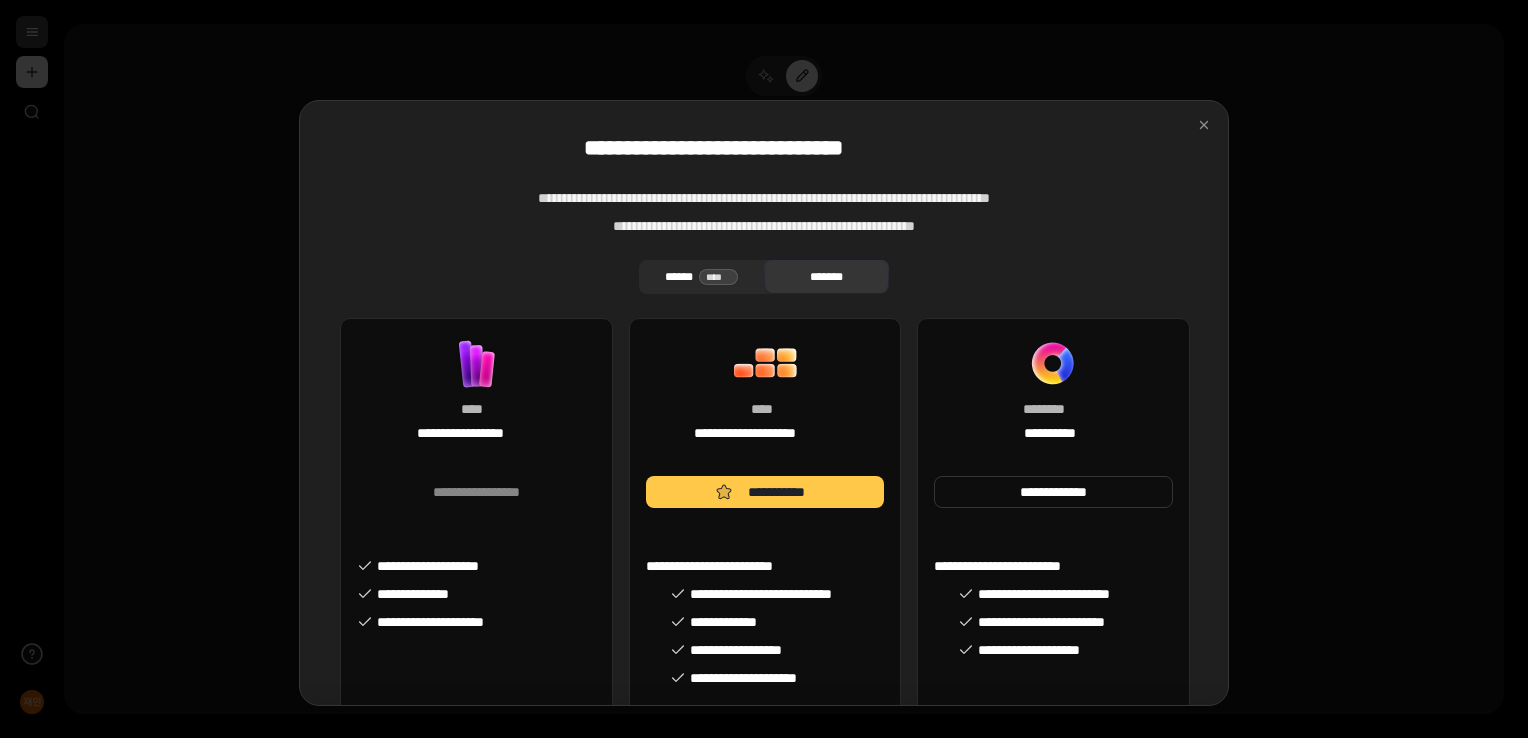 click on "****** ****" at bounding box center [701, 277] 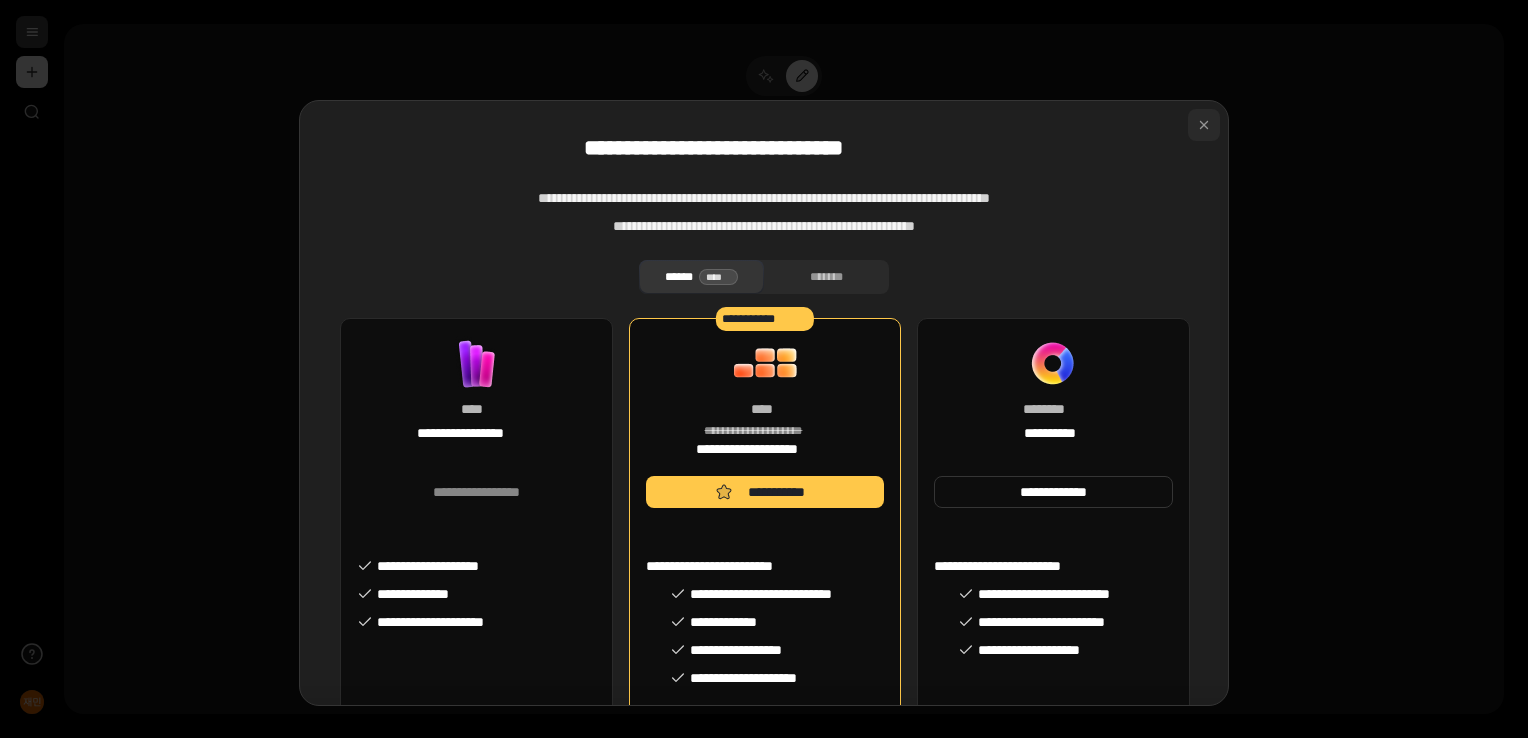 click at bounding box center [1204, 125] 